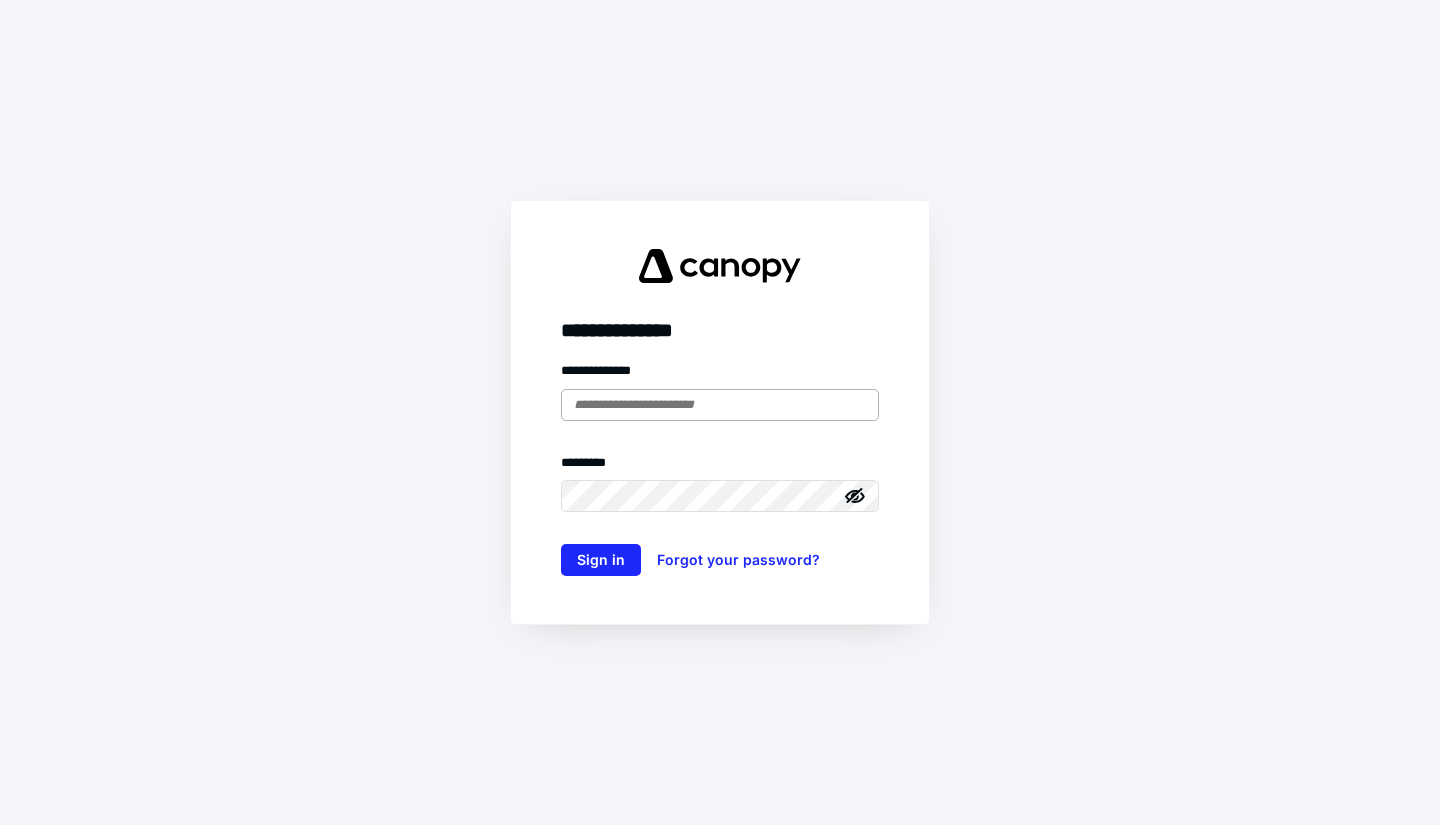 scroll, scrollTop: 0, scrollLeft: 0, axis: both 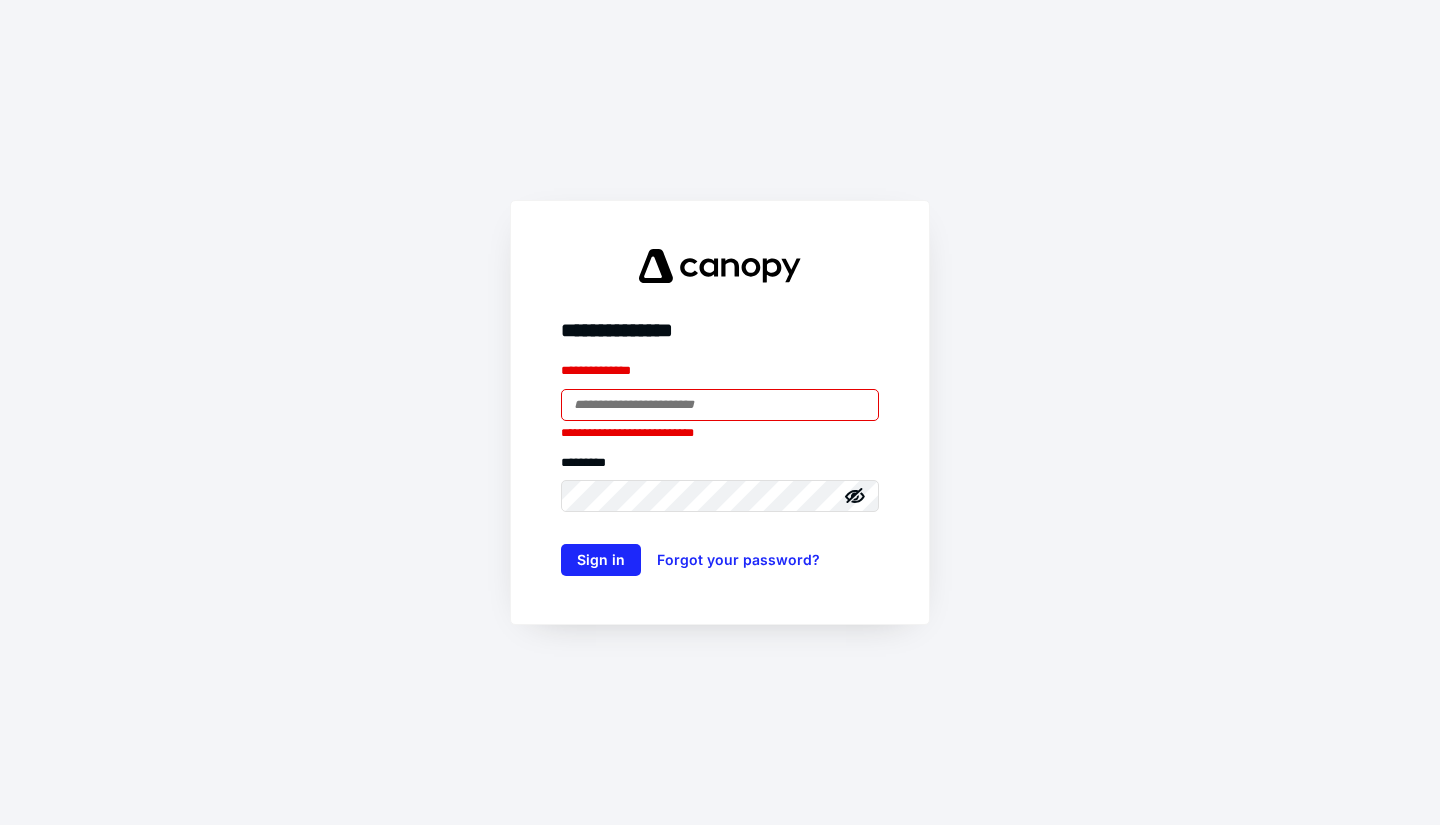 click on "Sign in" at bounding box center (601, 560) 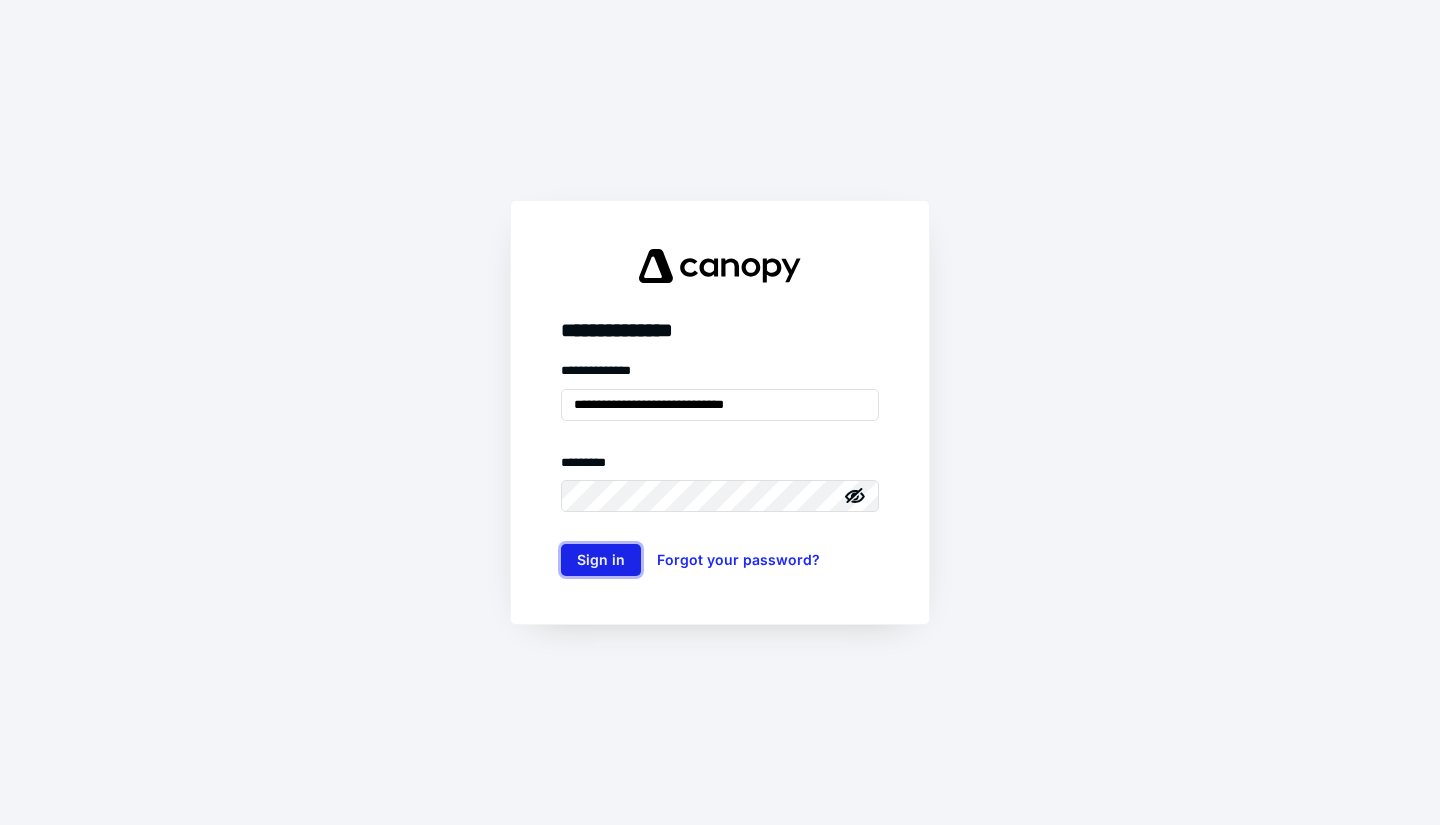 click on "Sign in" at bounding box center [601, 560] 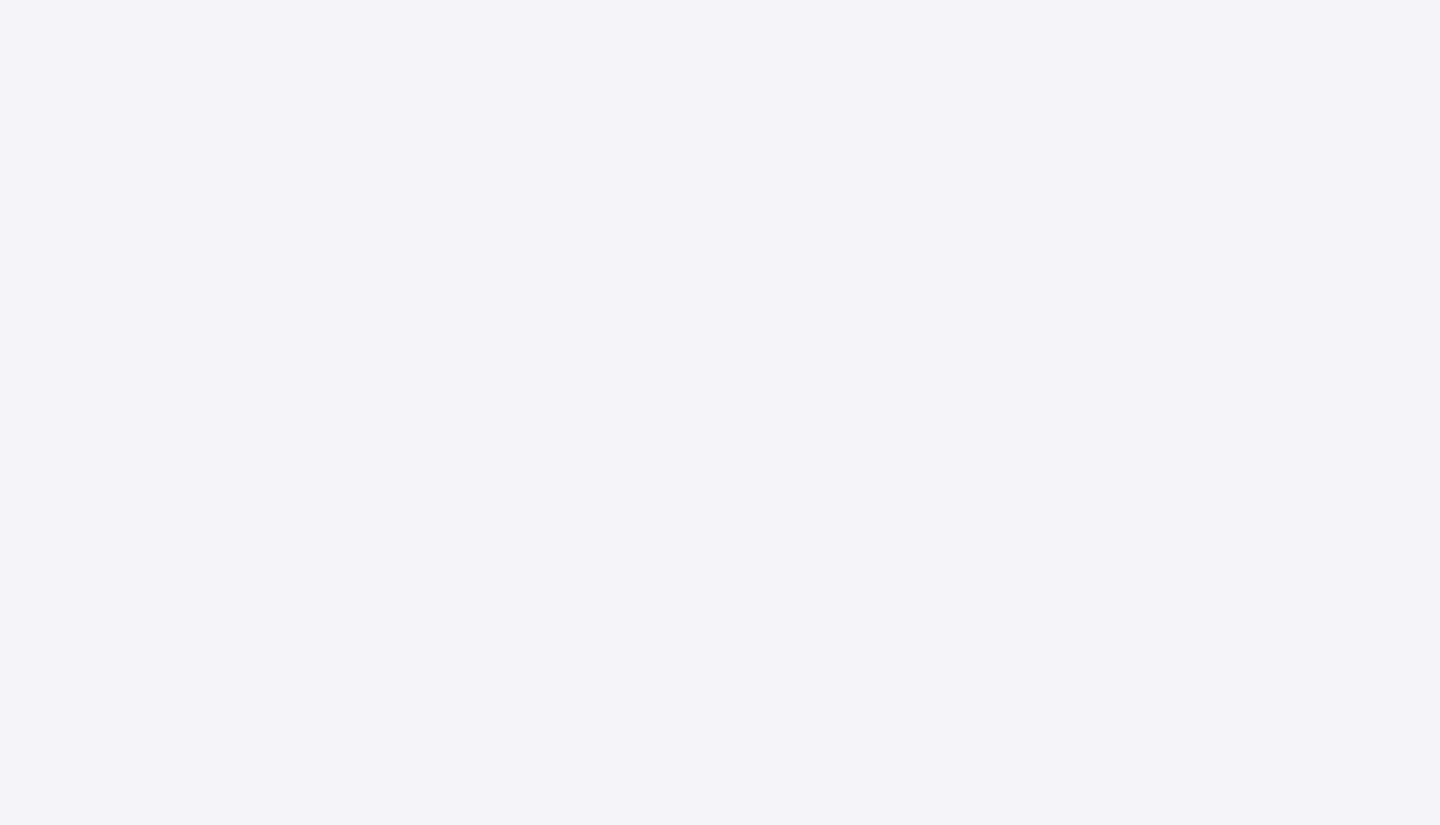 scroll, scrollTop: 0, scrollLeft: 0, axis: both 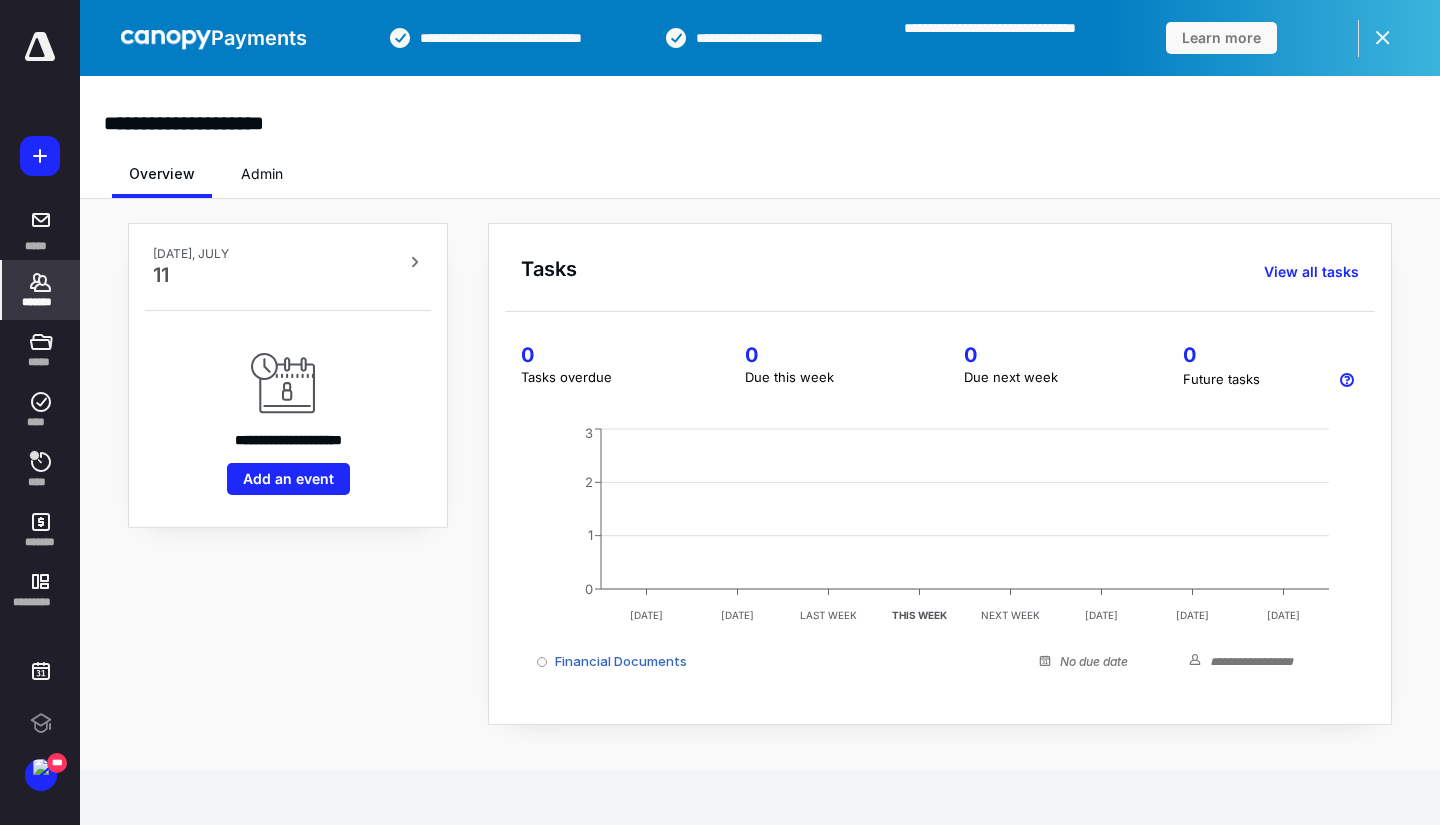 click on "*******" at bounding box center [41, 302] 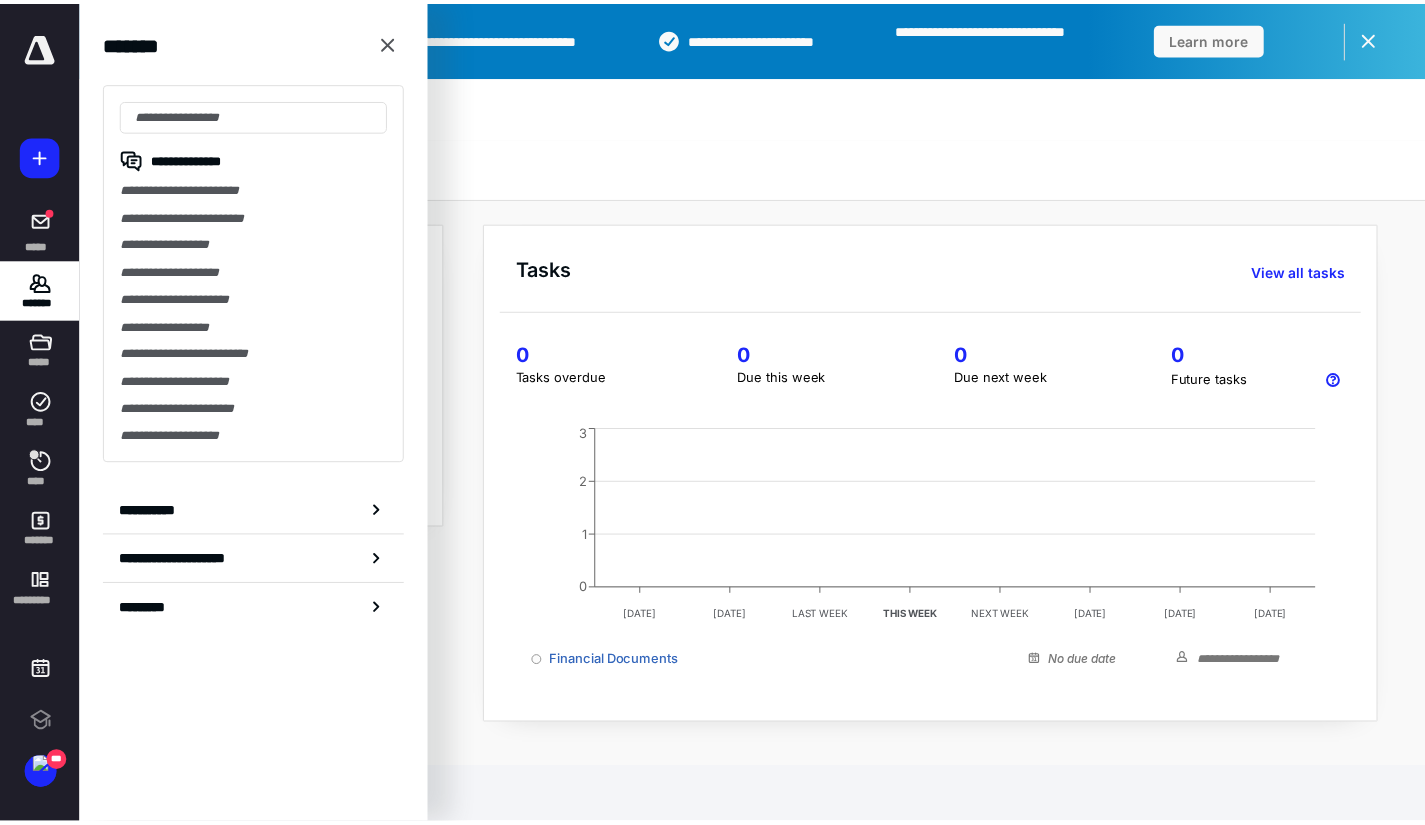 scroll, scrollTop: 0, scrollLeft: 0, axis: both 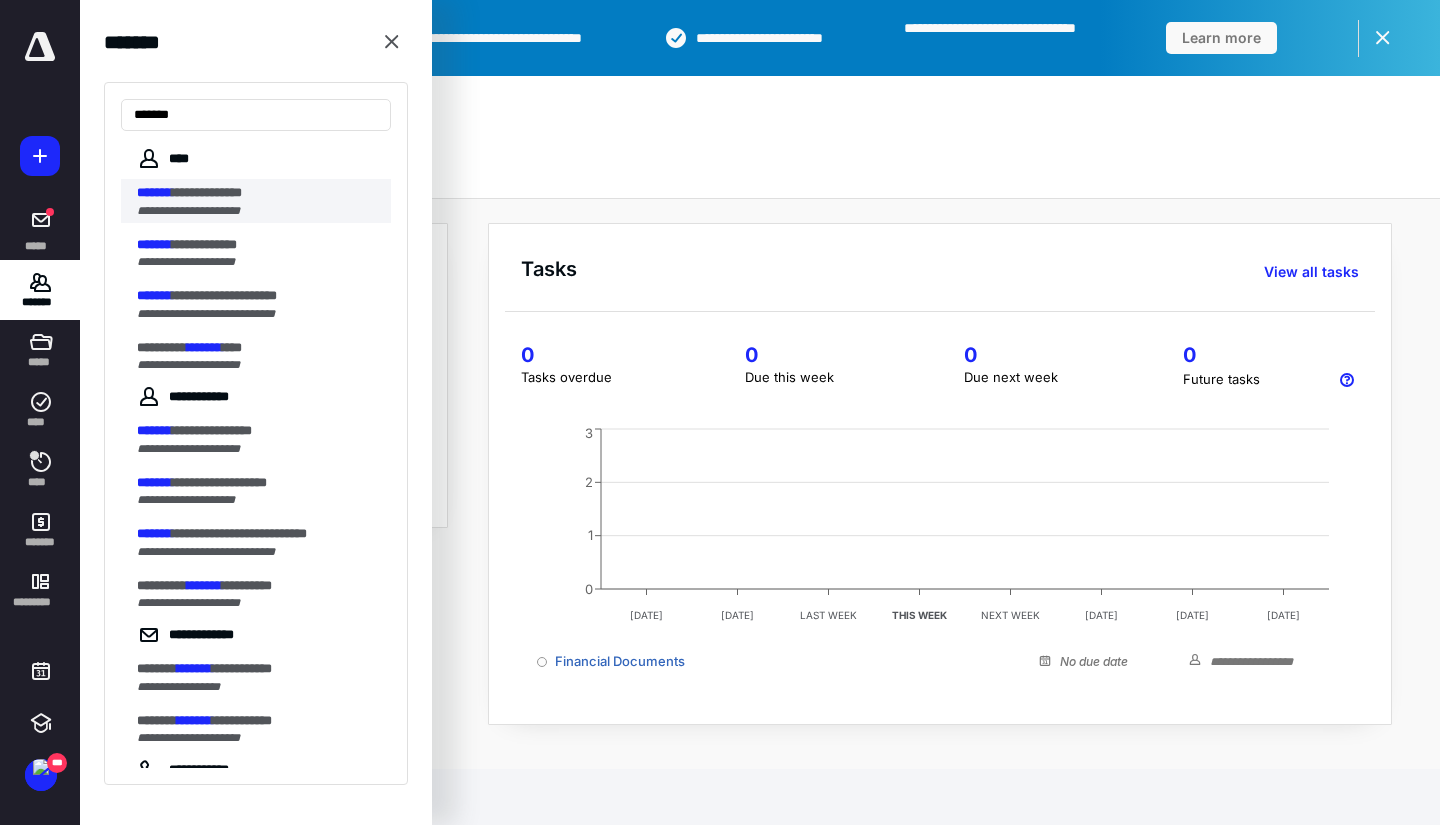type on "*******" 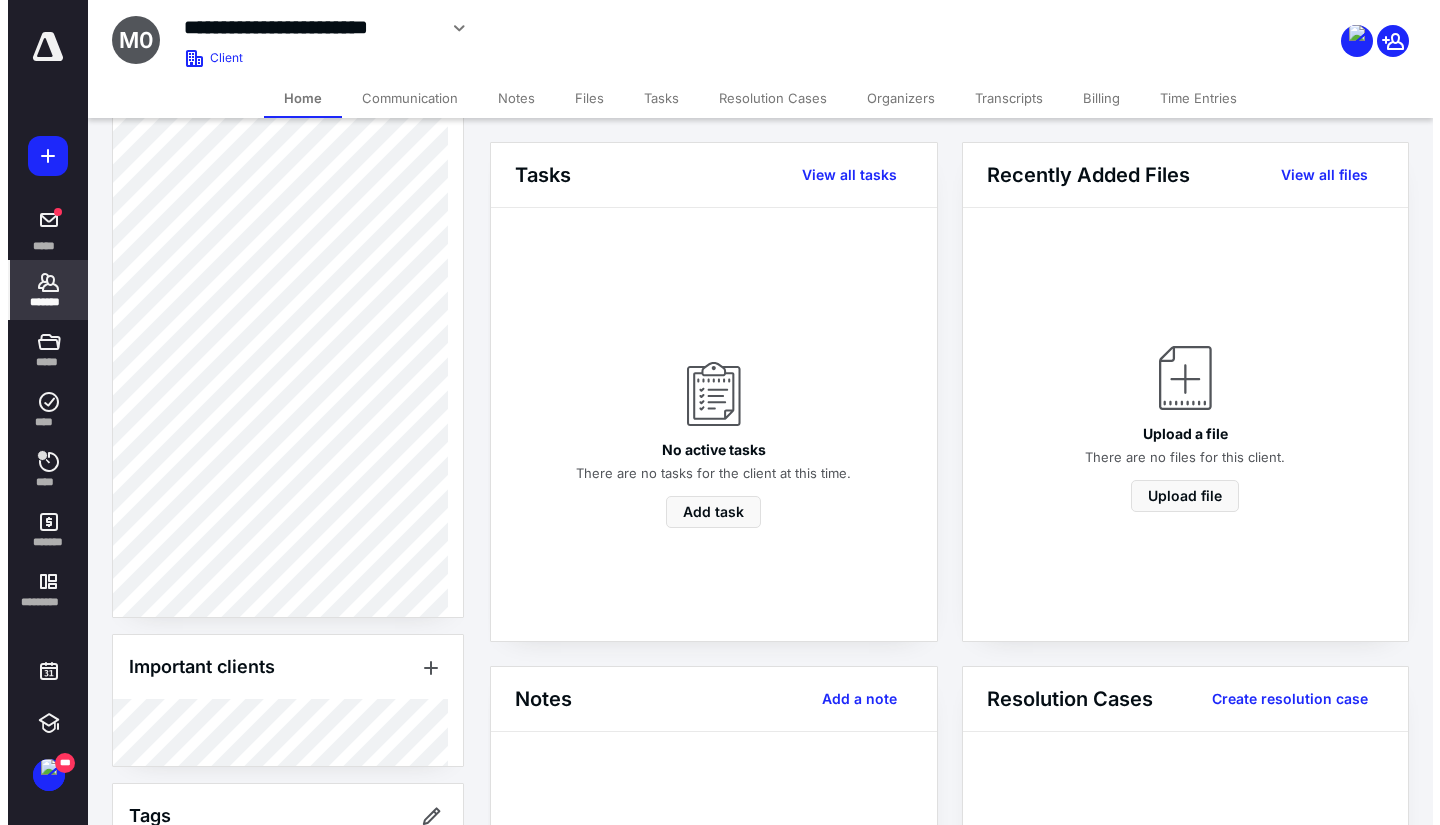 scroll, scrollTop: 948, scrollLeft: 0, axis: vertical 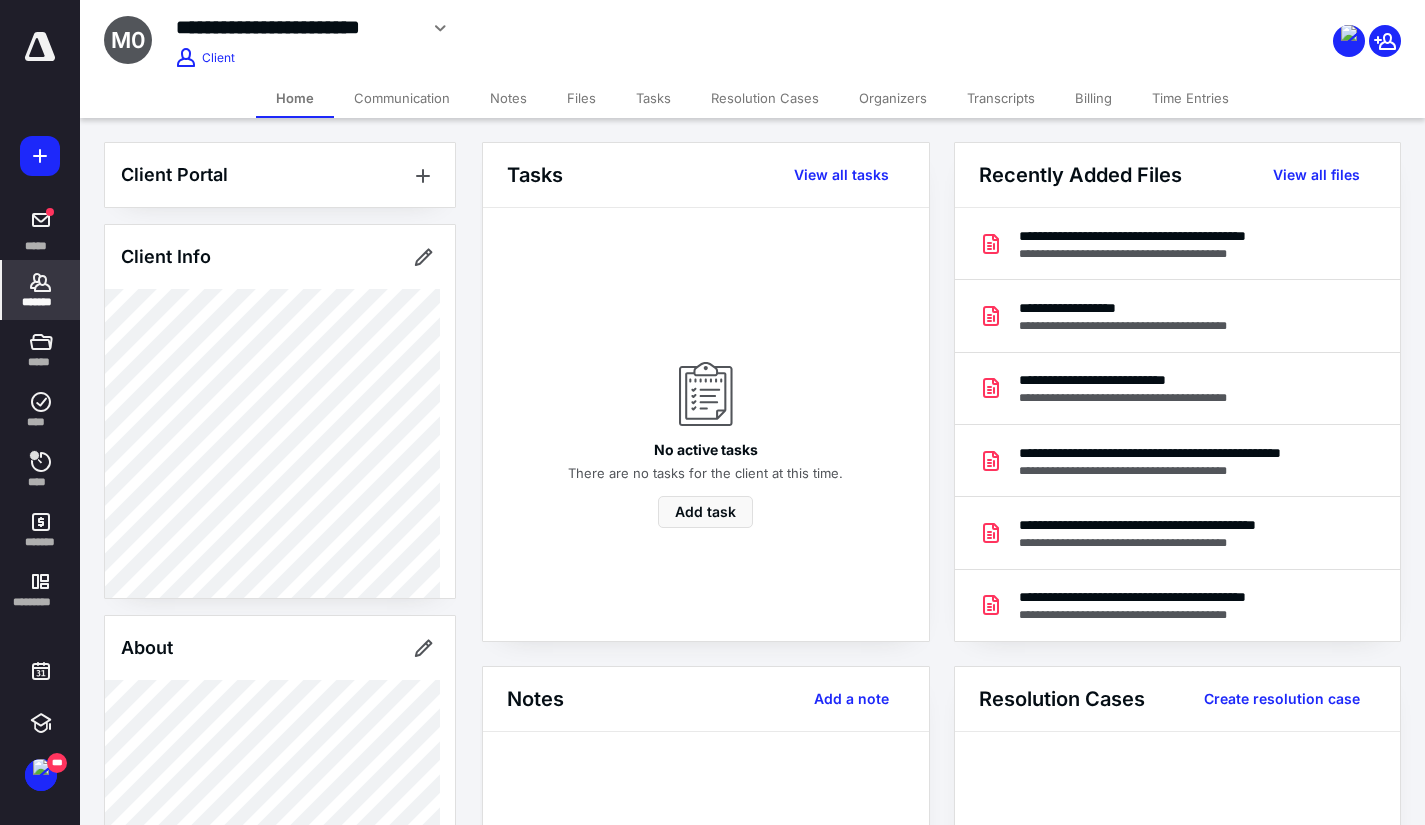 click on "Files" at bounding box center (581, 98) 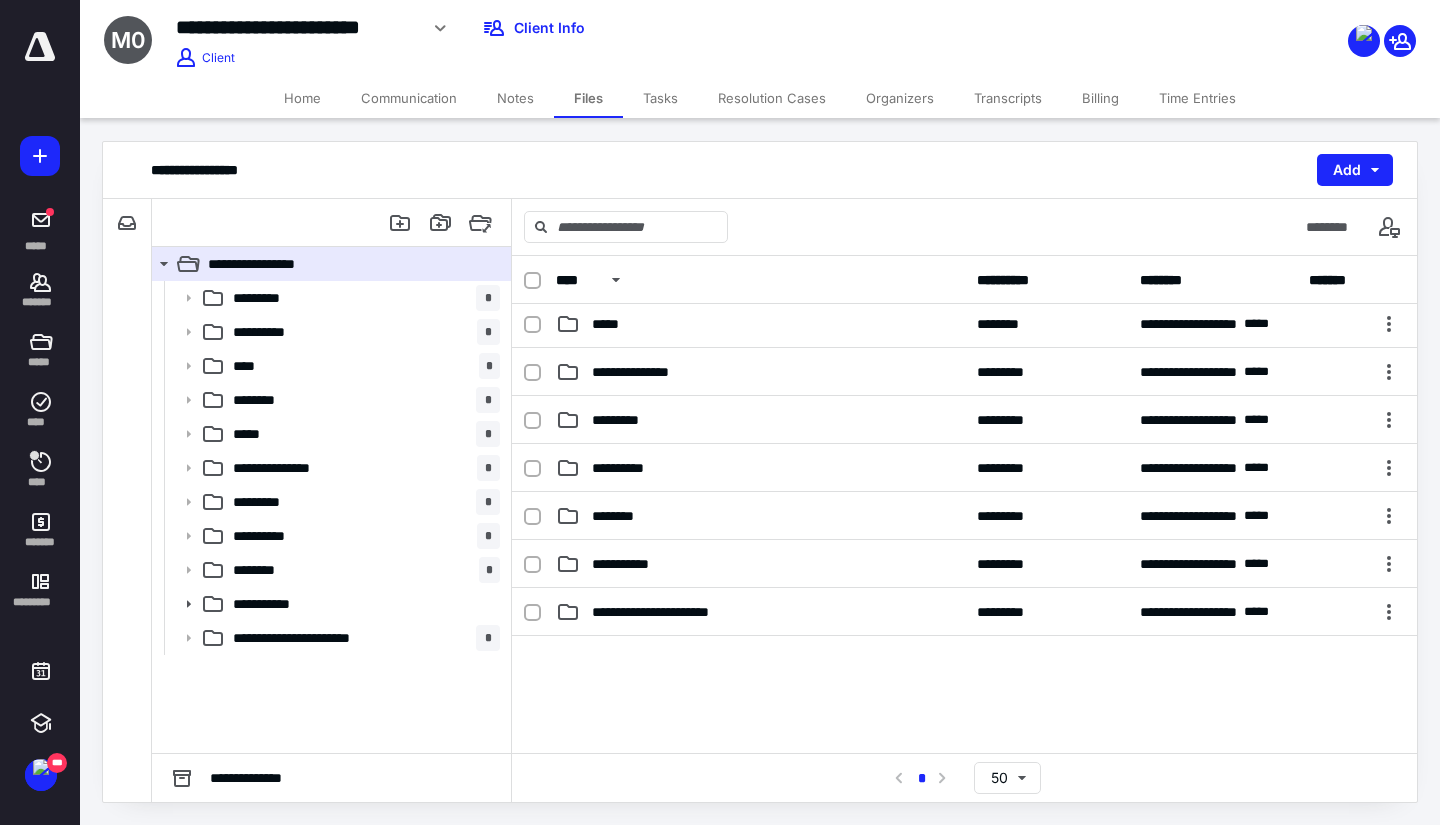scroll, scrollTop: 379, scrollLeft: 0, axis: vertical 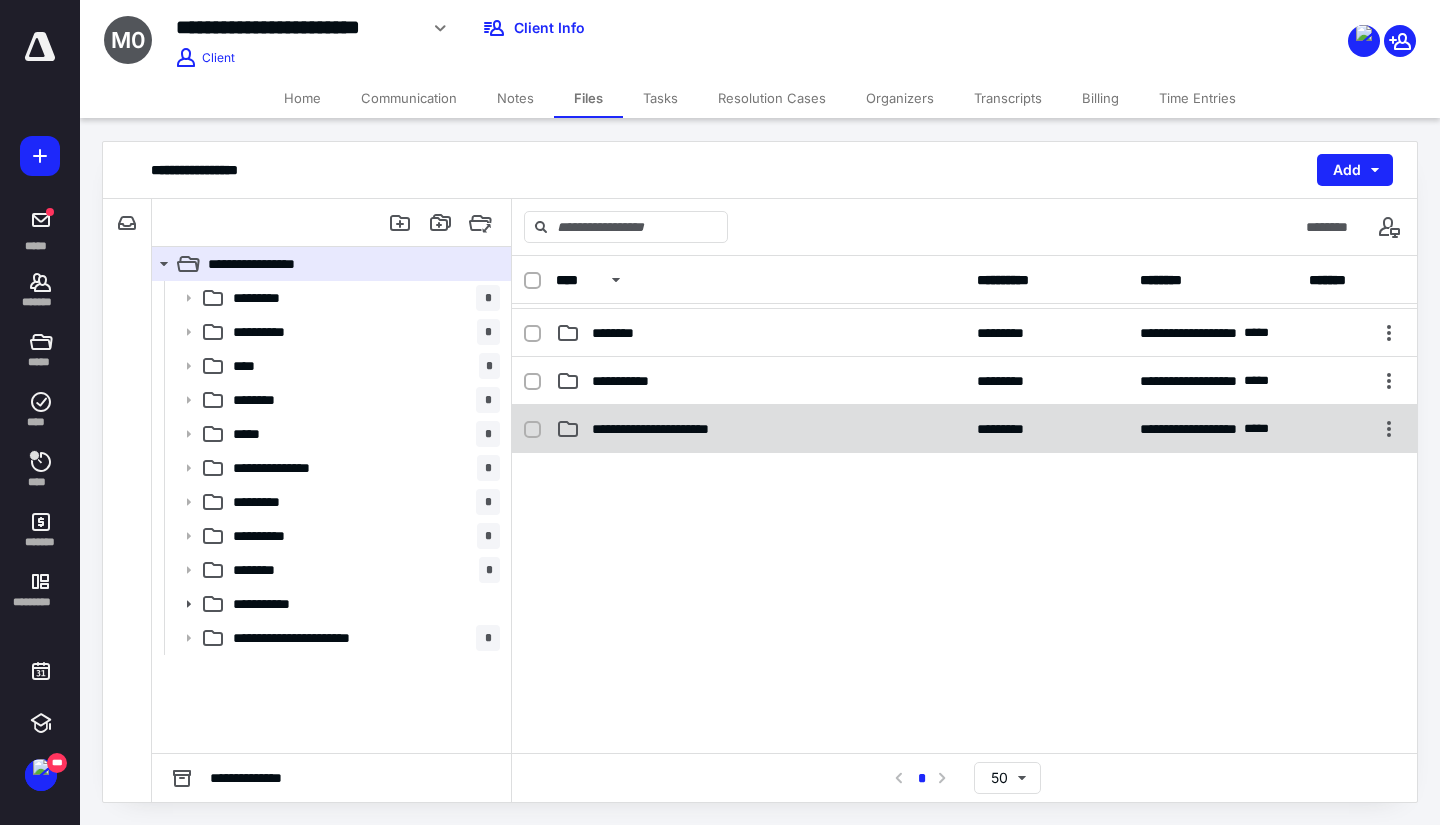 click on "**********" at bounding box center [964, 429] 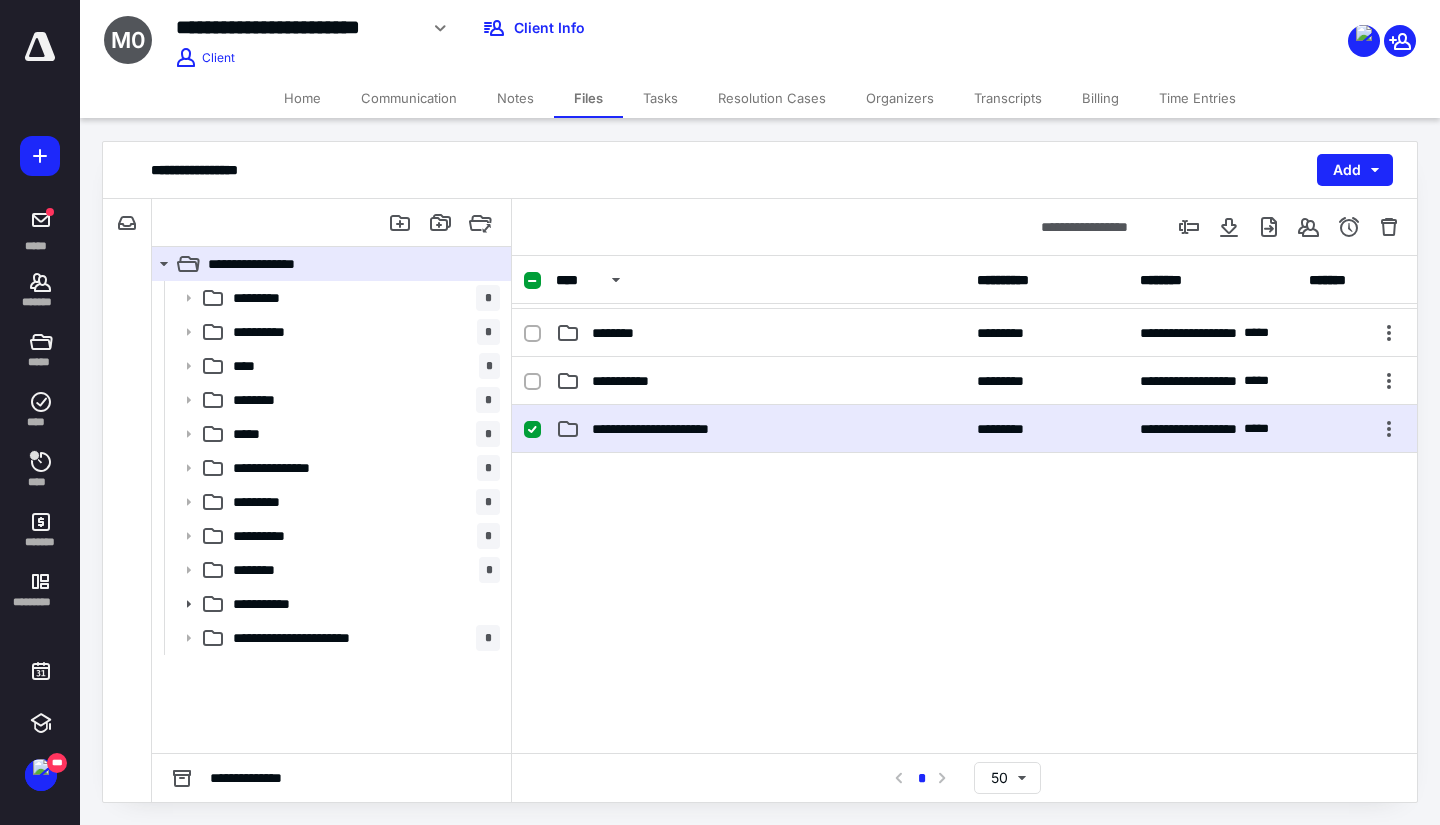 click on "**********" at bounding box center [964, 429] 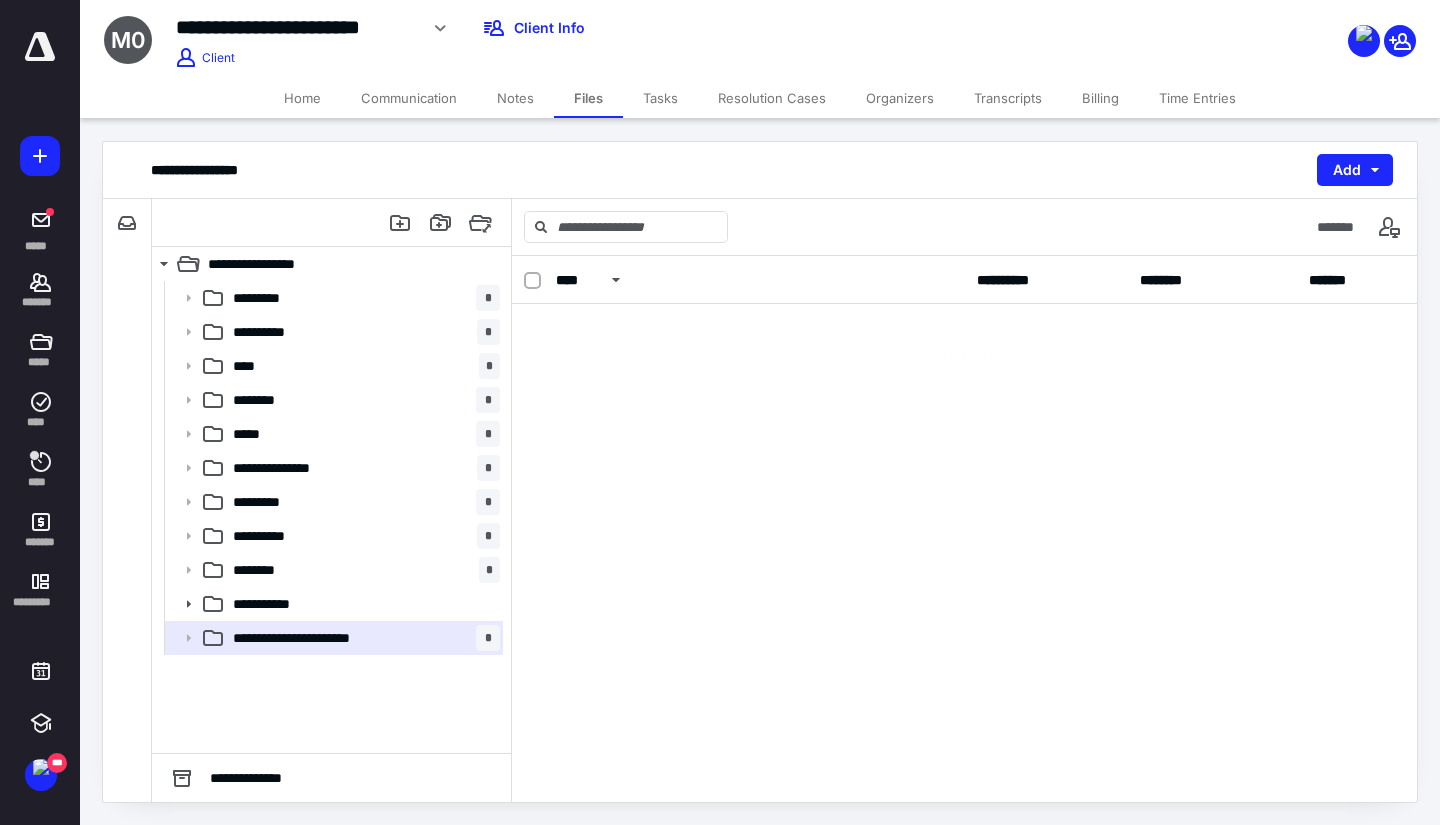 scroll, scrollTop: 0, scrollLeft: 0, axis: both 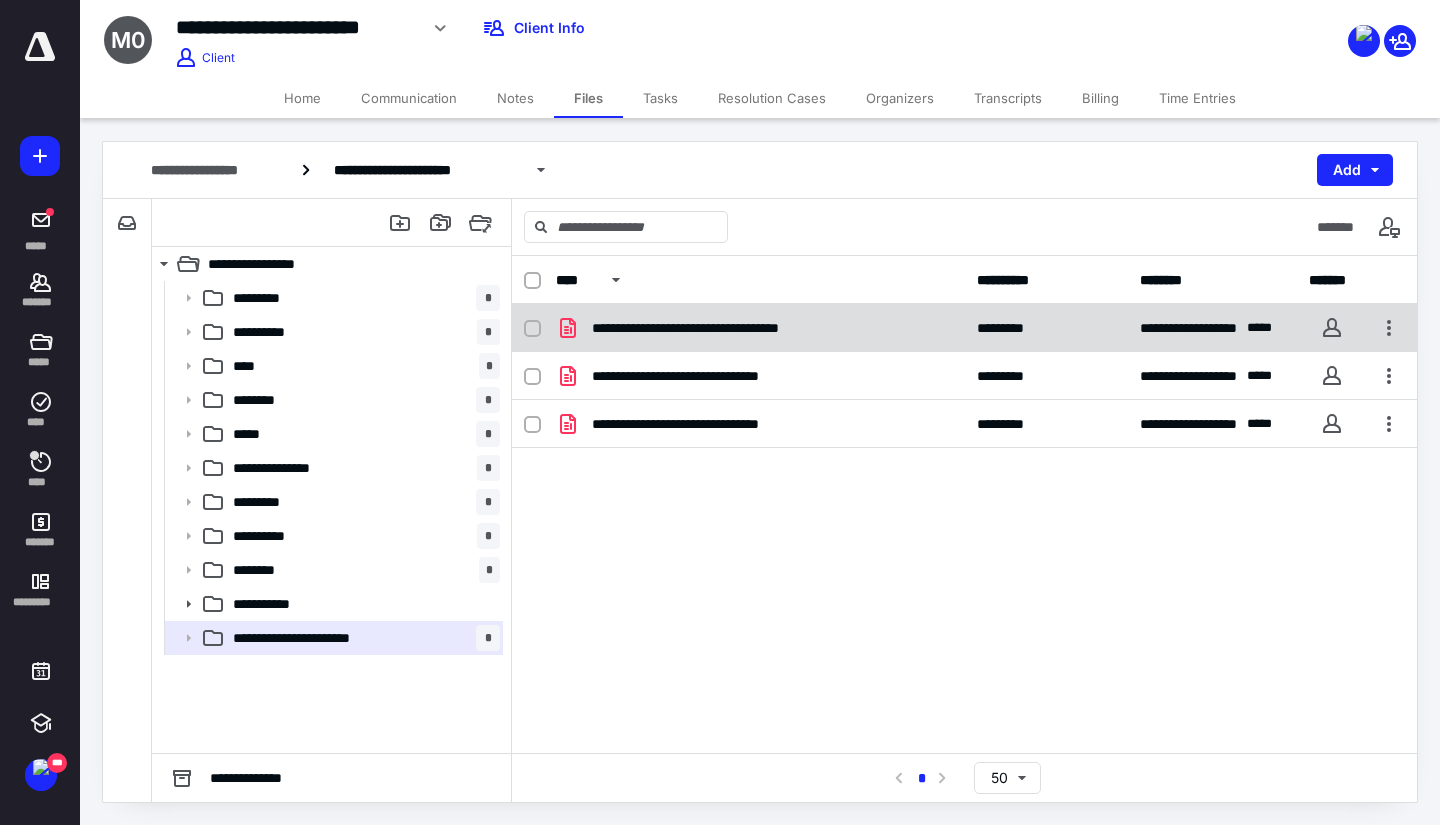 click on "**********" at bounding box center (760, 328) 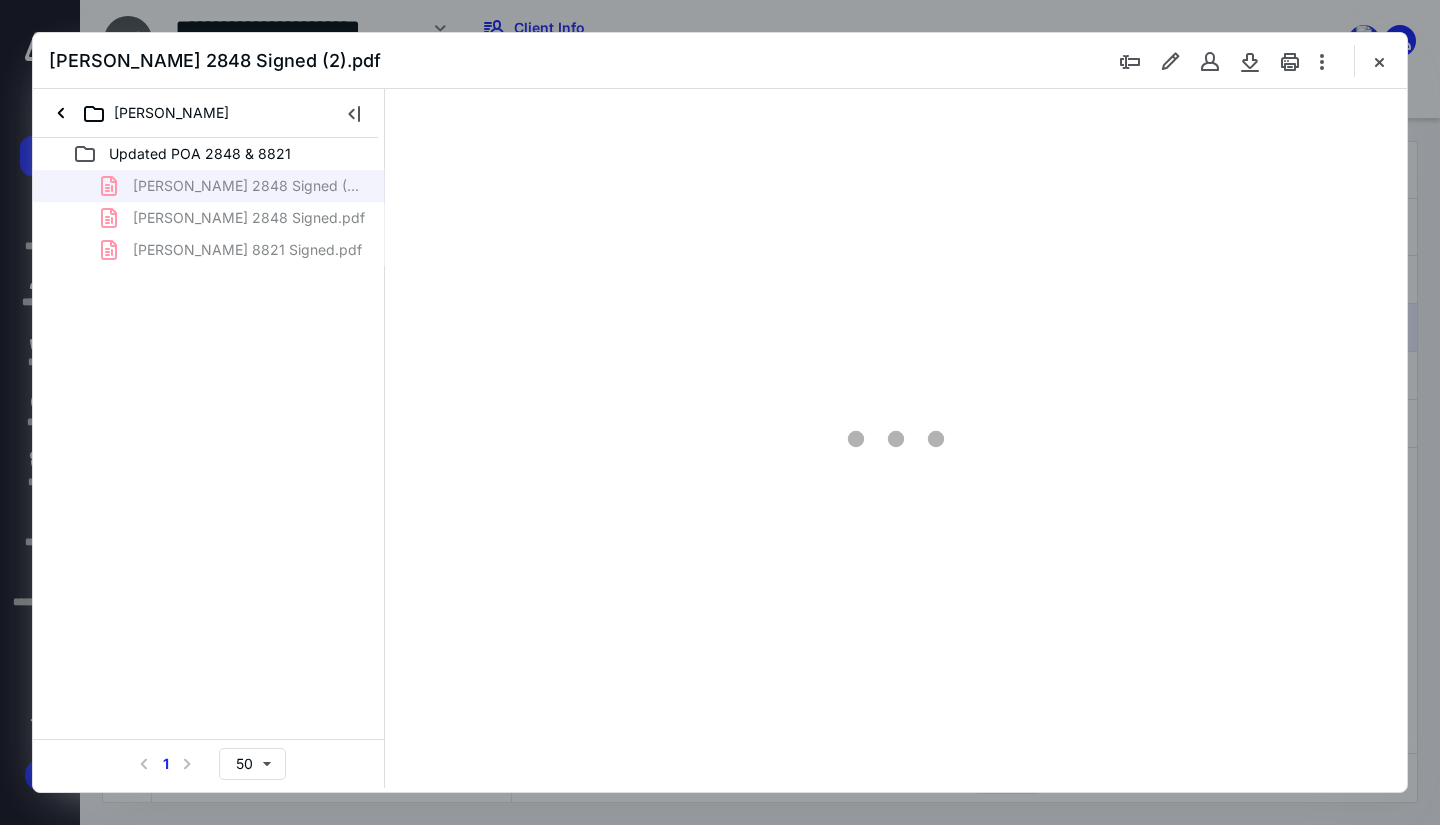 scroll, scrollTop: 0, scrollLeft: 0, axis: both 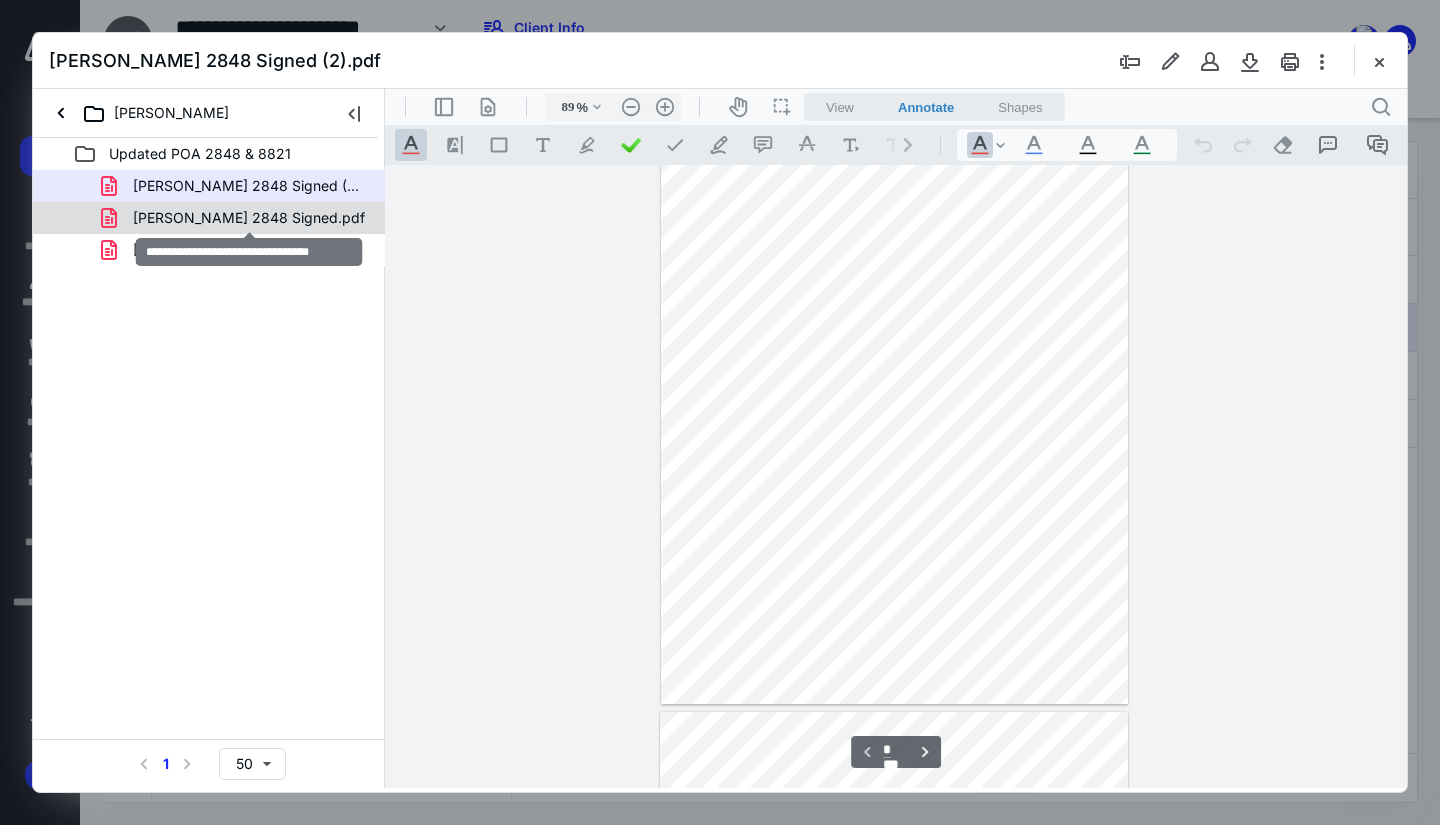 click on "[PERSON_NAME] 2848 Signed.pdf" at bounding box center [249, 218] 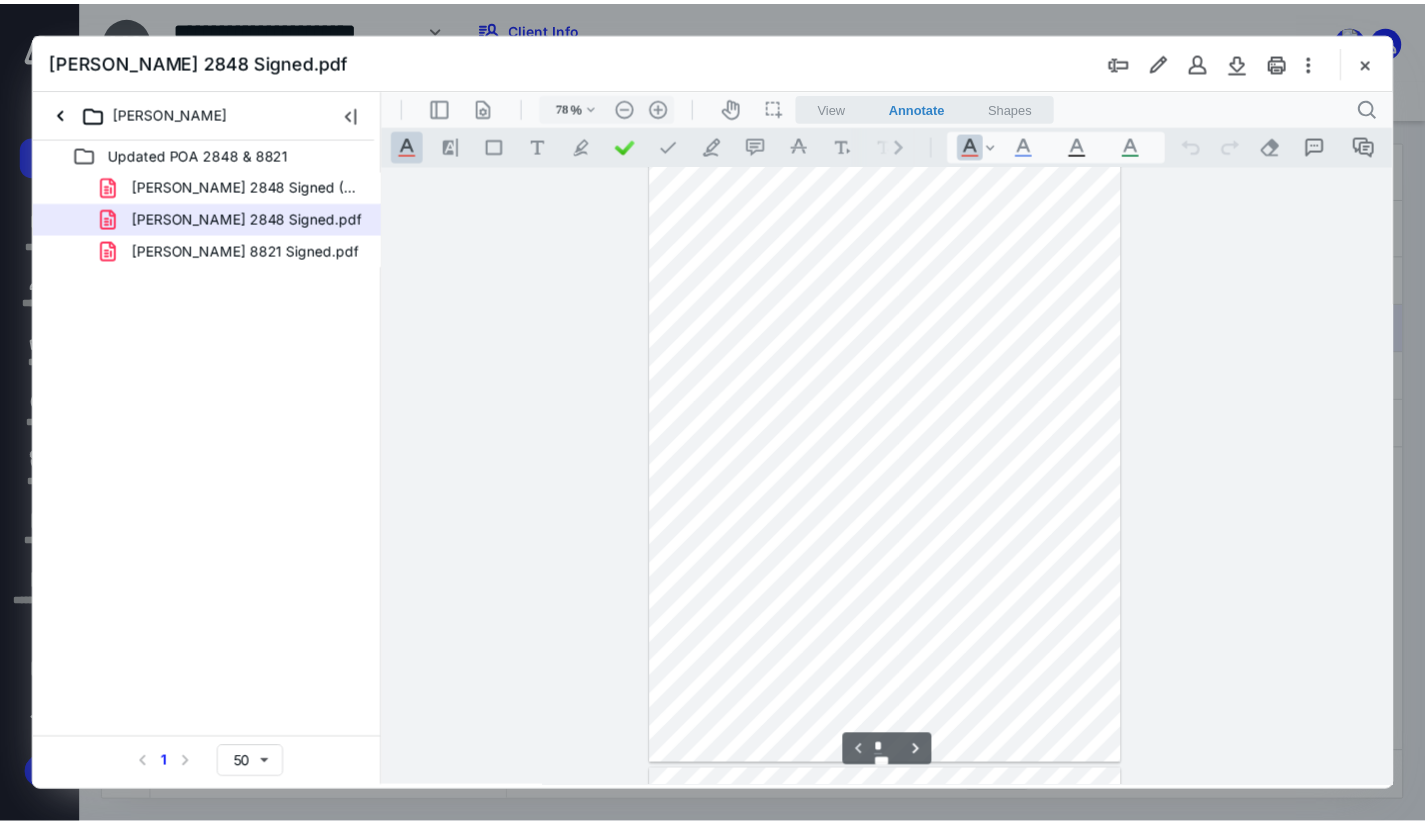 scroll, scrollTop: 0, scrollLeft: 0, axis: both 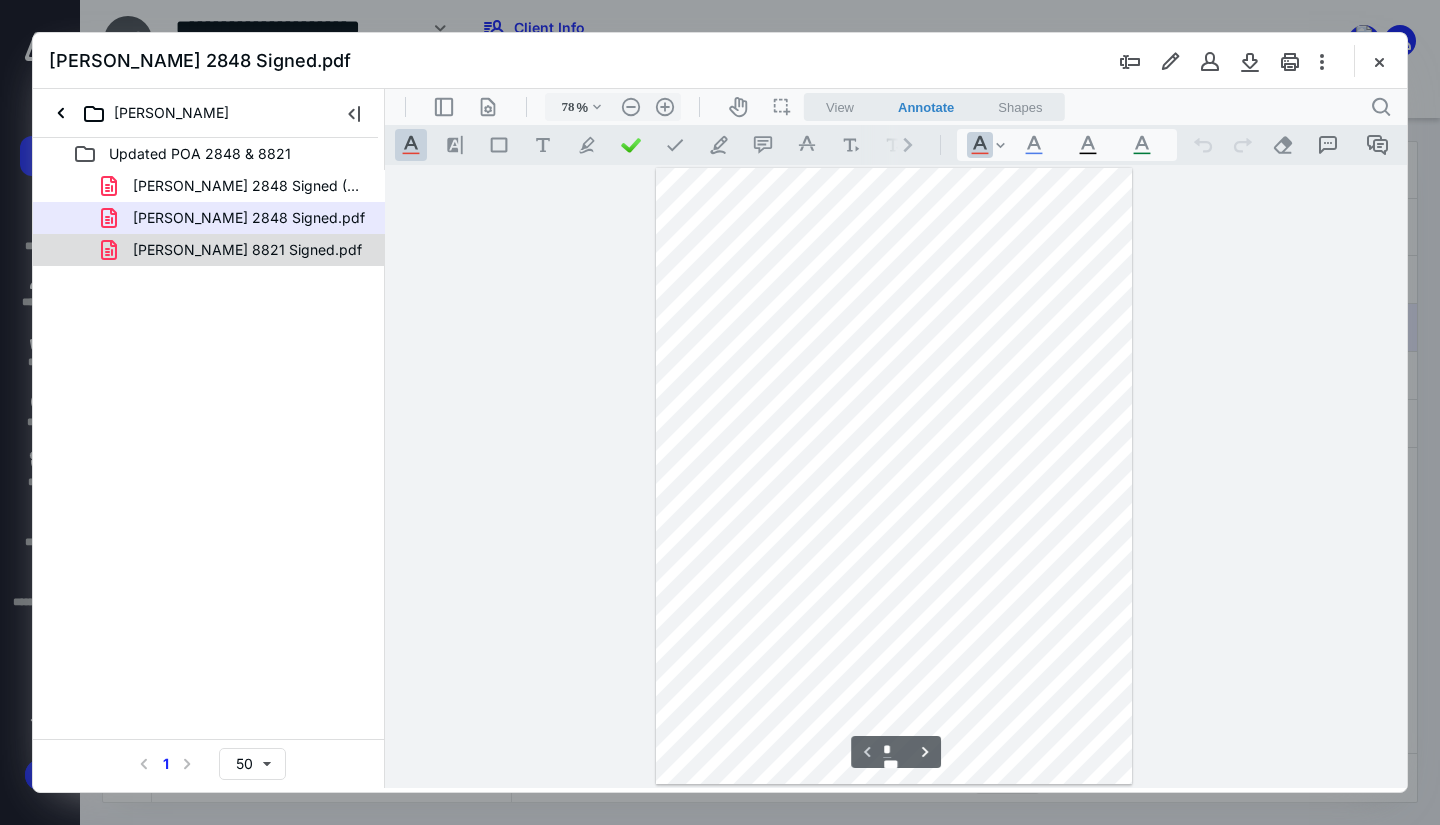 click on "[PERSON_NAME] 8821 Signed.pdf" at bounding box center (235, 250) 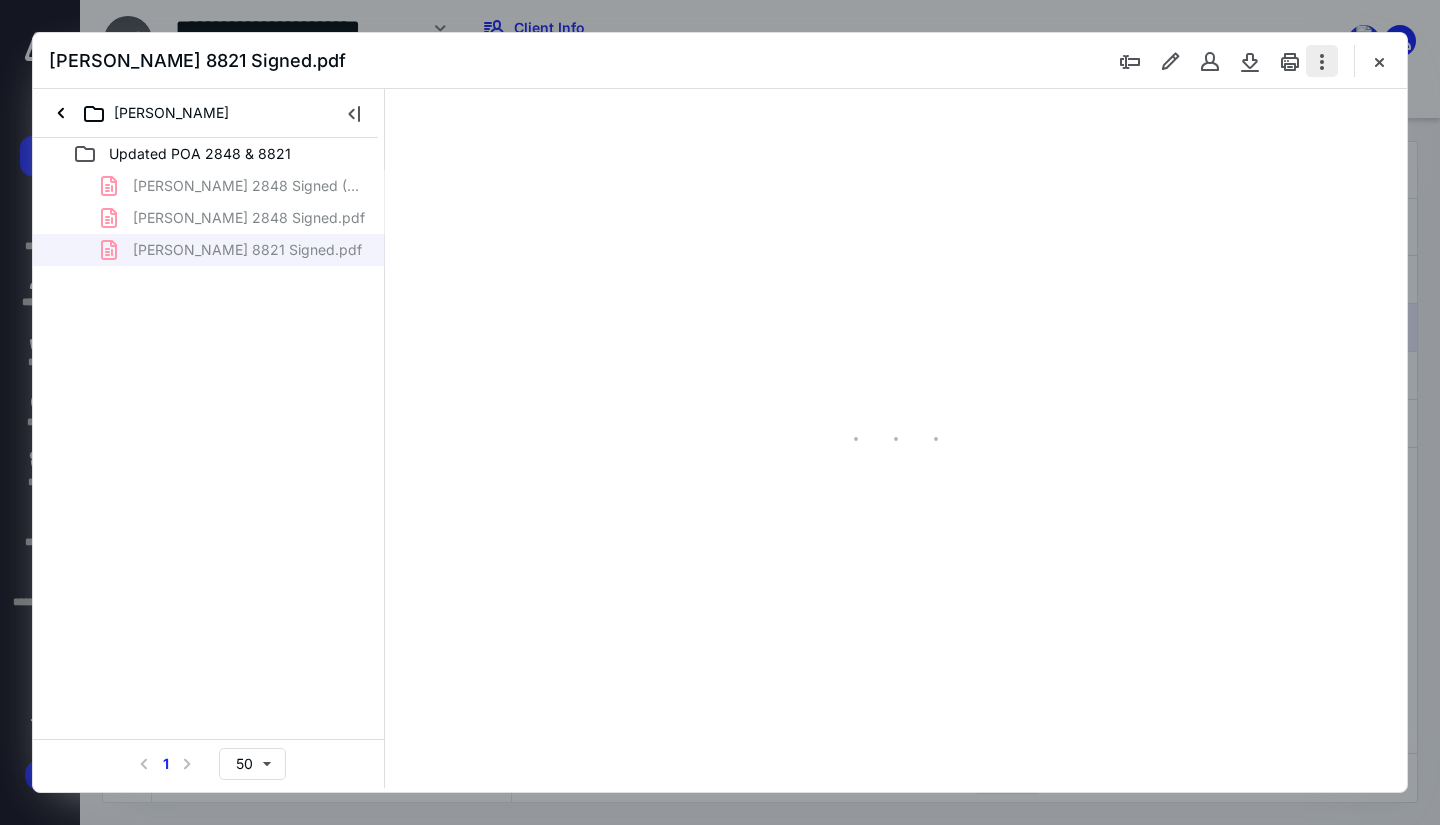 type on "78" 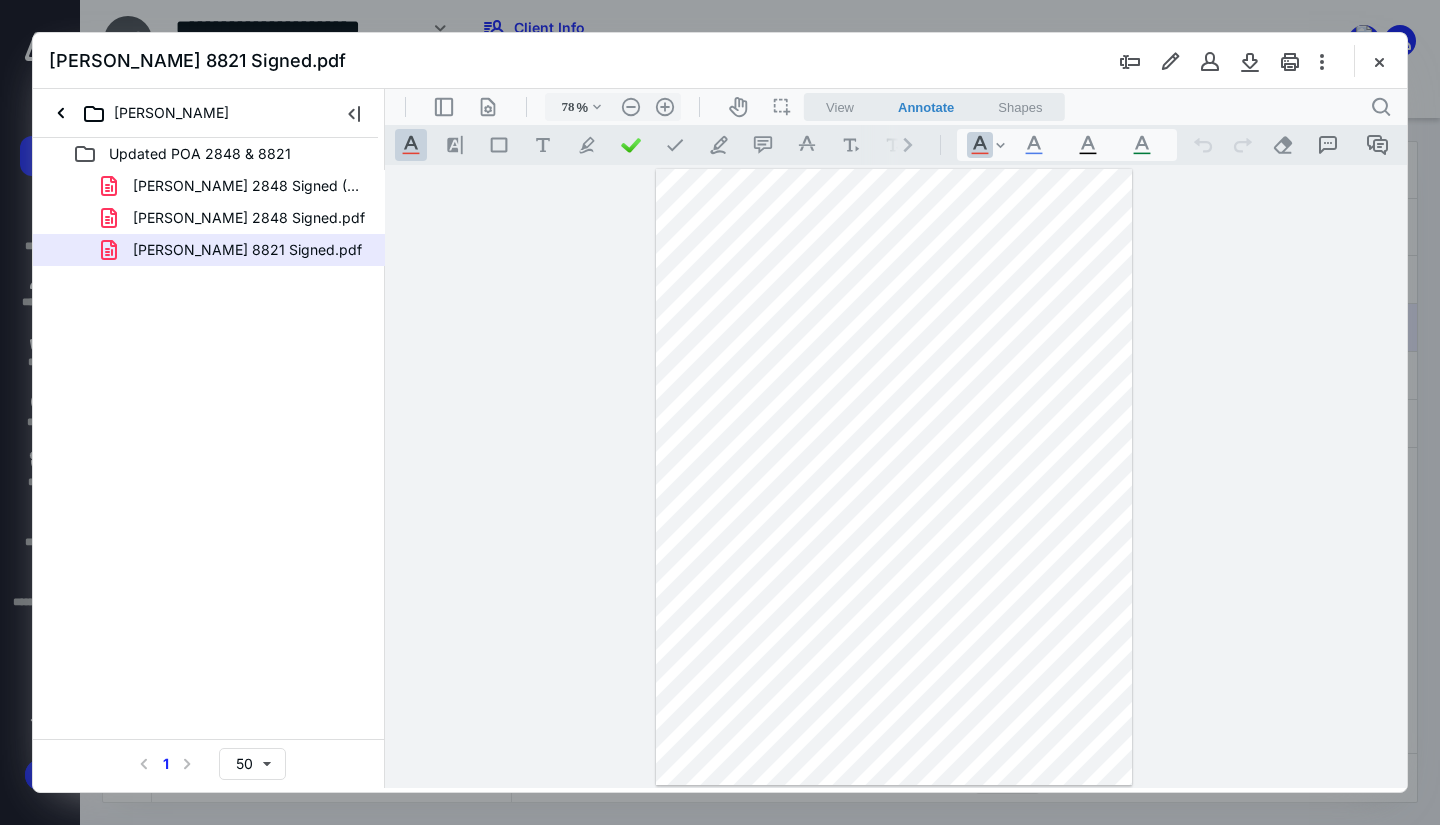 drag, startPoint x: 1369, startPoint y: 56, endPoint x: 1130, endPoint y: 125, distance: 248.76093 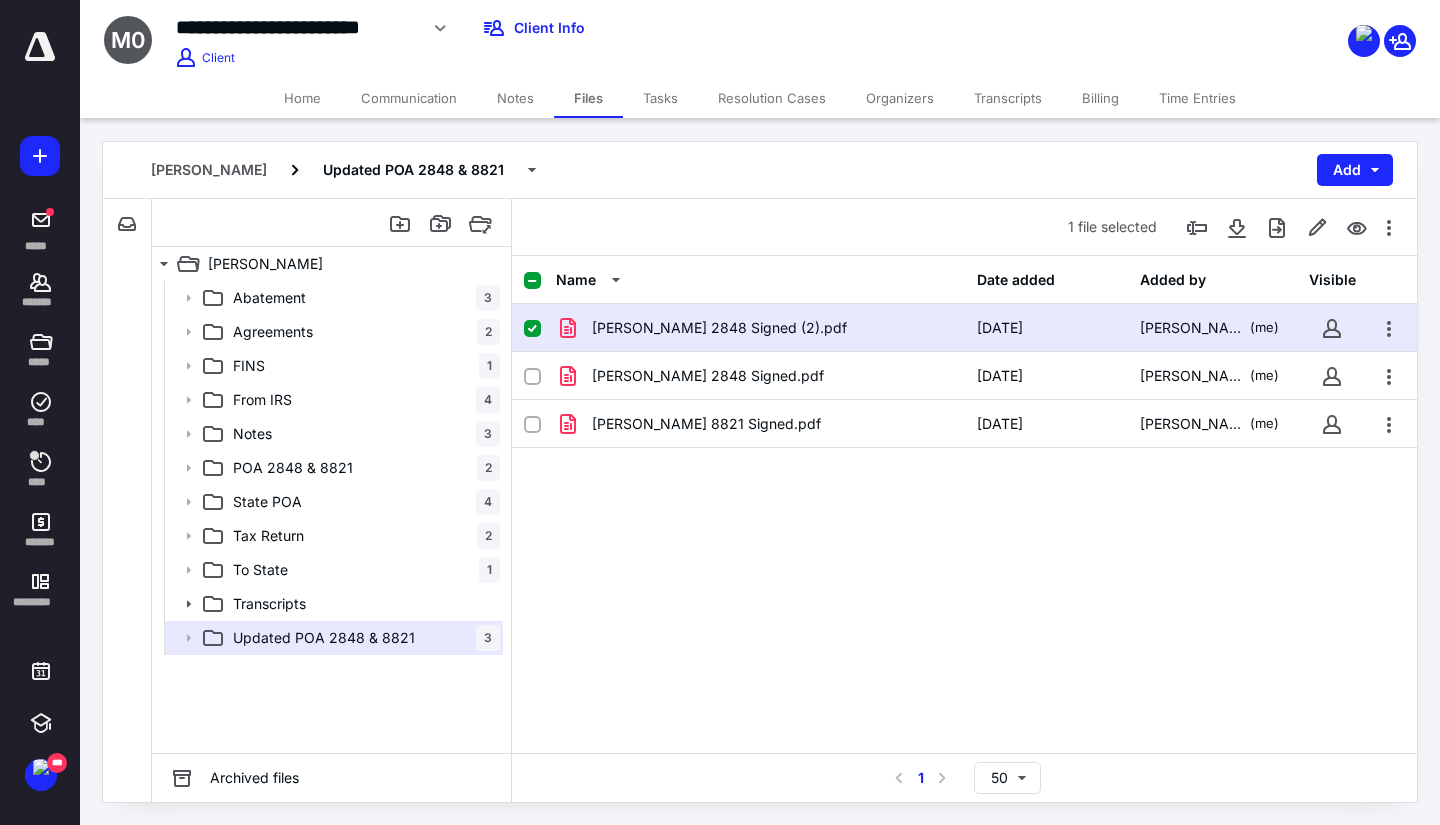 click on "Home" at bounding box center [302, 98] 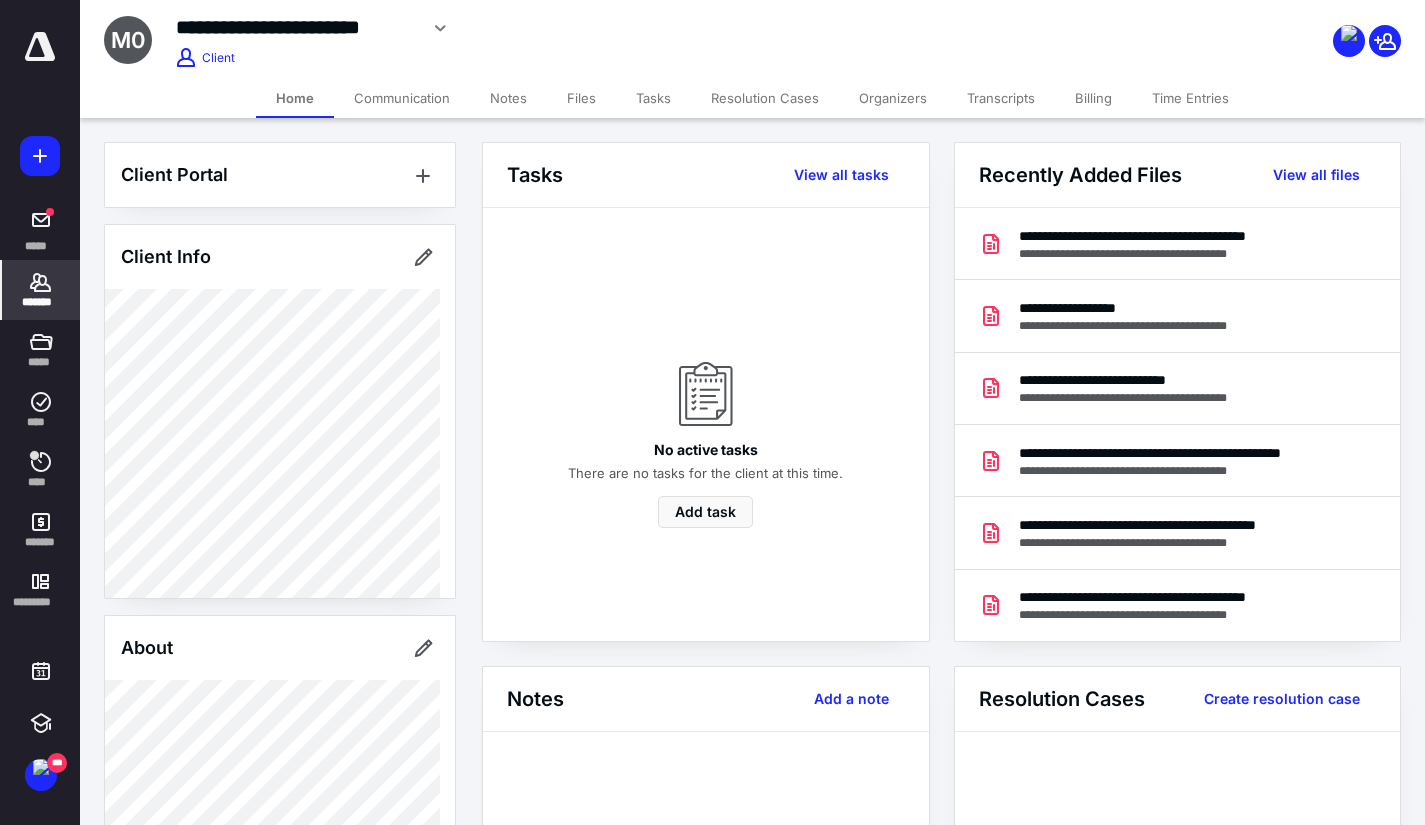 click on "Client Portal Client Info About Spouse Dependents Important clients Linked clients Tags Manage all tags" at bounding box center [280, 1413] 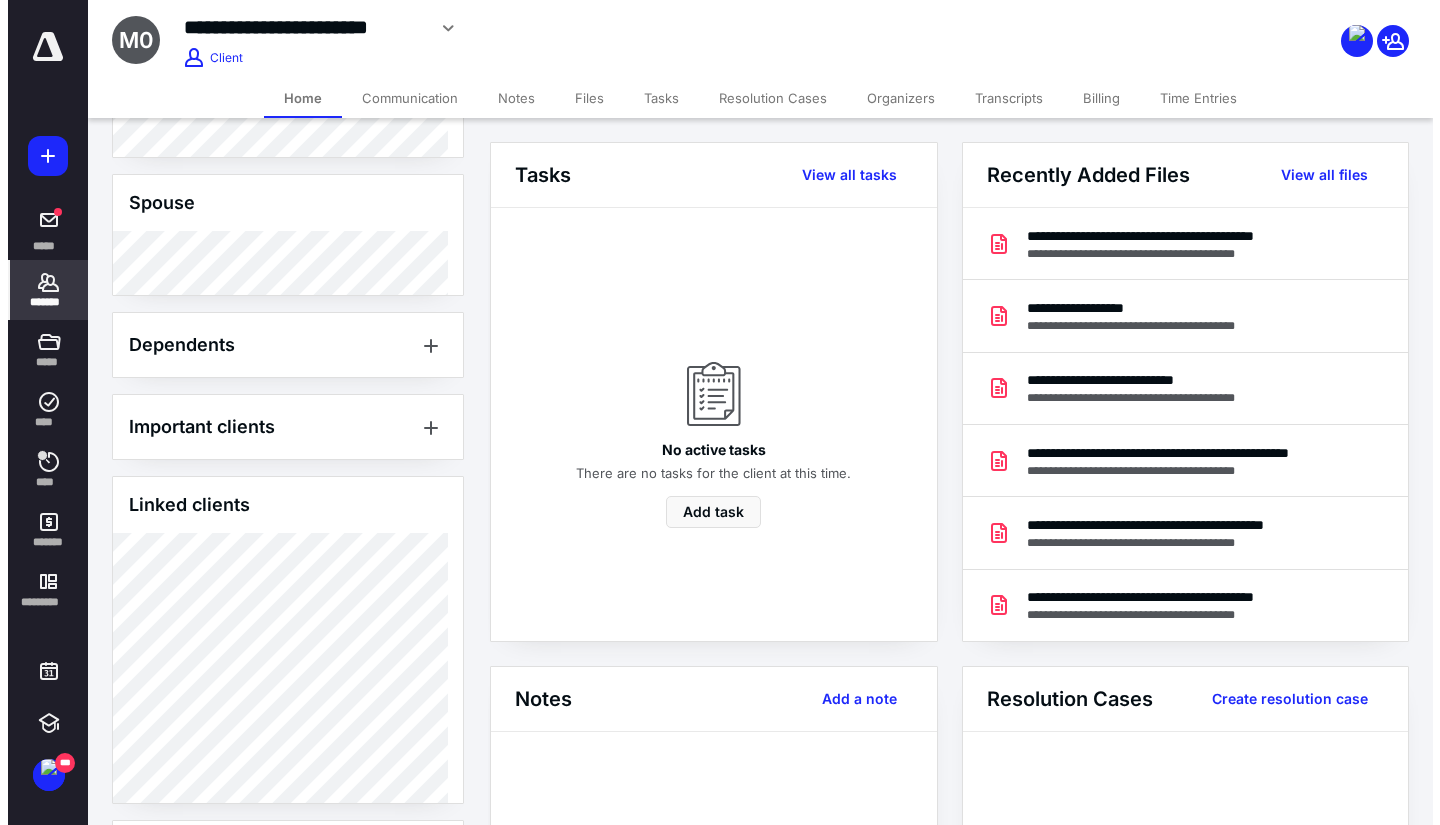 scroll, scrollTop: 1699, scrollLeft: 0, axis: vertical 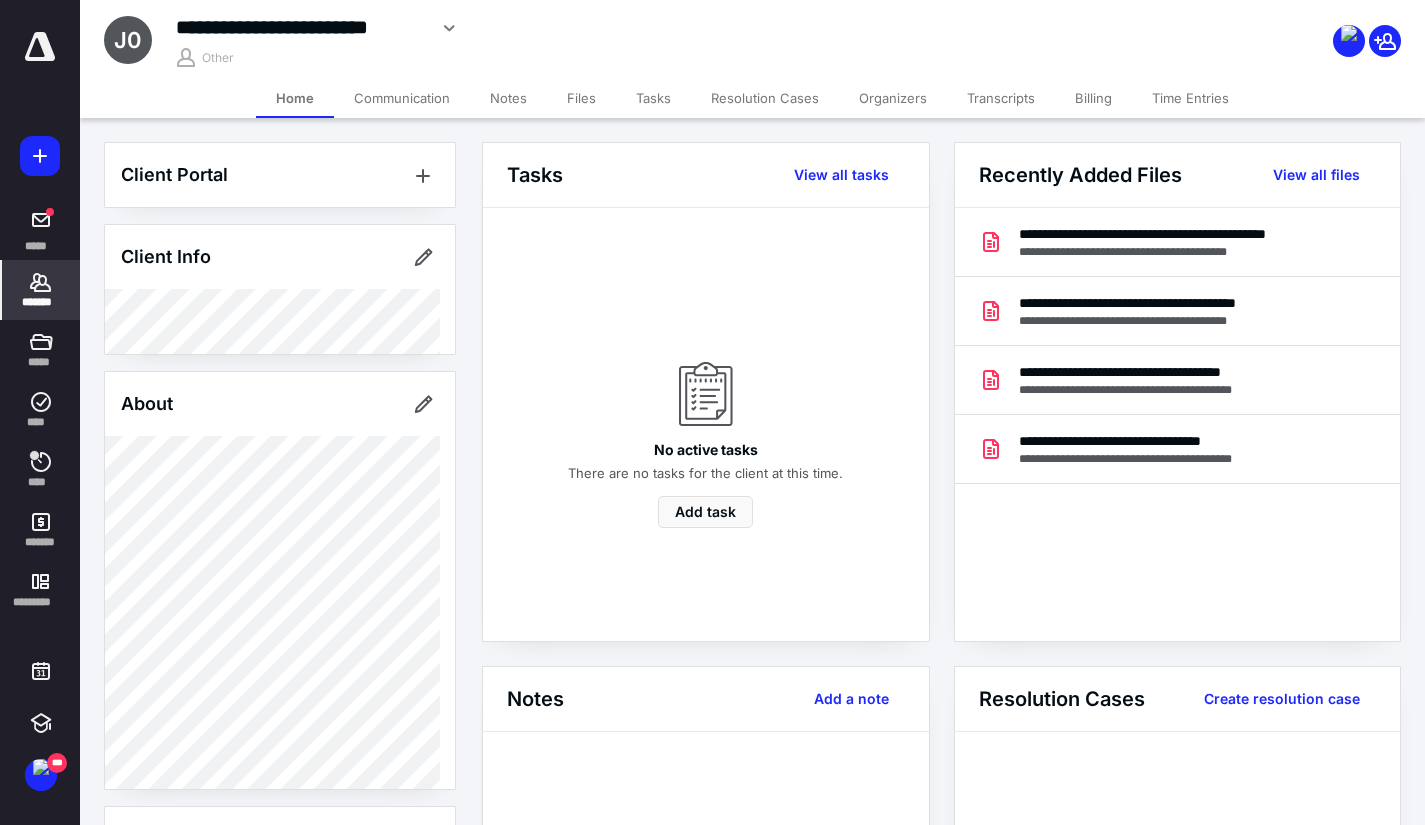 click on "Files" at bounding box center [581, 98] 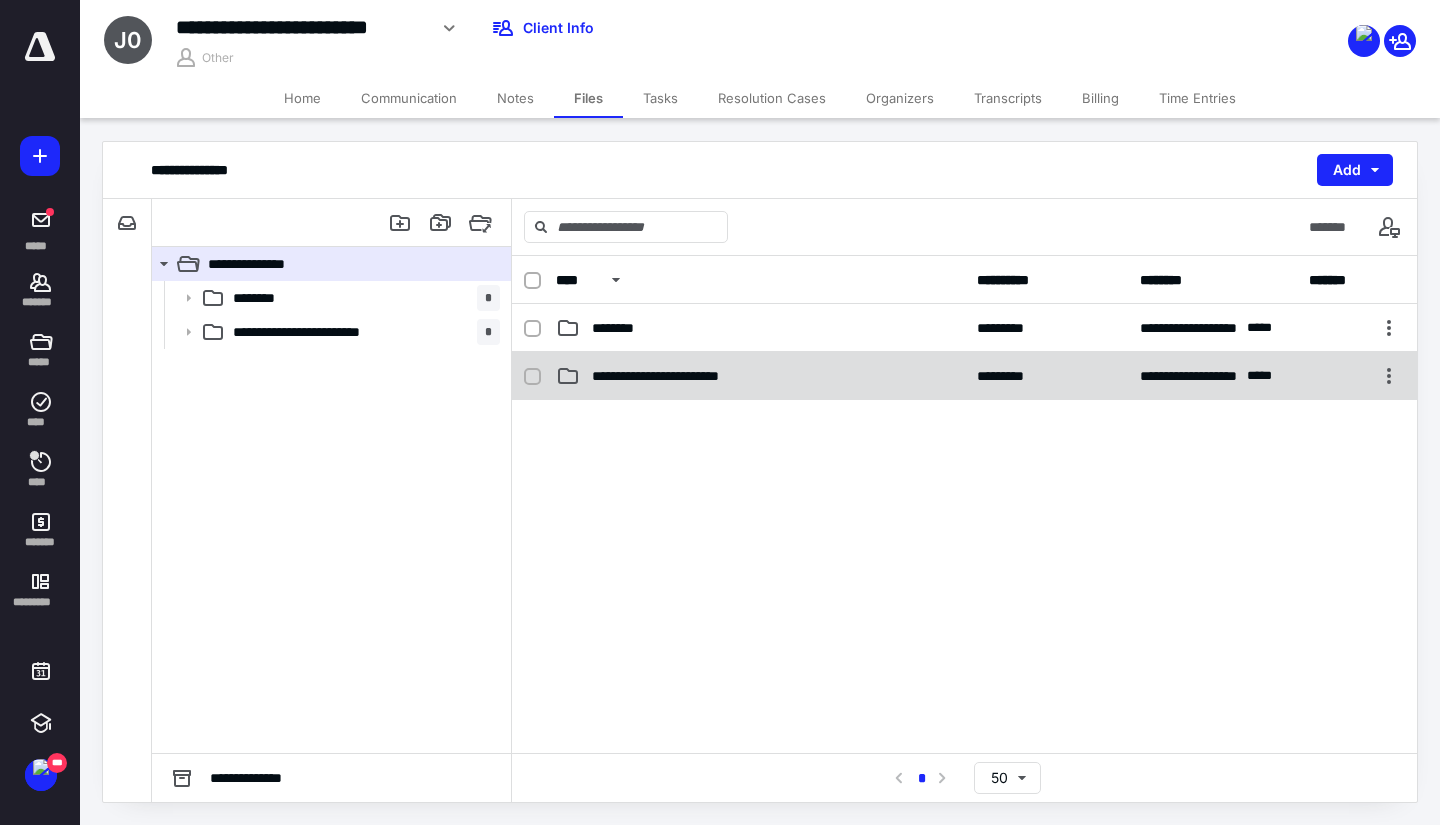click on "**********" at bounding box center (760, 376) 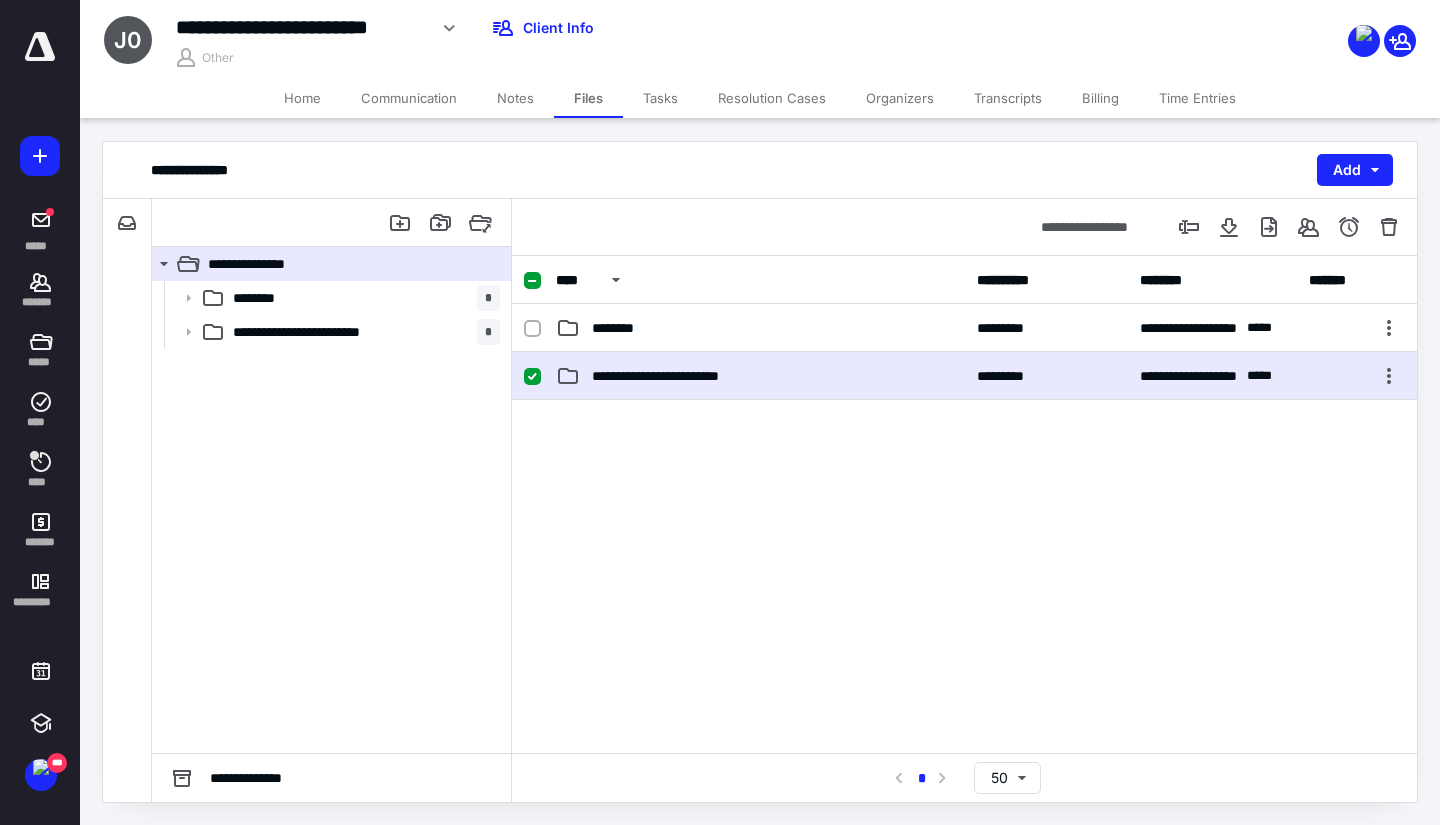 click on "**********" at bounding box center [760, 376] 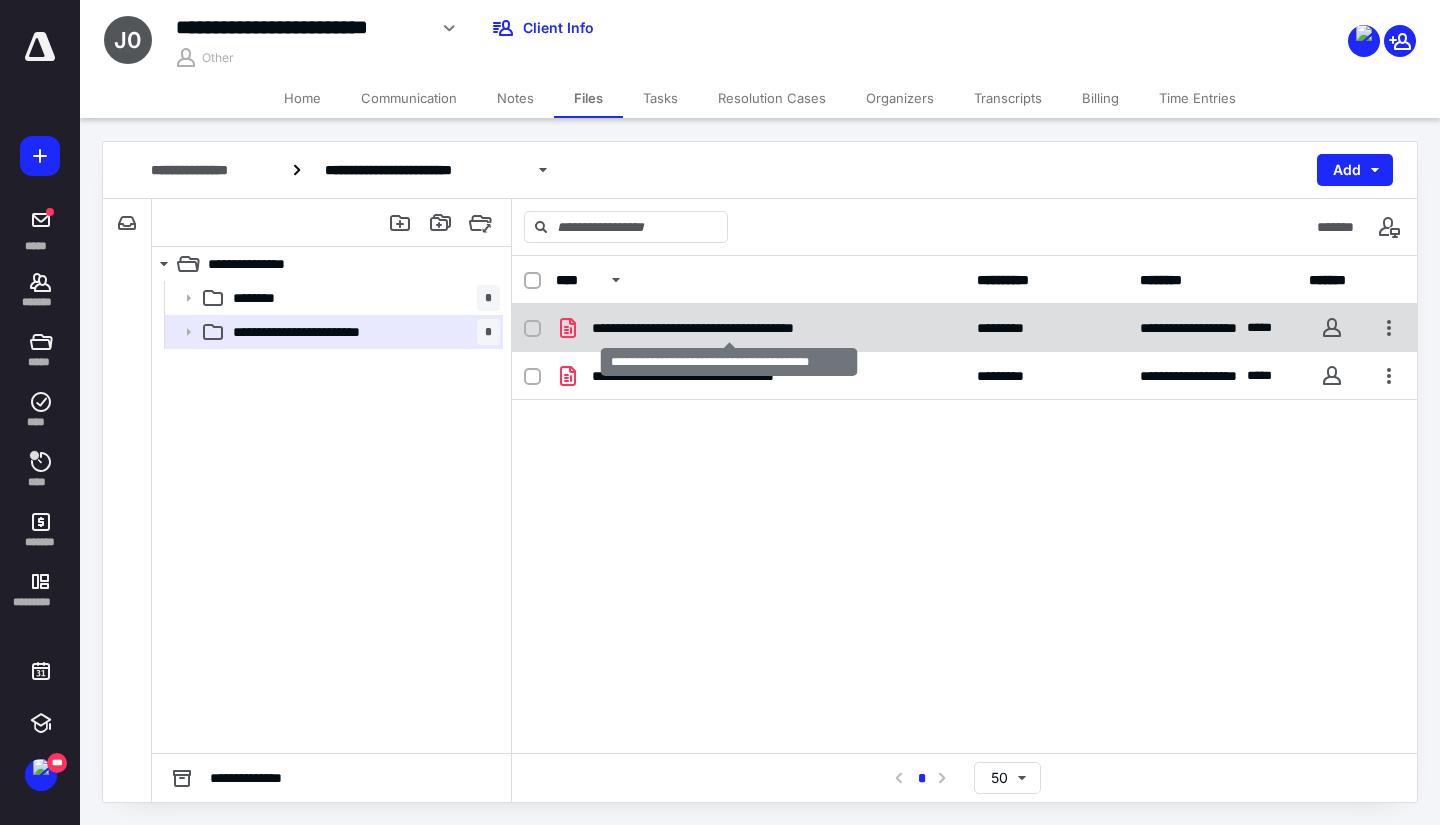 click on "**********" at bounding box center (729, 328) 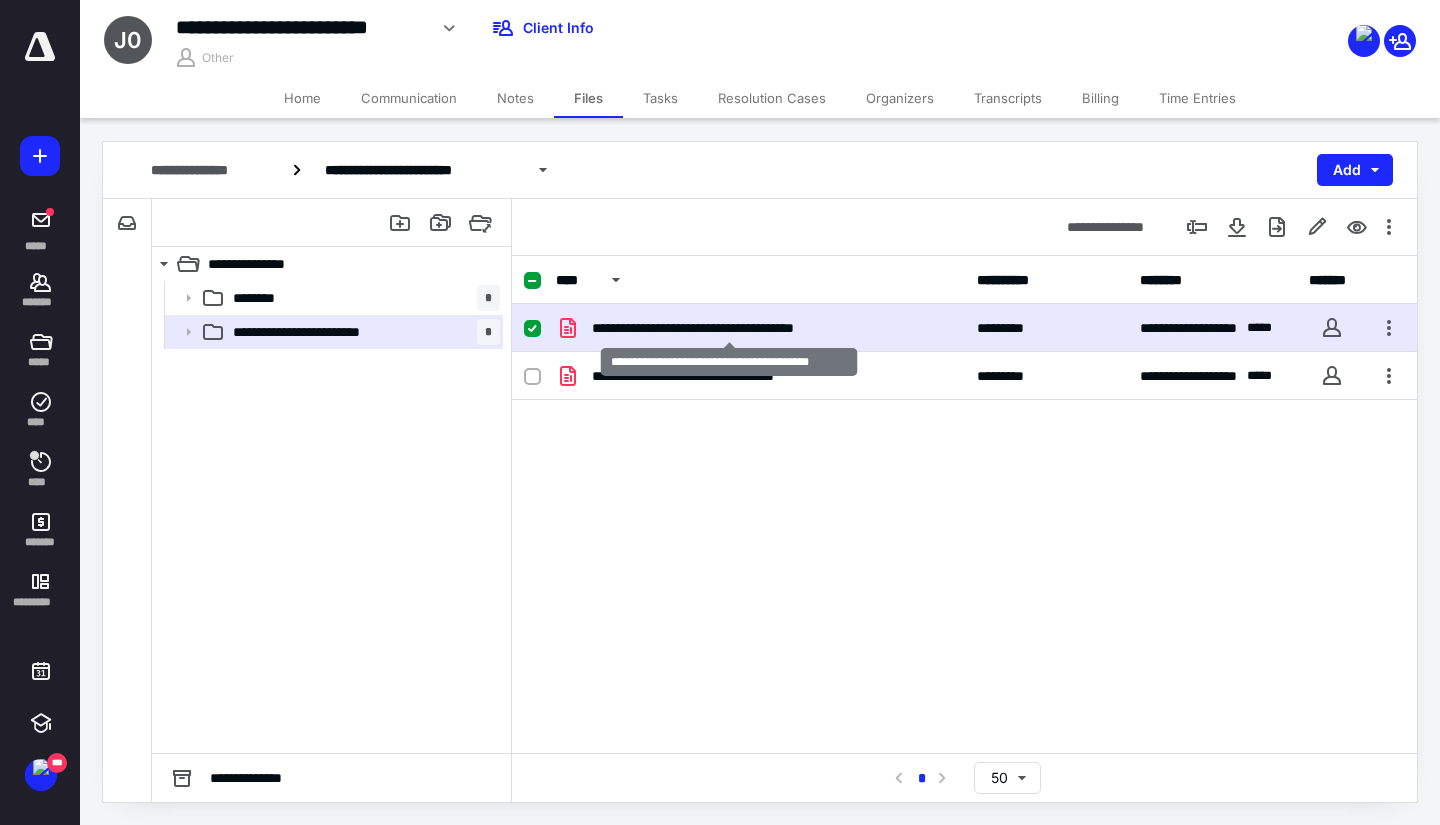 click on "**********" at bounding box center (729, 328) 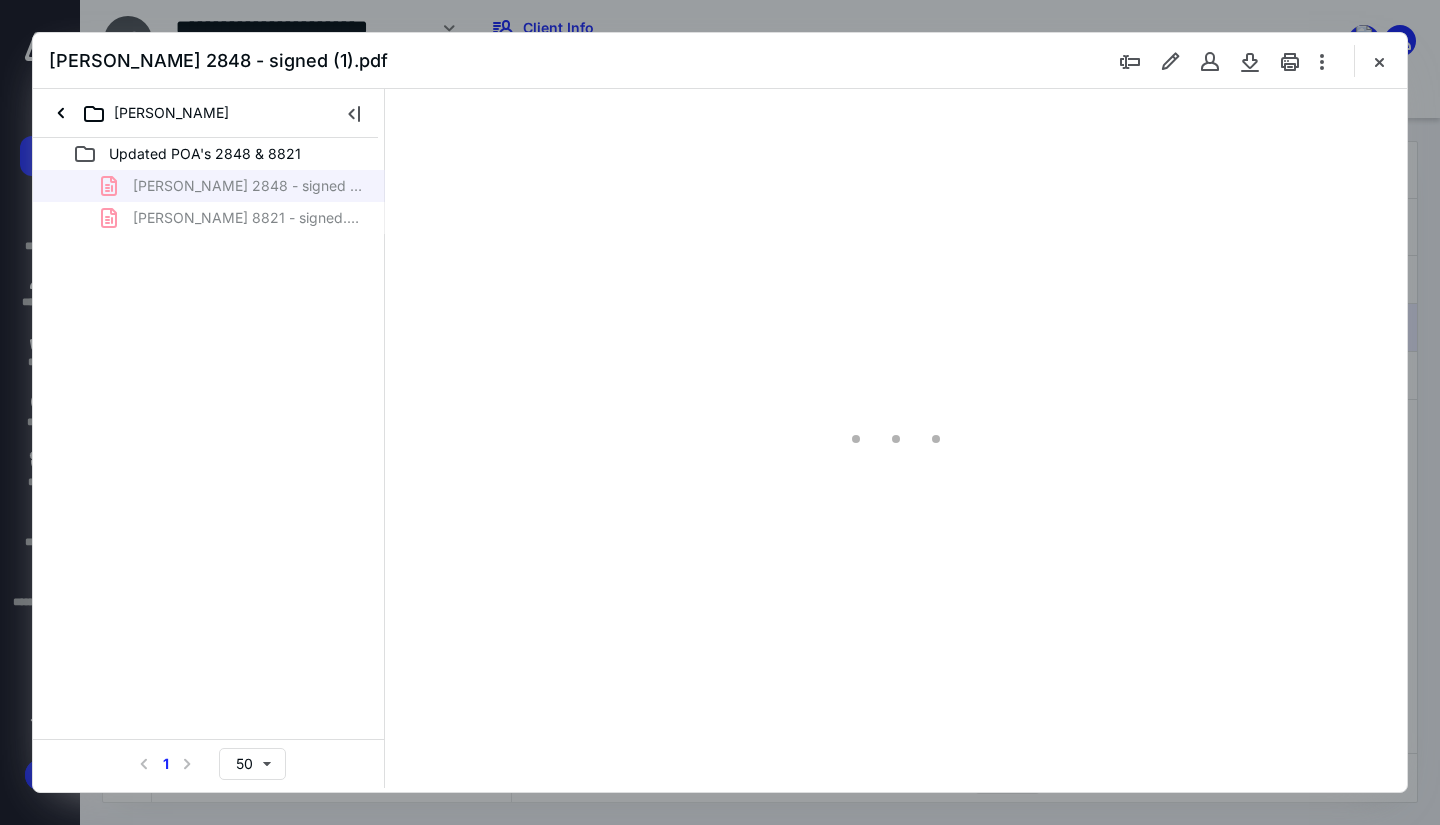 scroll, scrollTop: 0, scrollLeft: 0, axis: both 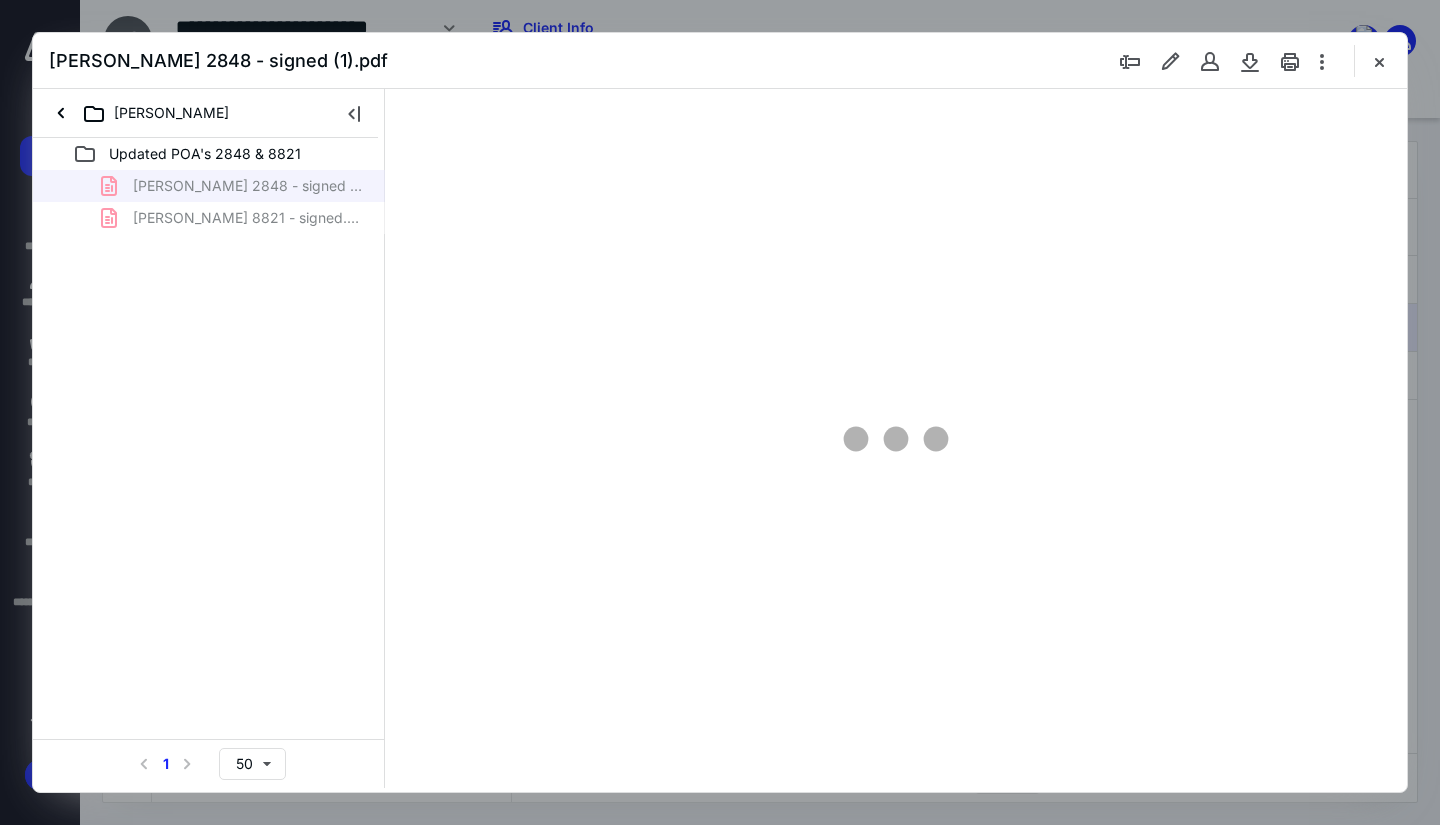type on "78" 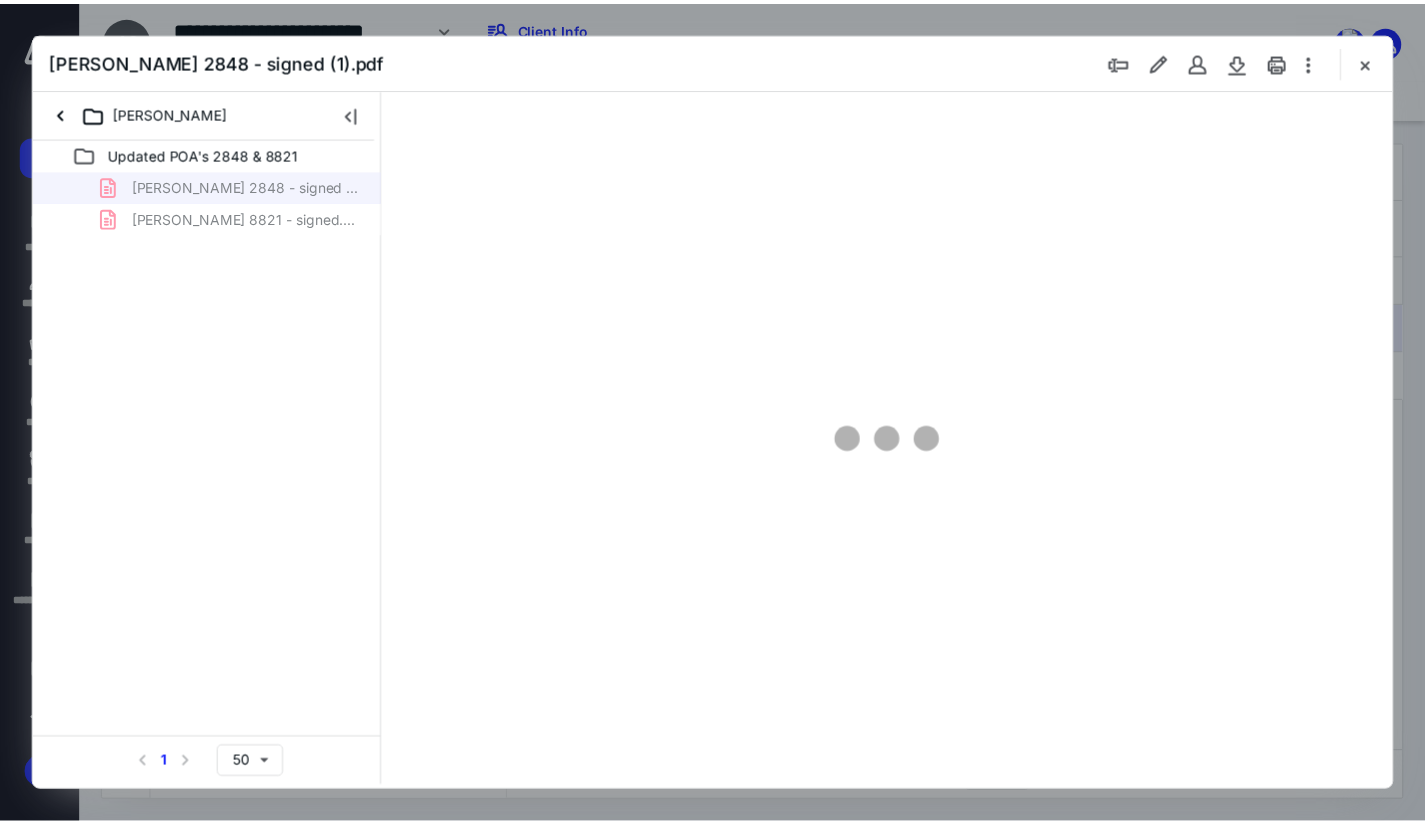 scroll, scrollTop: 79, scrollLeft: 0, axis: vertical 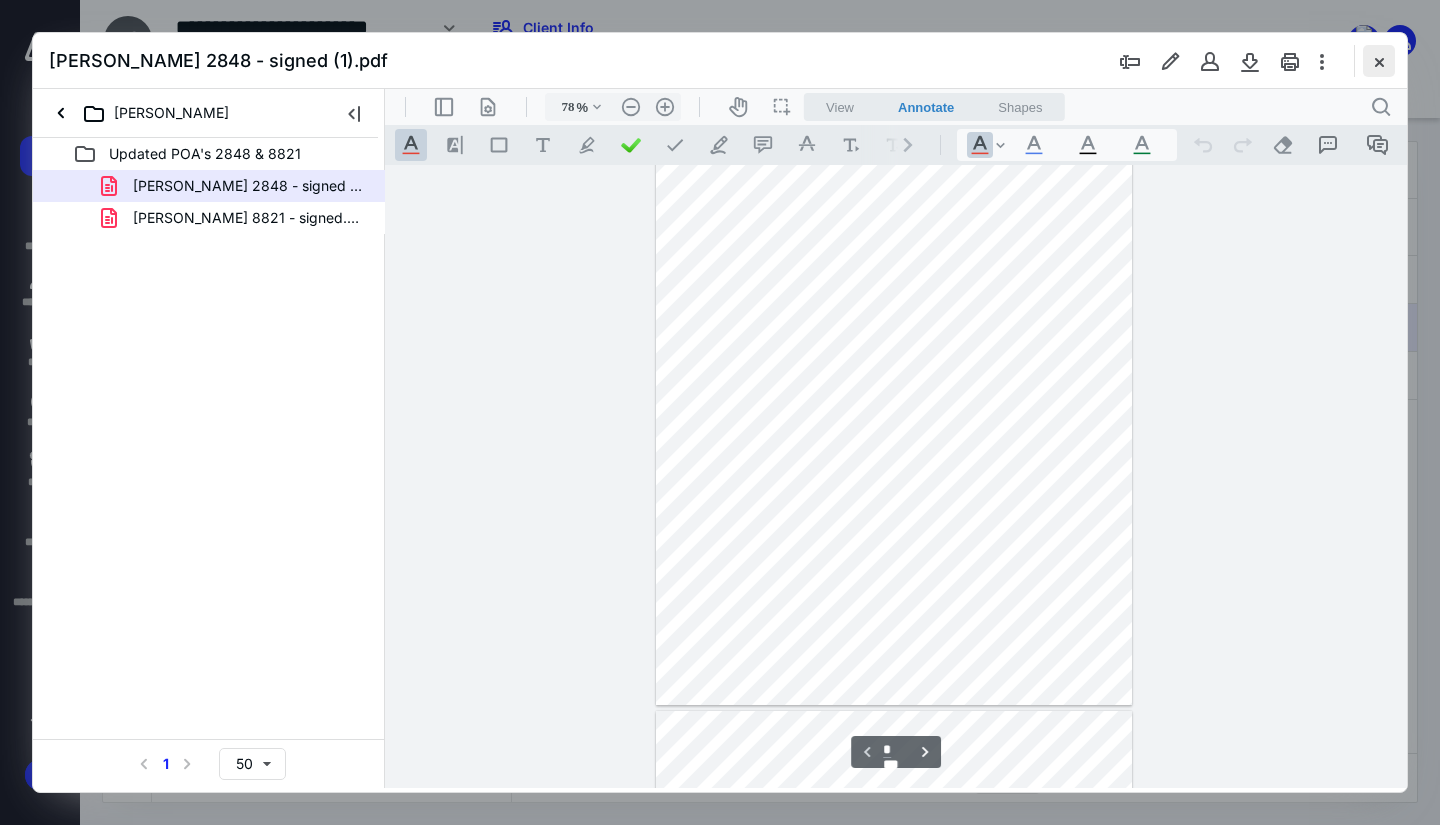 click at bounding box center (1379, 61) 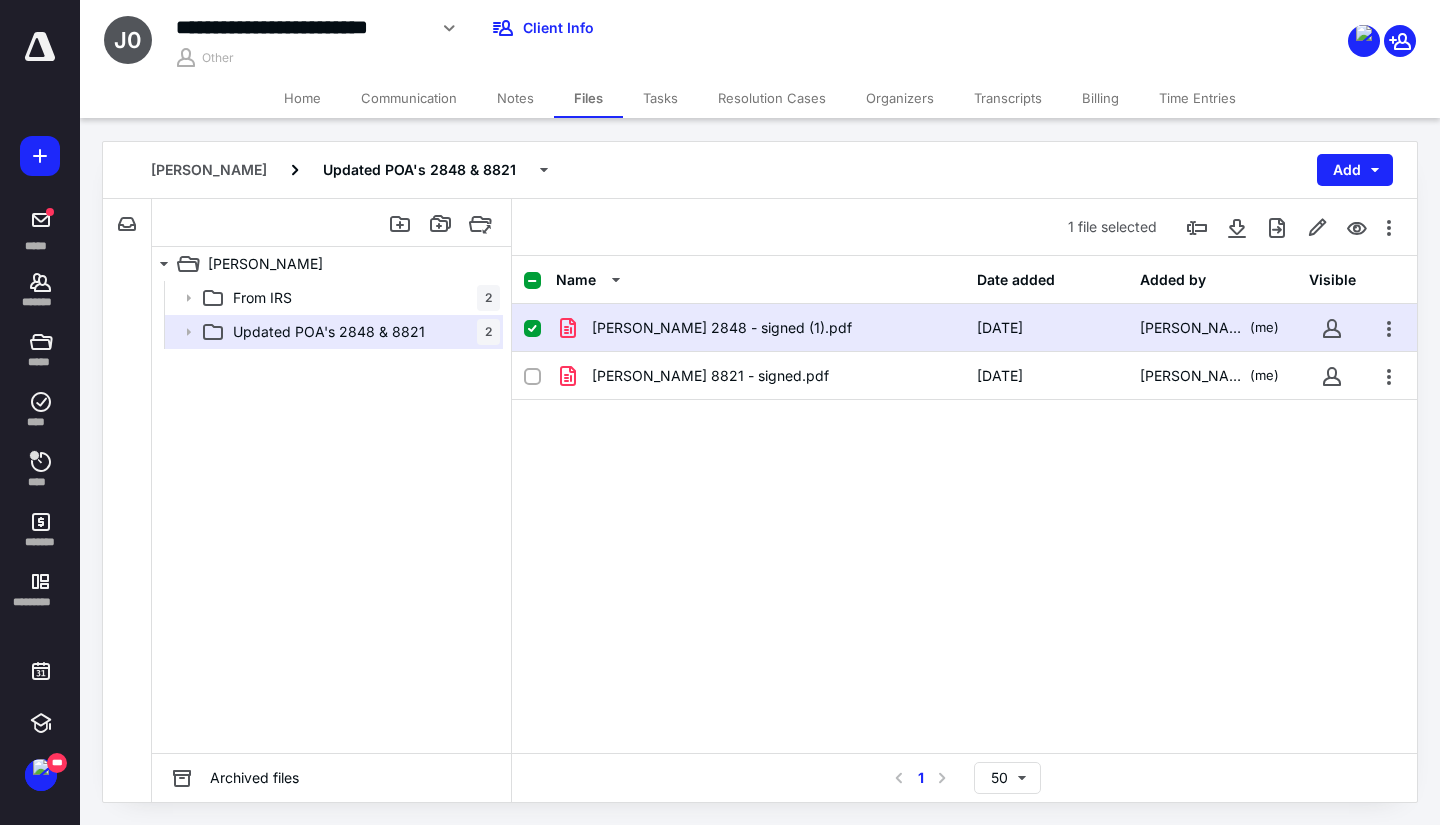 click on "[PERSON_NAME] Updated POA's 2848 & 8821   Add File Inbox: [PERSON_NAME] This inbox does not have any files [PERSON_NAME] From IRS 2 Updated POA's 2848 & 8821 2 From IRS 2 Updated POA's 2848 & 8821 2 Archived files 1 file selected Name Date added Added by Visible [PERSON_NAME] 2848 - signed (1).pdf [DATE] [PERSON_NAME]  (me) [PERSON_NAME] 8821 - signed.pdf [DATE] [PERSON_NAME]  (me) Select a page number for more results 1 50" at bounding box center [760, 472] 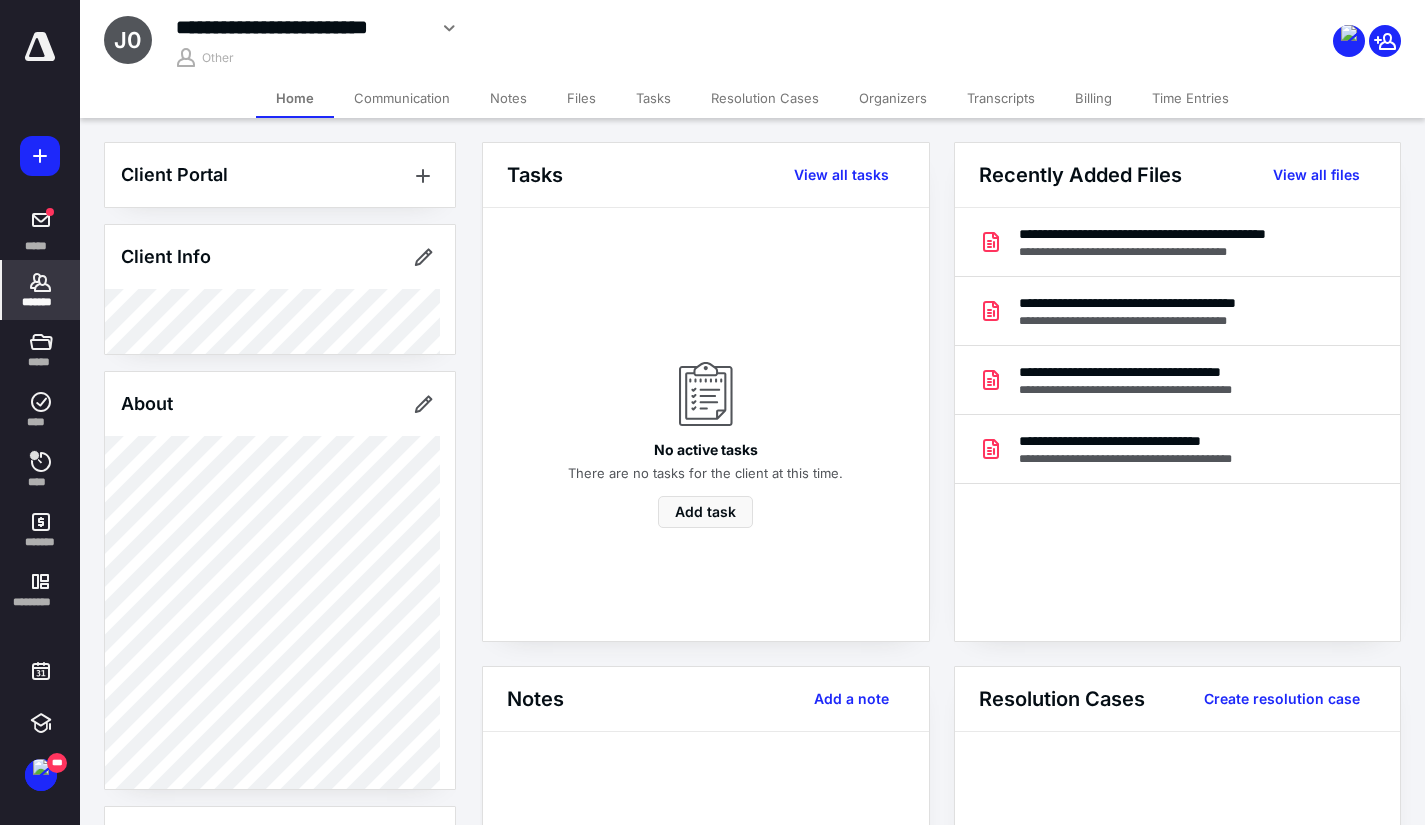 click on "*******" at bounding box center [41, 302] 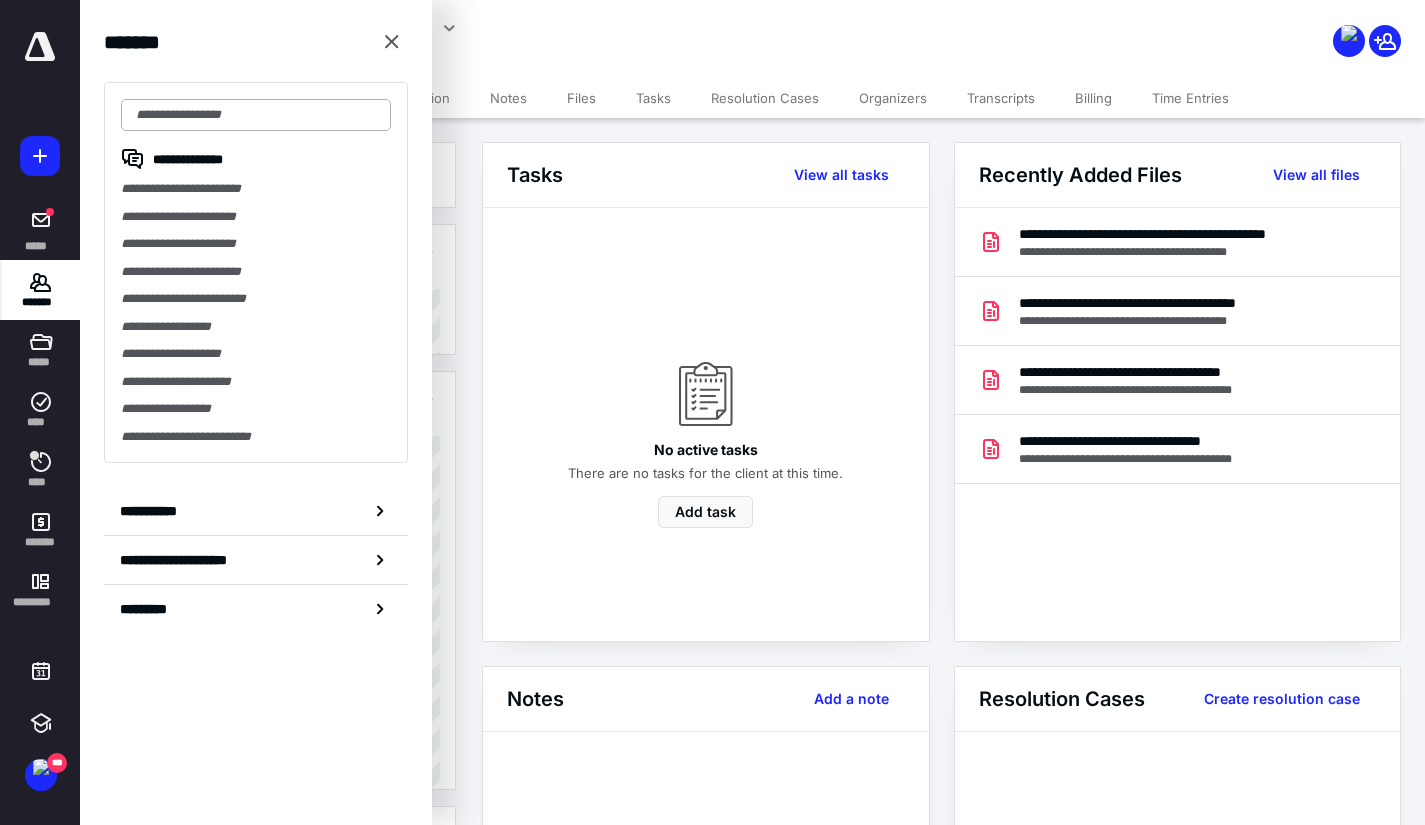 click at bounding box center [256, 115] 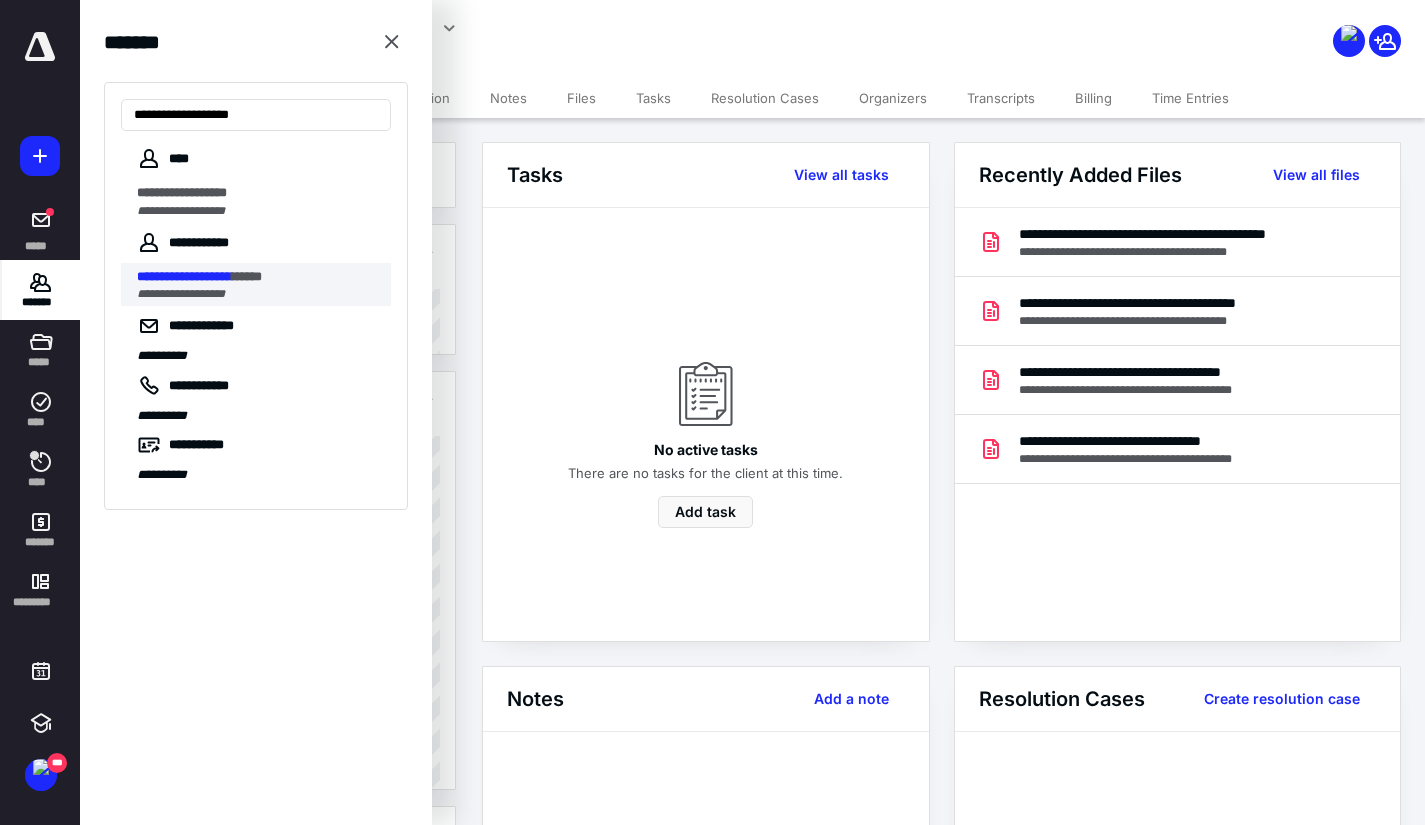 type on "**********" 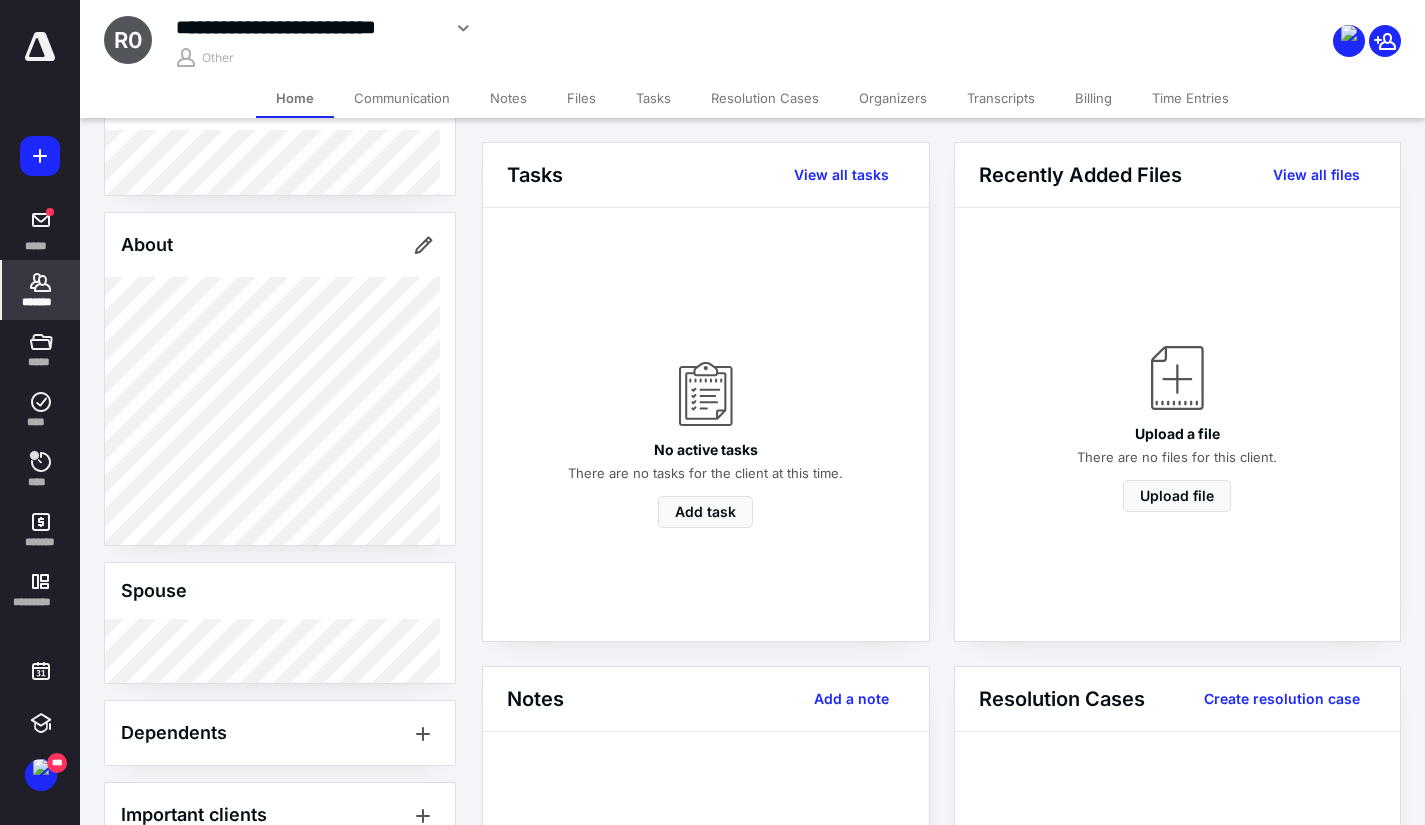 scroll, scrollTop: 88, scrollLeft: 0, axis: vertical 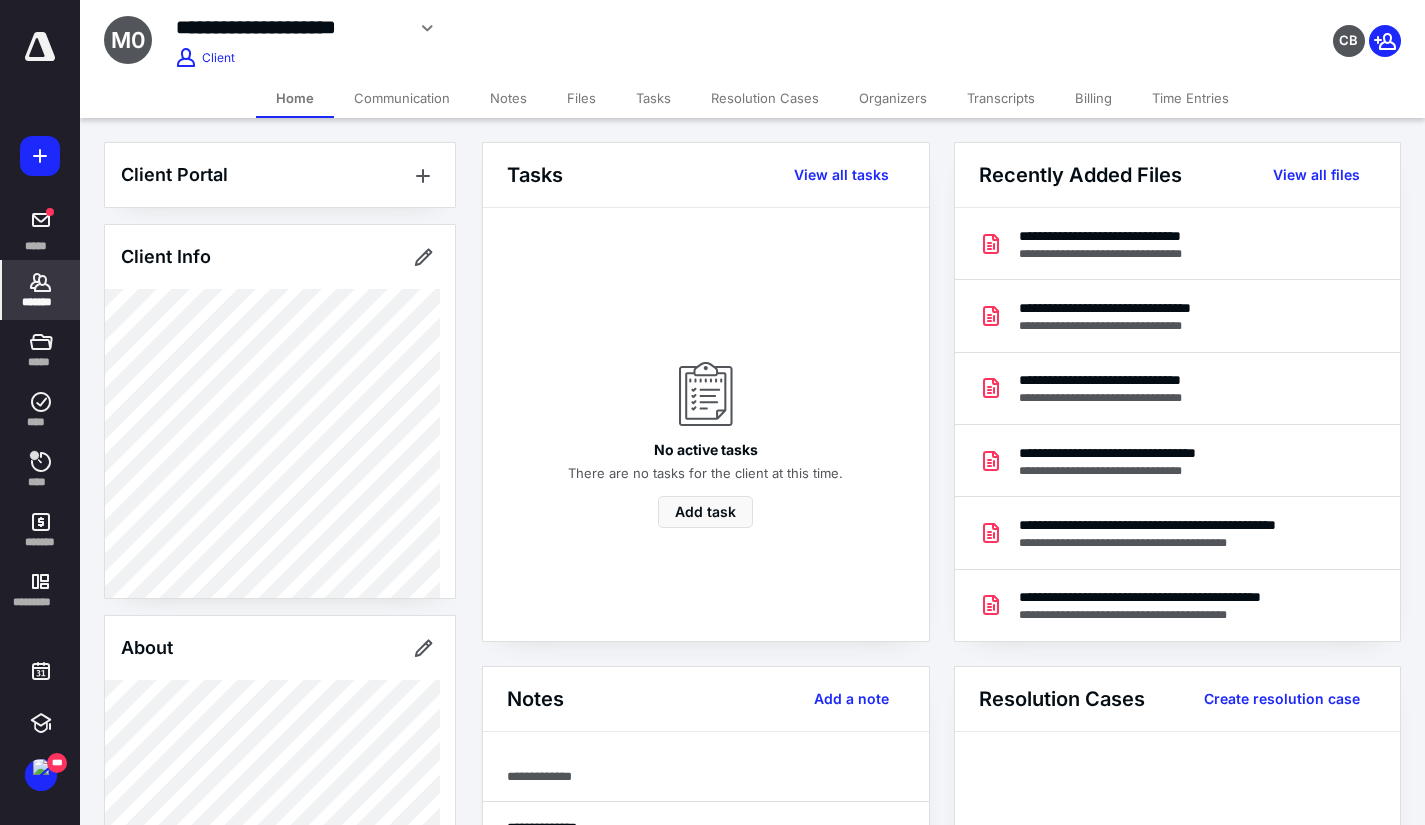 click on "Client Portal Client Info About Spouse Dependents Important clients Tags Manage all tags" at bounding box center (280, 1147) 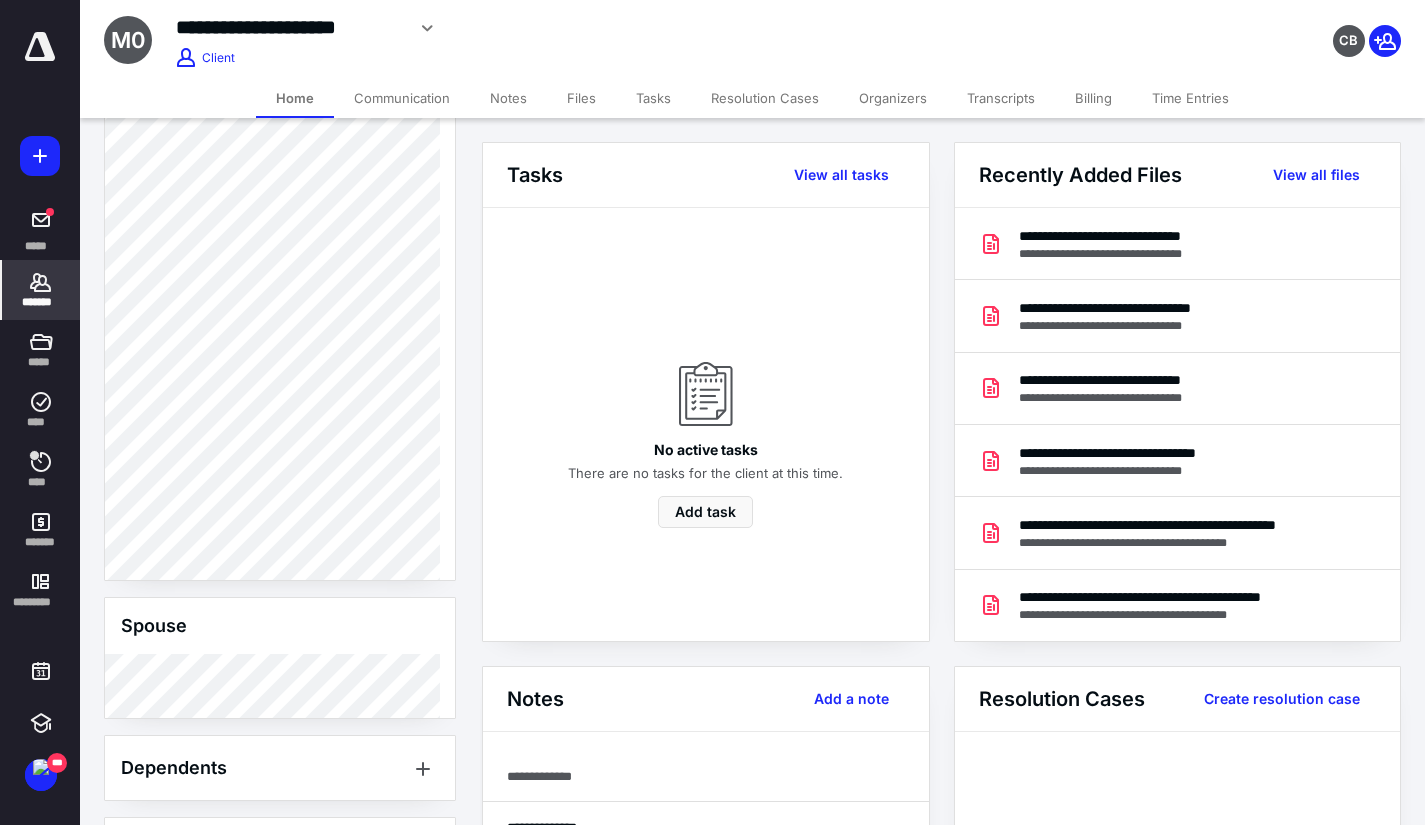 scroll, scrollTop: 1200, scrollLeft: 0, axis: vertical 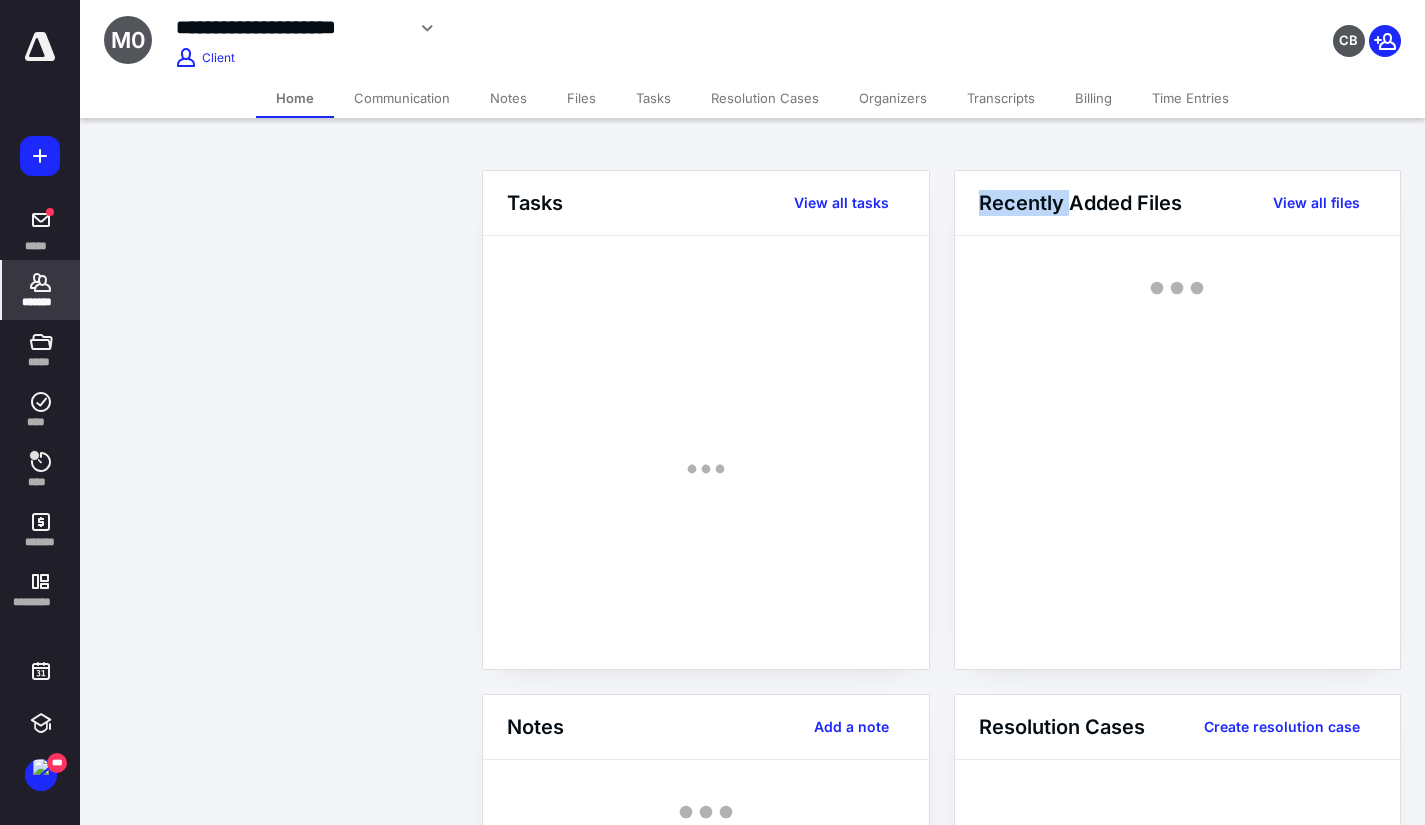 click on "**********" at bounding box center (712, 839) 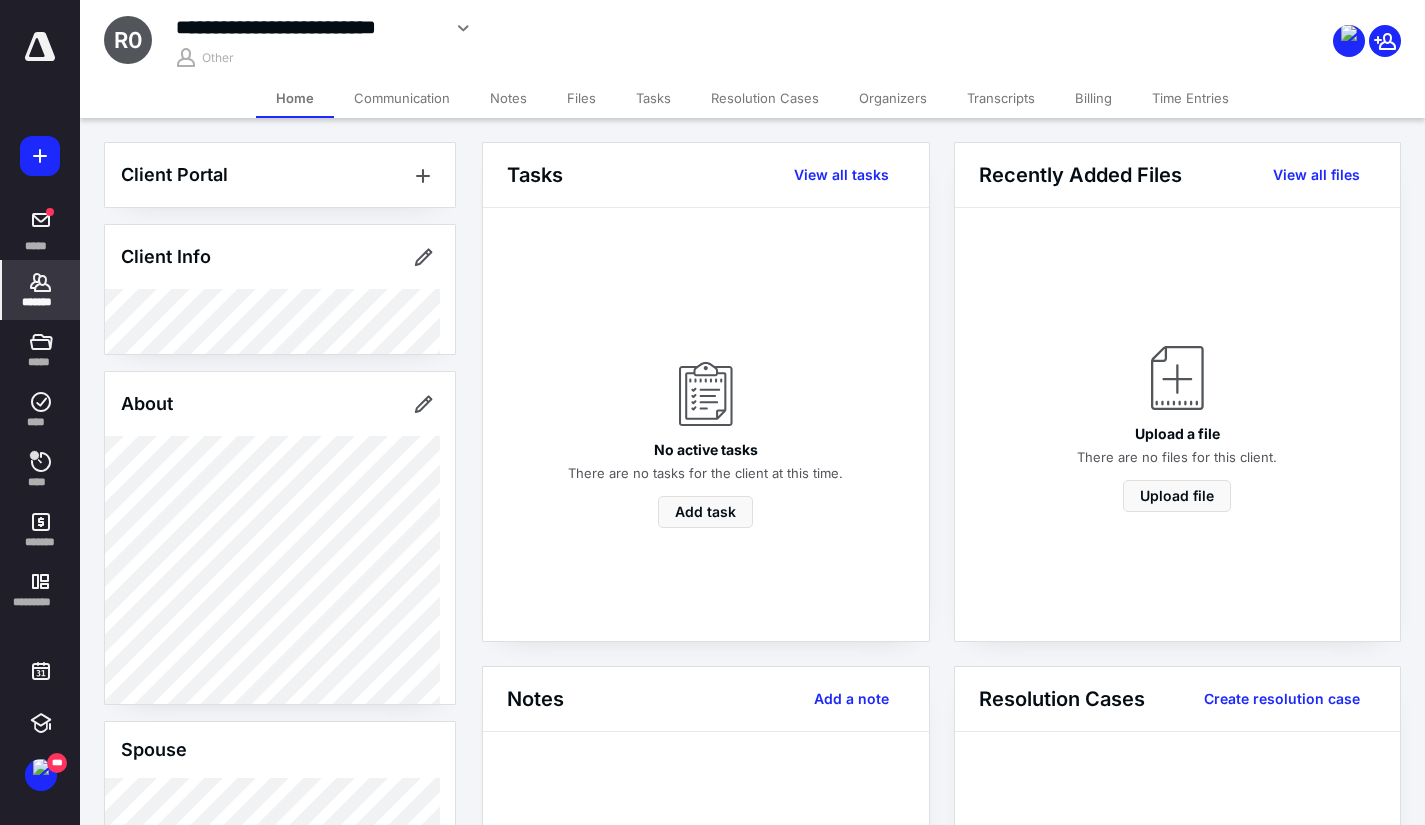 click on "Client Portal Client Info About Spouse Dependents Important clients Tags Manage all tags" at bounding box center [280, 615] 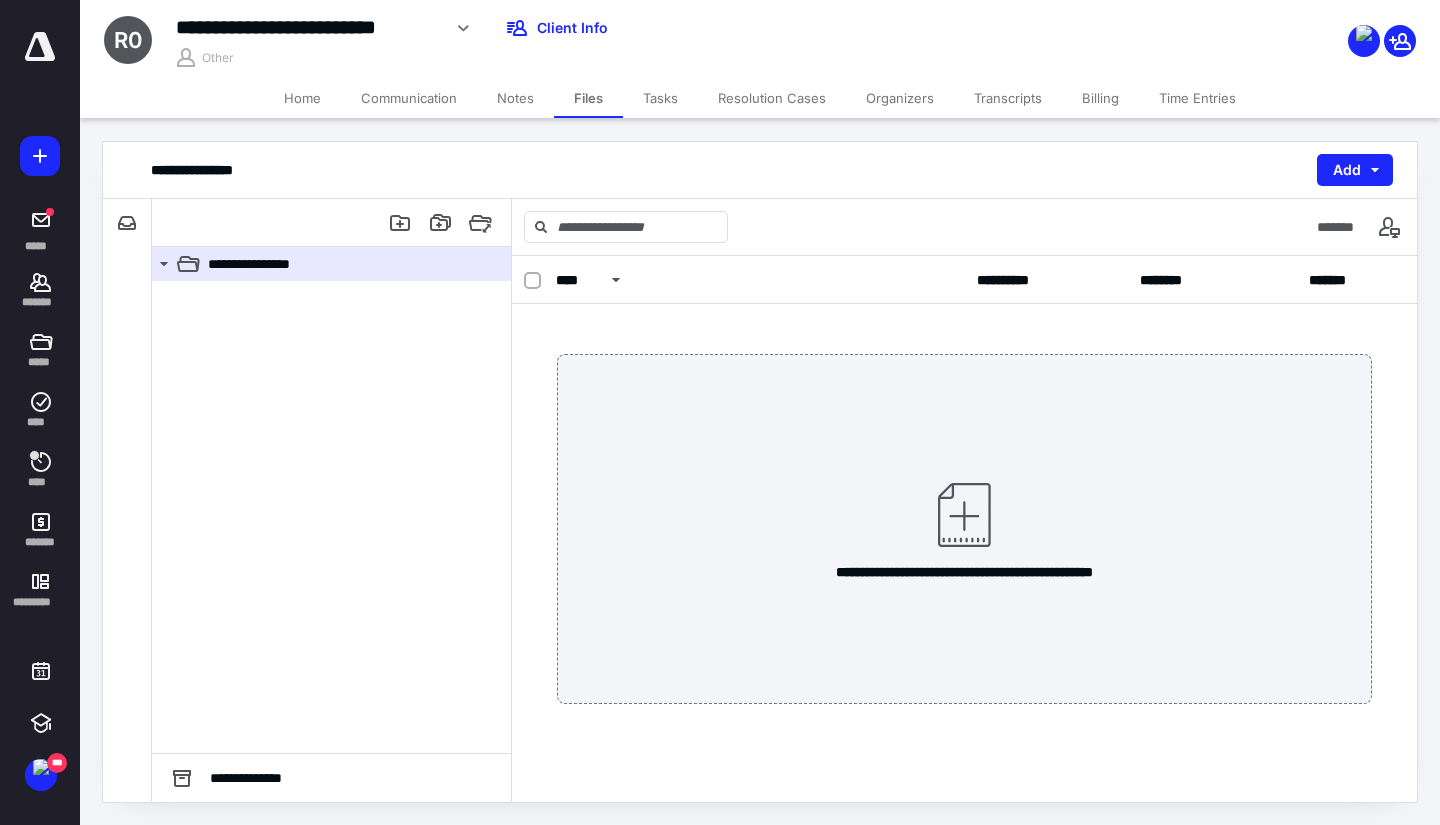 click on "Home" at bounding box center (302, 98) 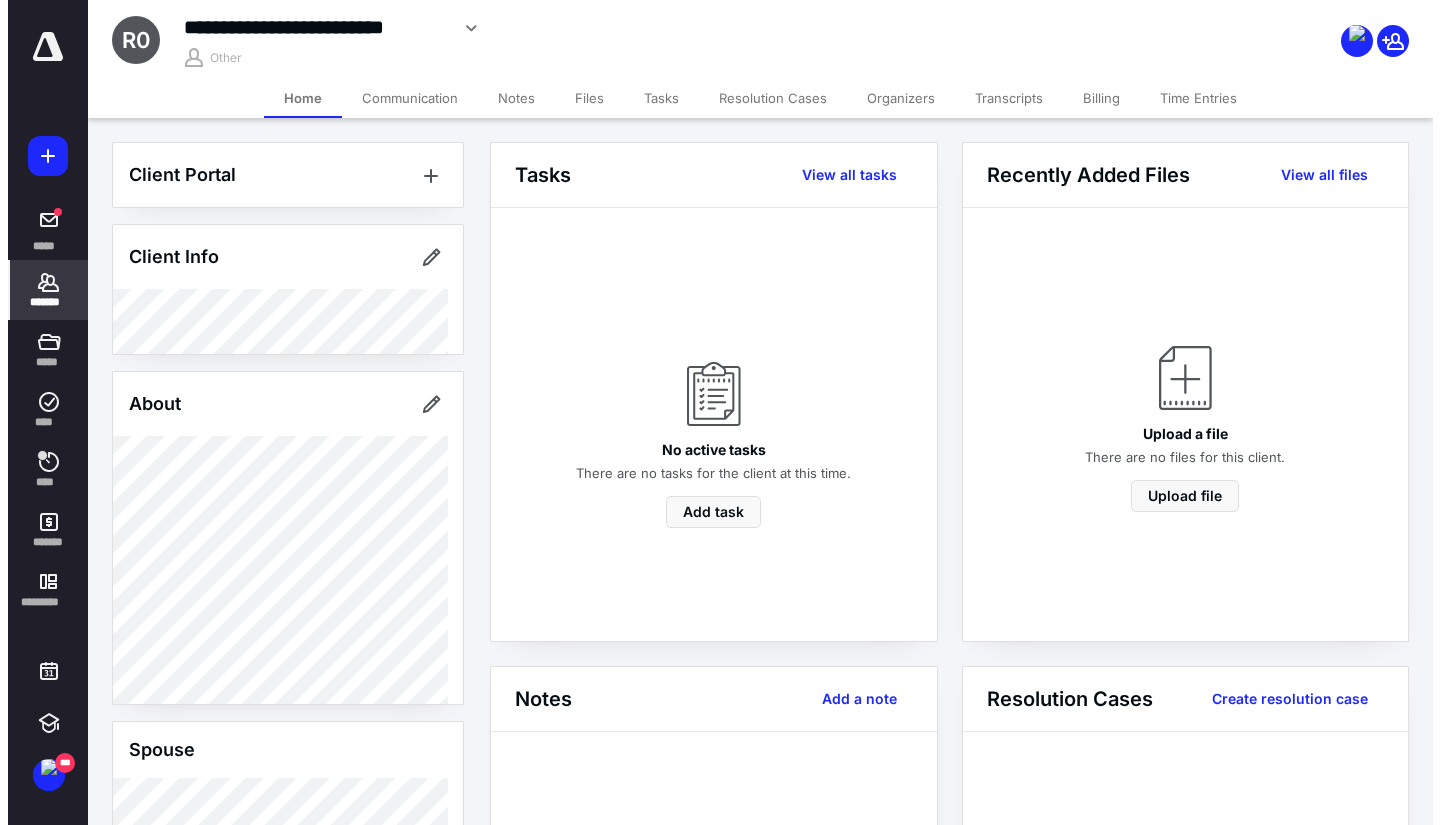 scroll, scrollTop: 288, scrollLeft: 0, axis: vertical 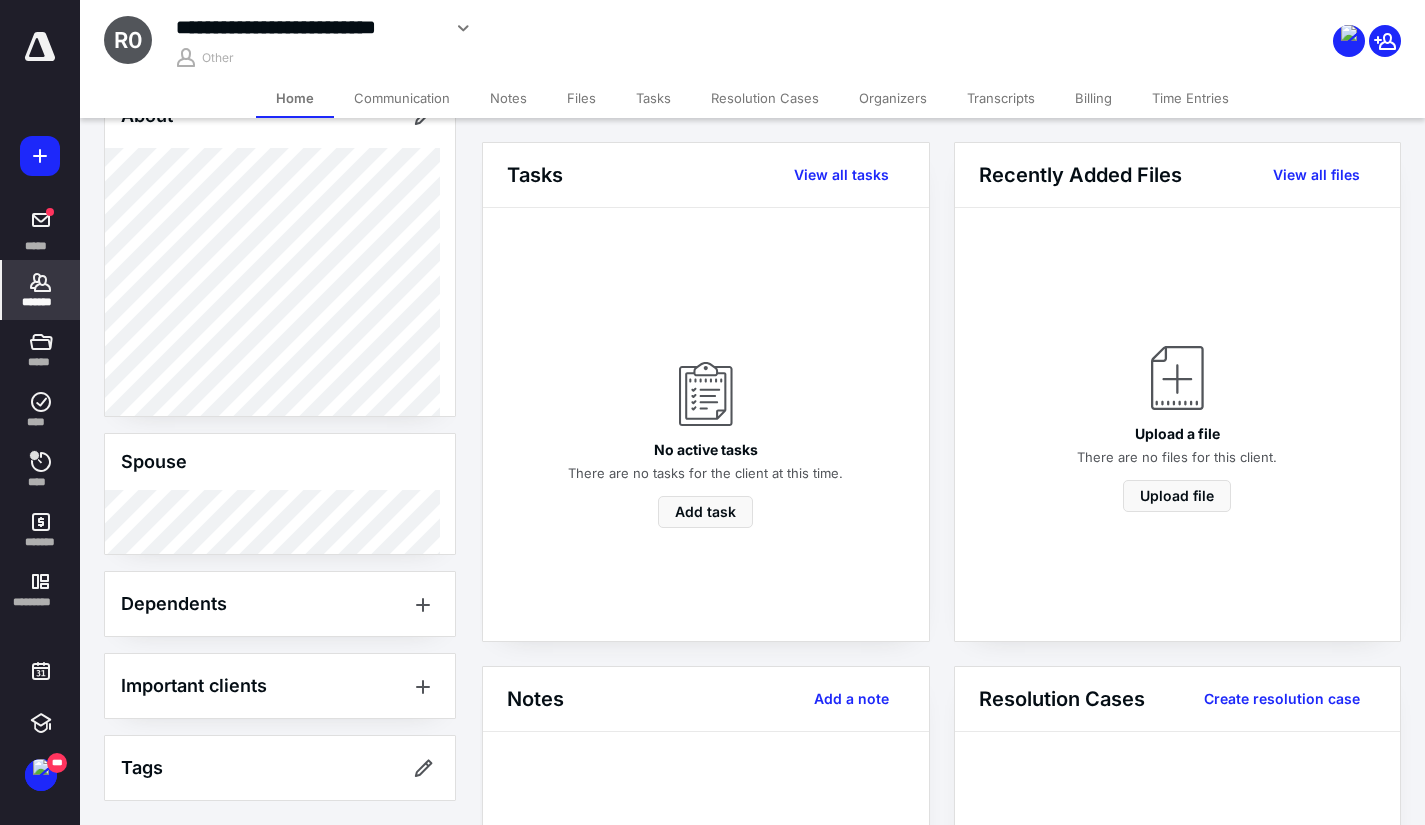 drag, startPoint x: 28, startPoint y: 307, endPoint x: 45, endPoint y: 301, distance: 18.027756 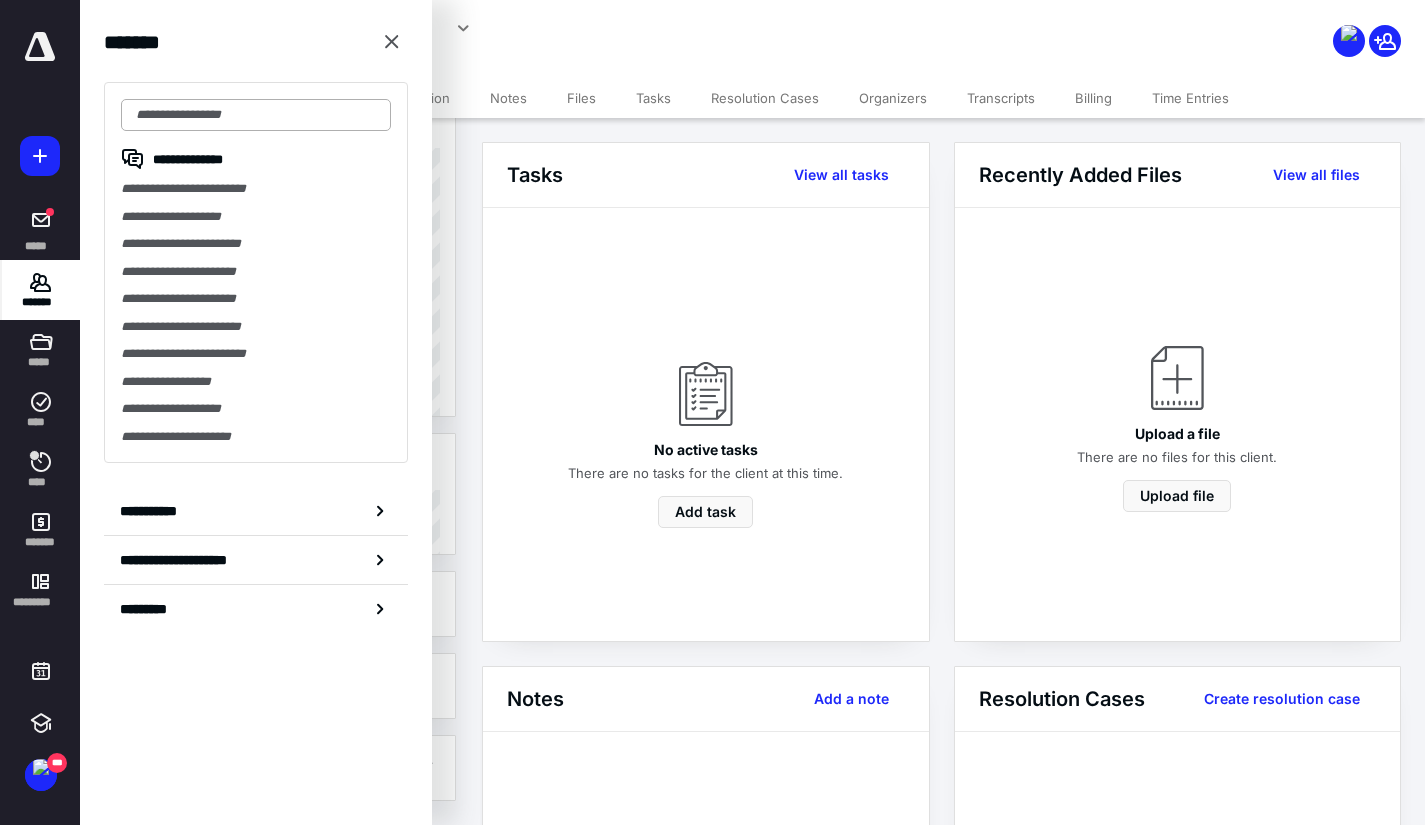 click at bounding box center [256, 115] 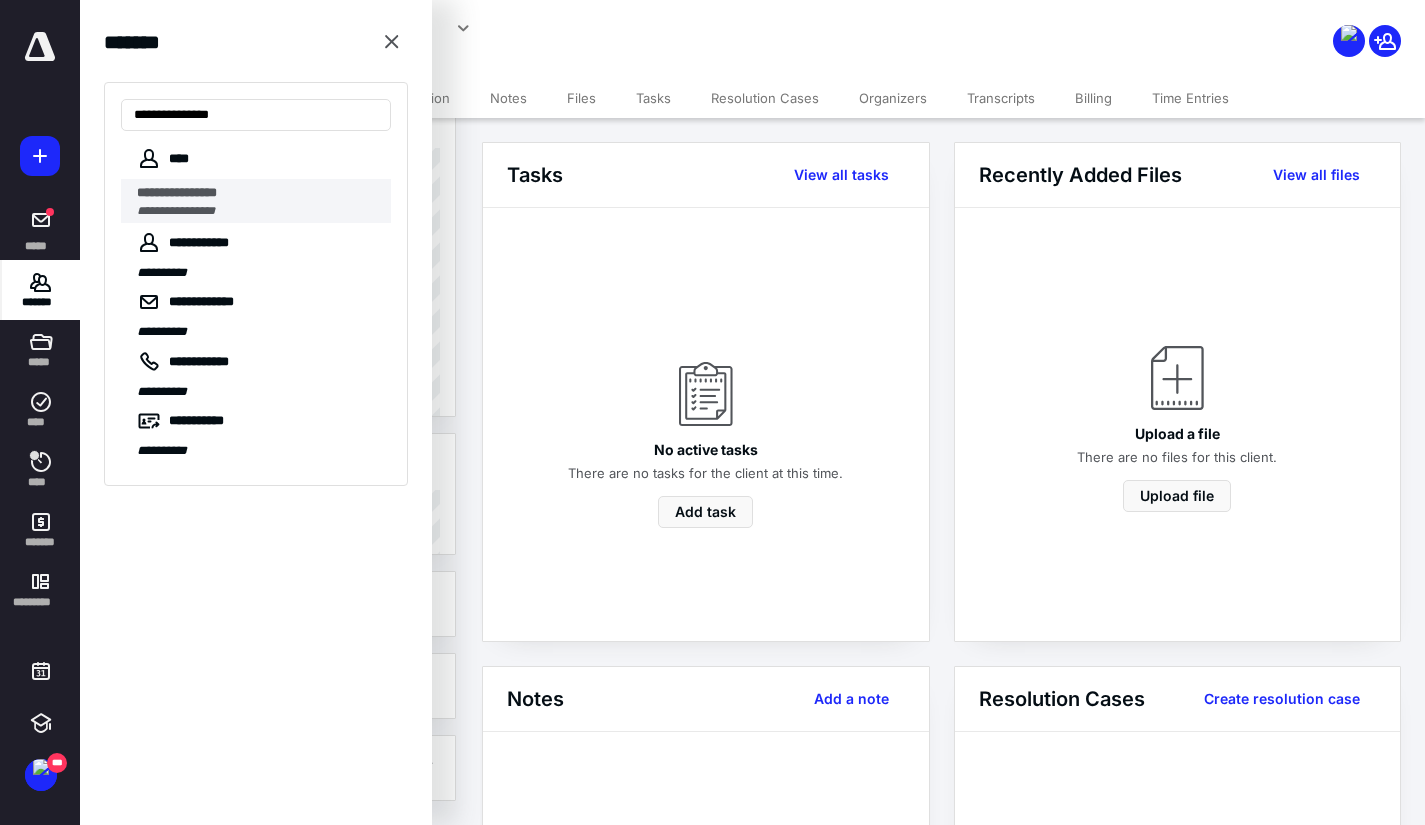 type on "**********" 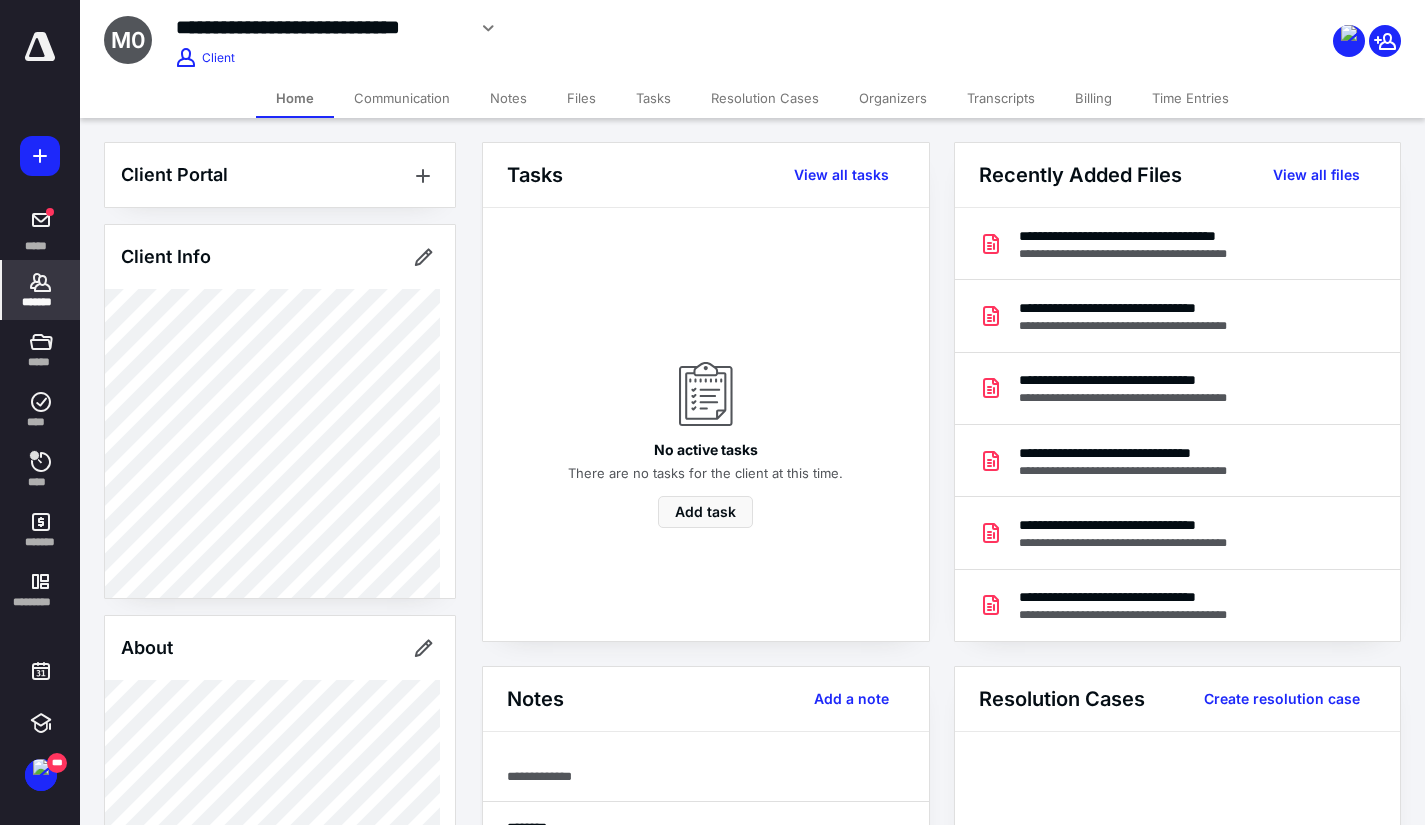 click on "Files" at bounding box center (581, 98) 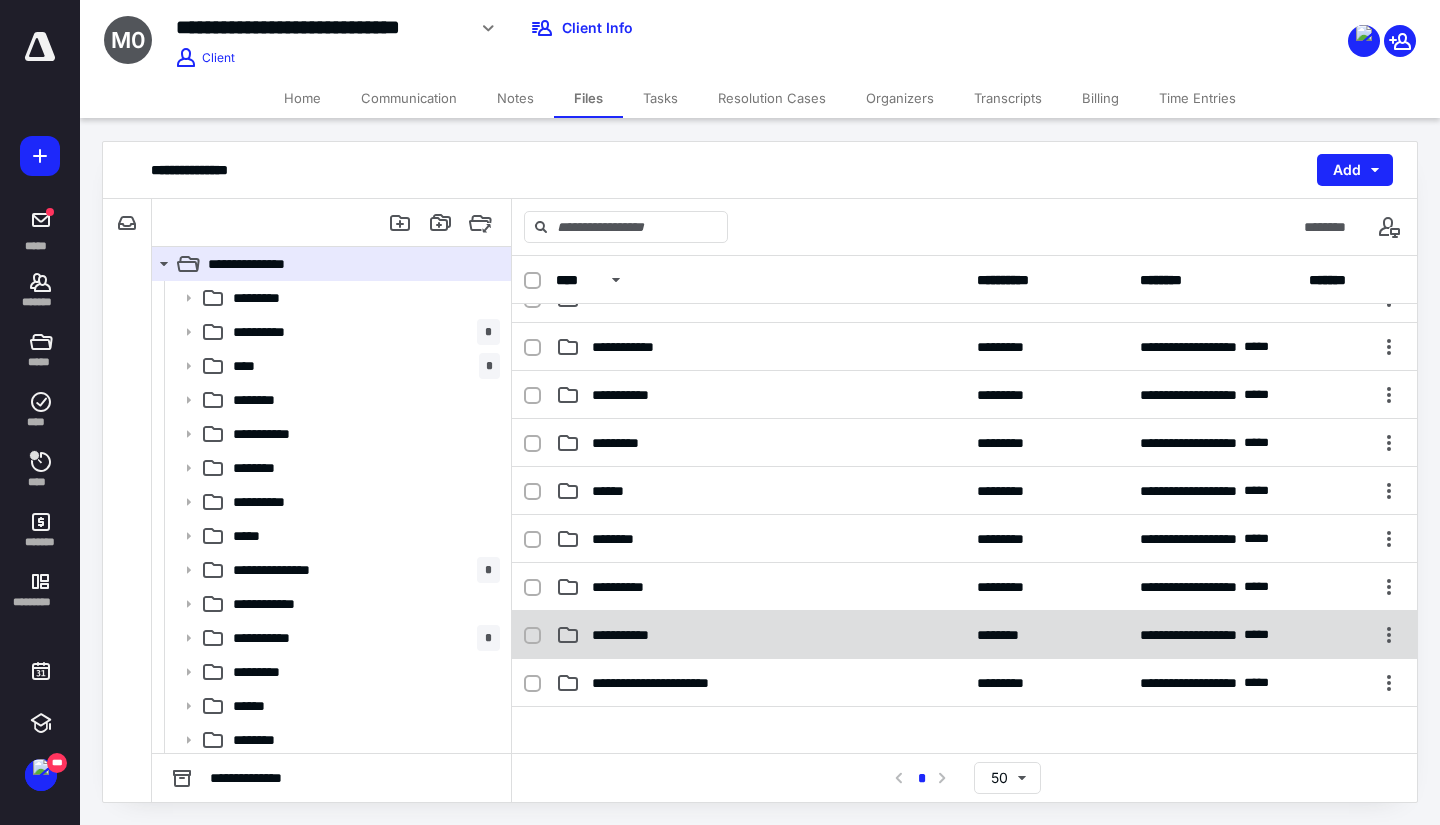 scroll, scrollTop: 500, scrollLeft: 0, axis: vertical 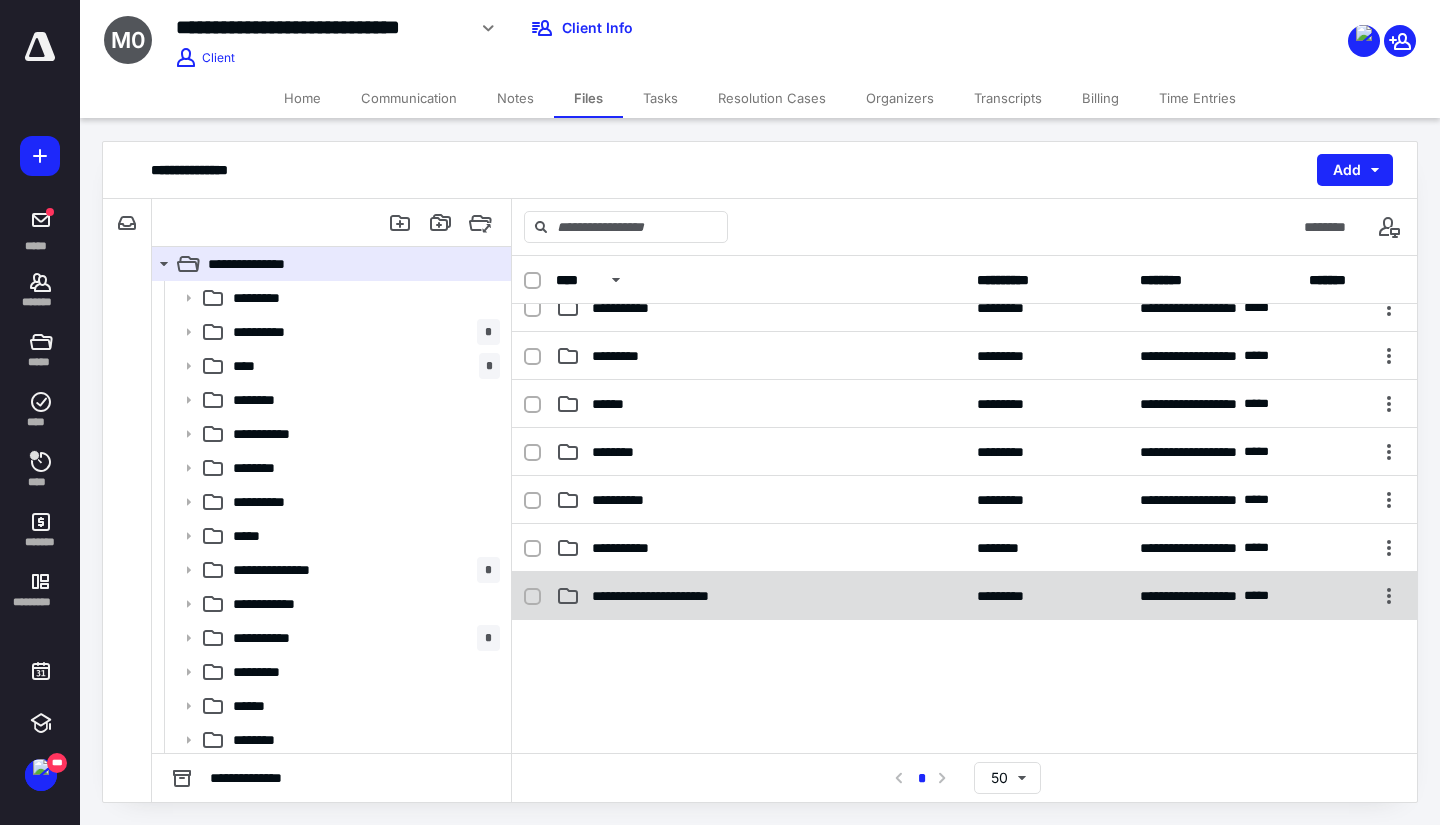 click on "**********" at bounding box center (680, 596) 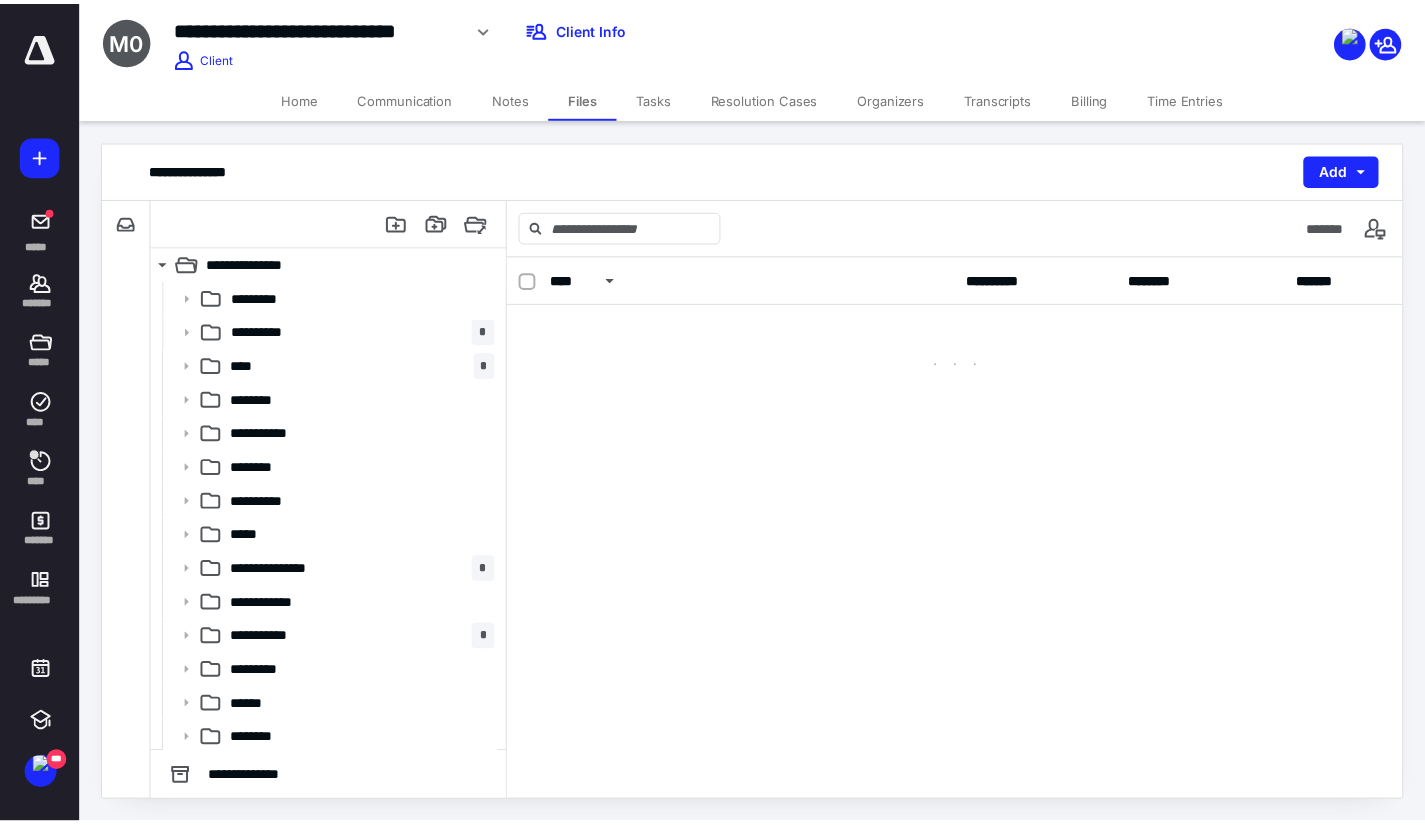 scroll, scrollTop: 0, scrollLeft: 0, axis: both 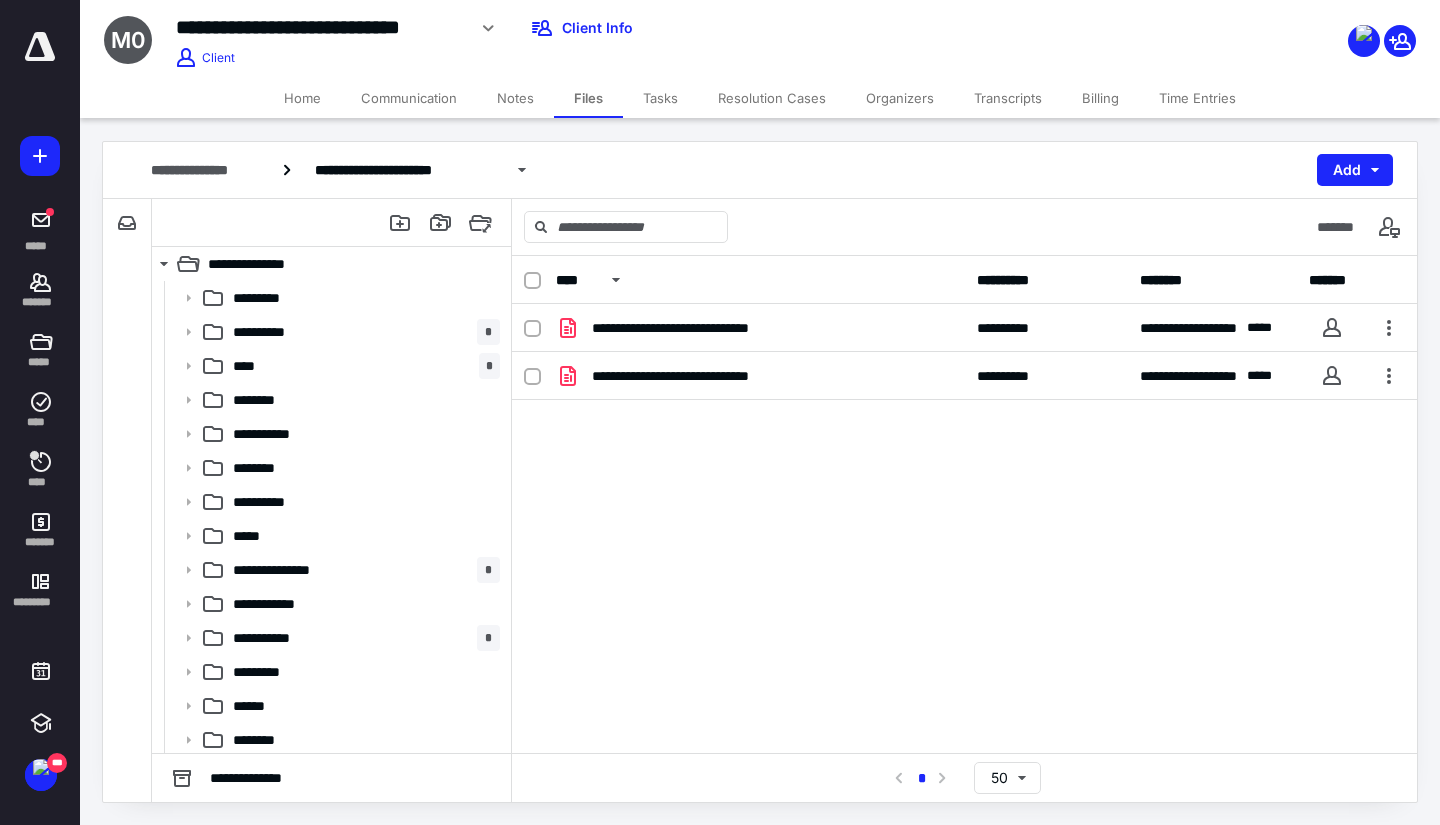 click on "Home" at bounding box center [302, 98] 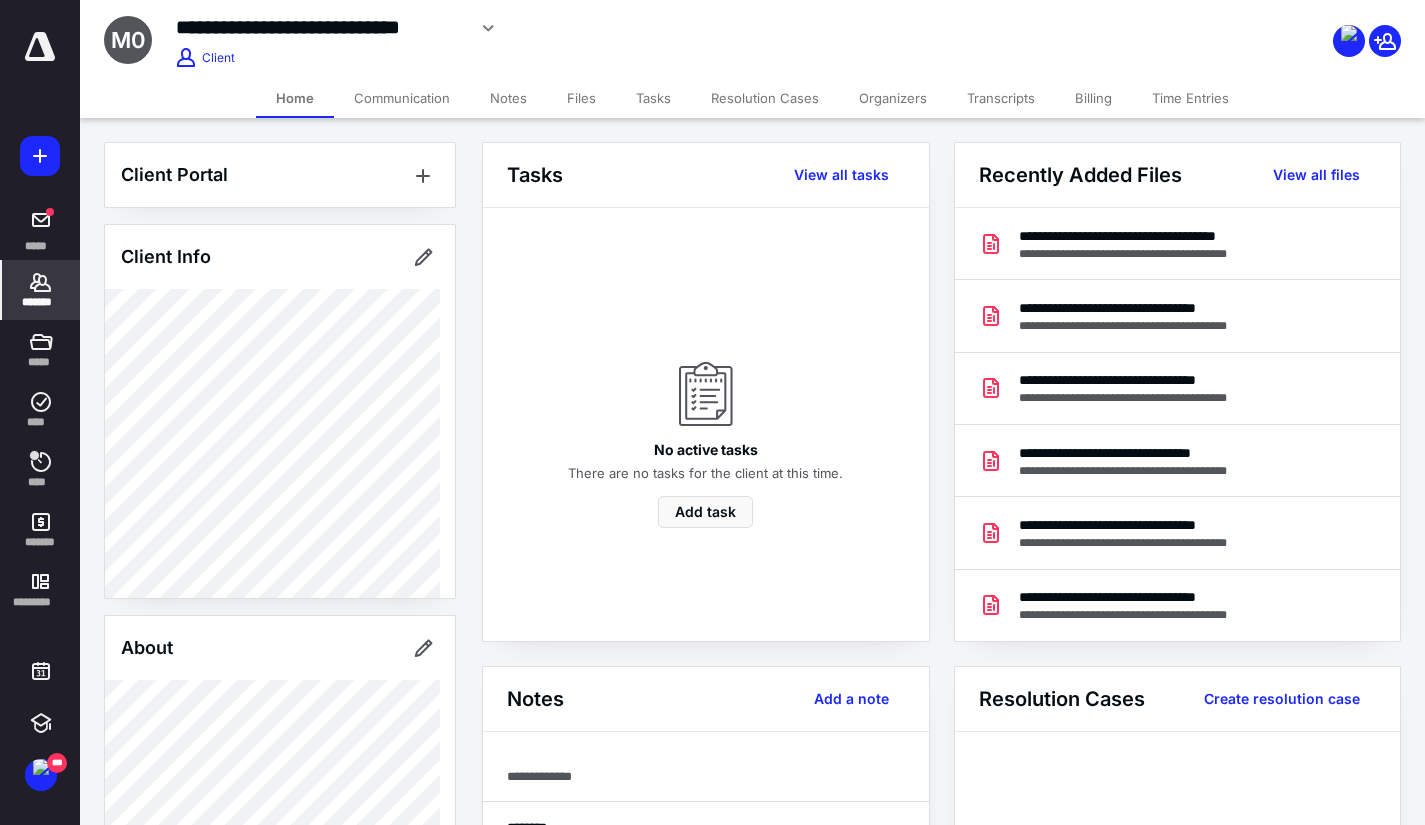 click on "Transcripts" at bounding box center [1001, 98] 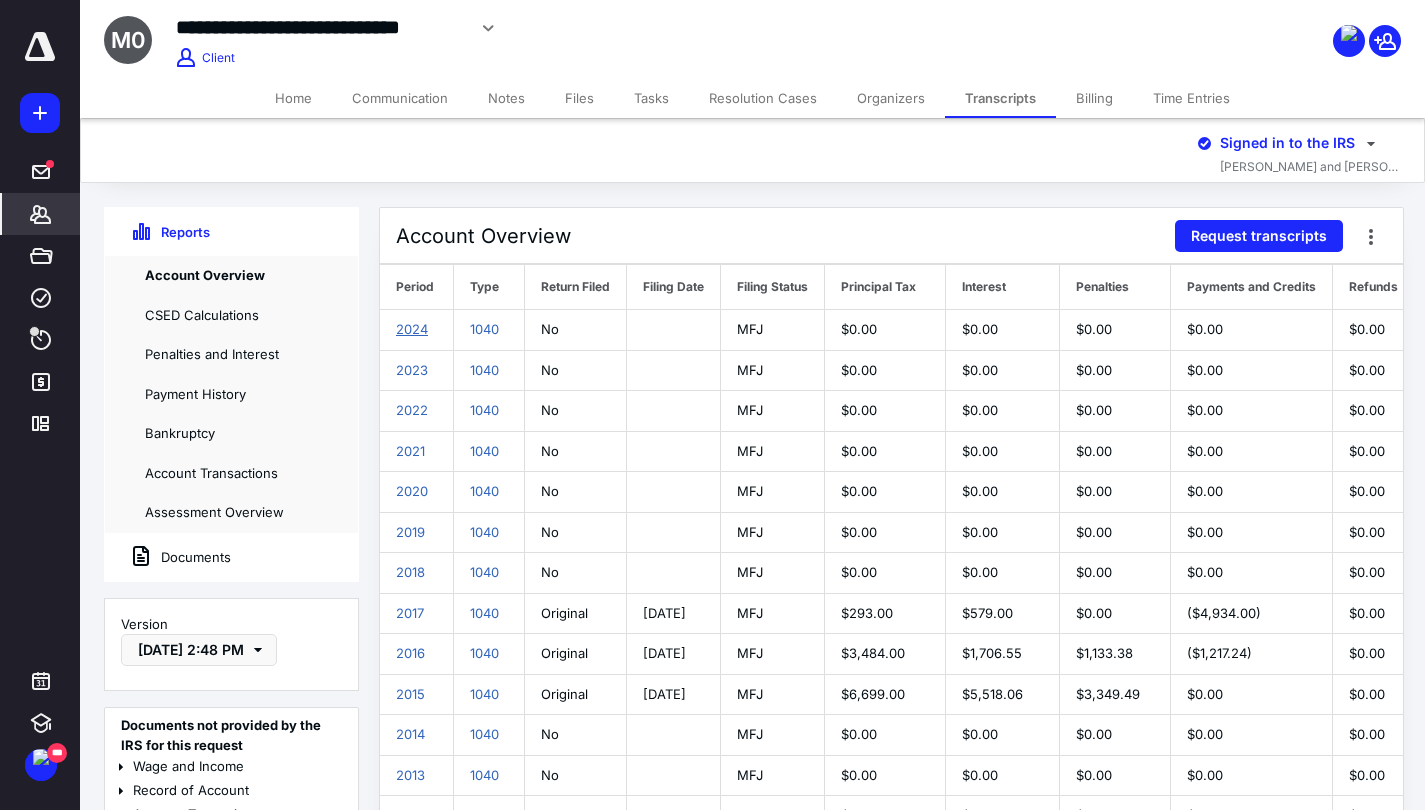 click on "2024" at bounding box center [412, 329] 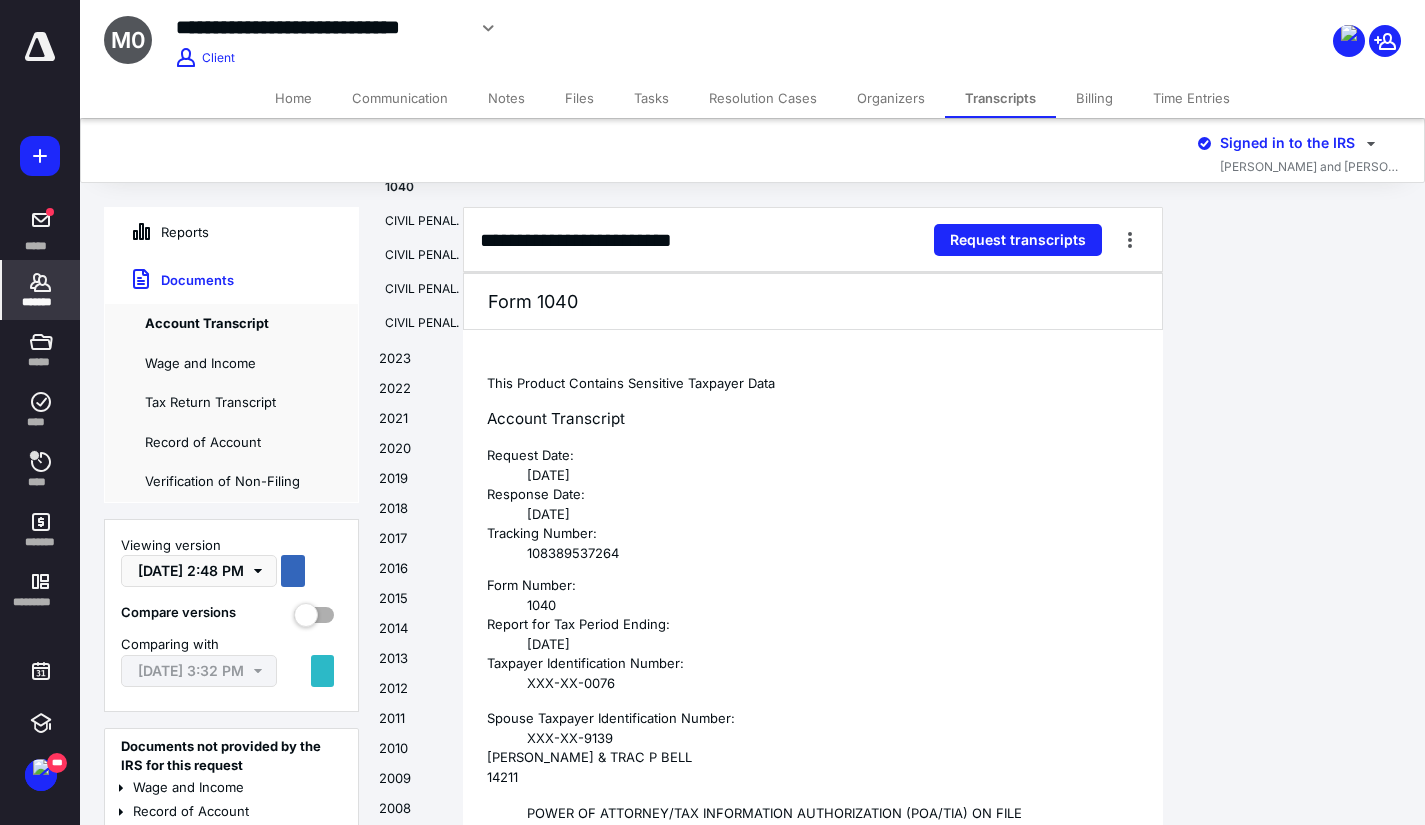 click on "Home" at bounding box center (293, 98) 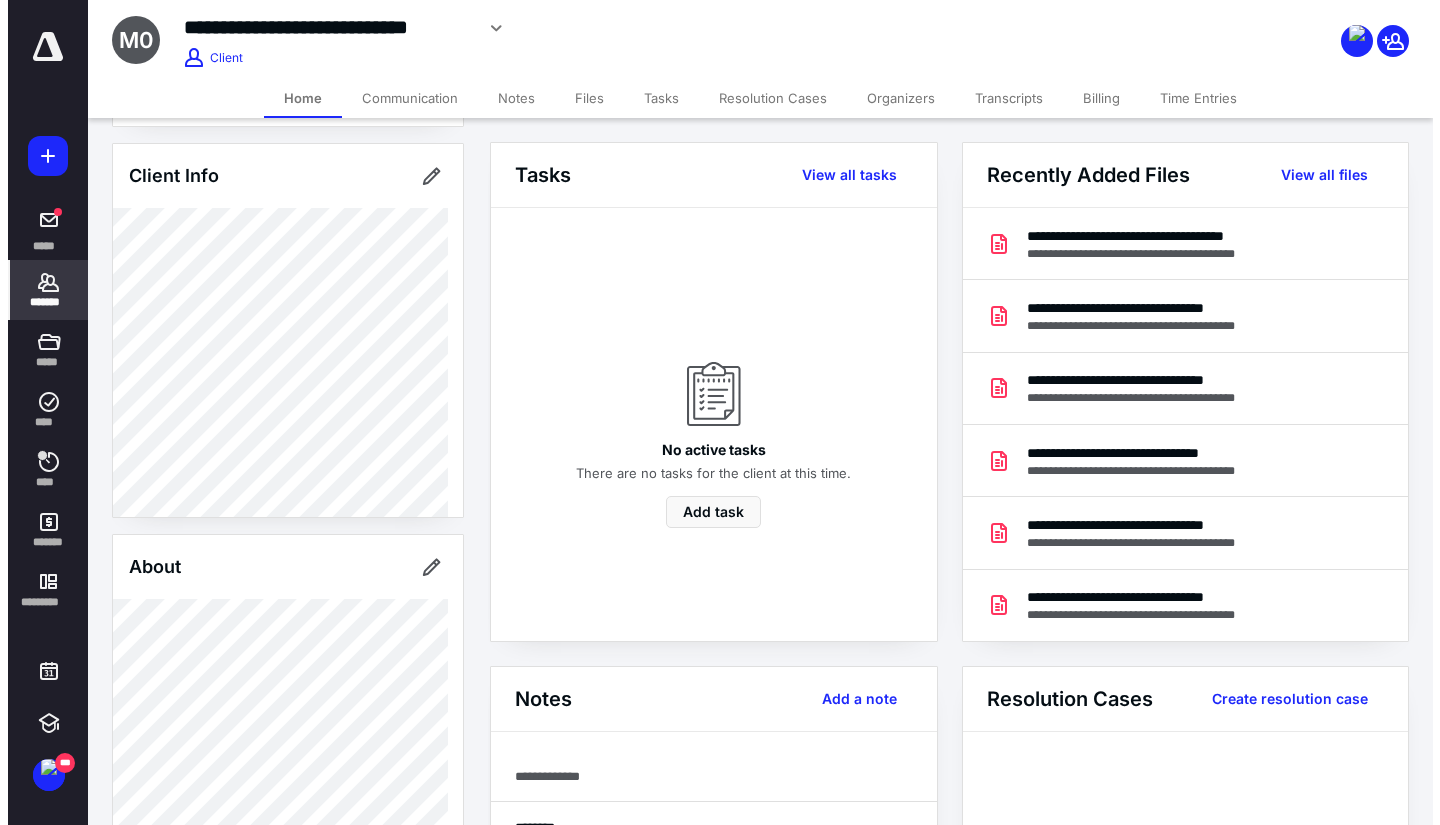 scroll, scrollTop: 100, scrollLeft: 0, axis: vertical 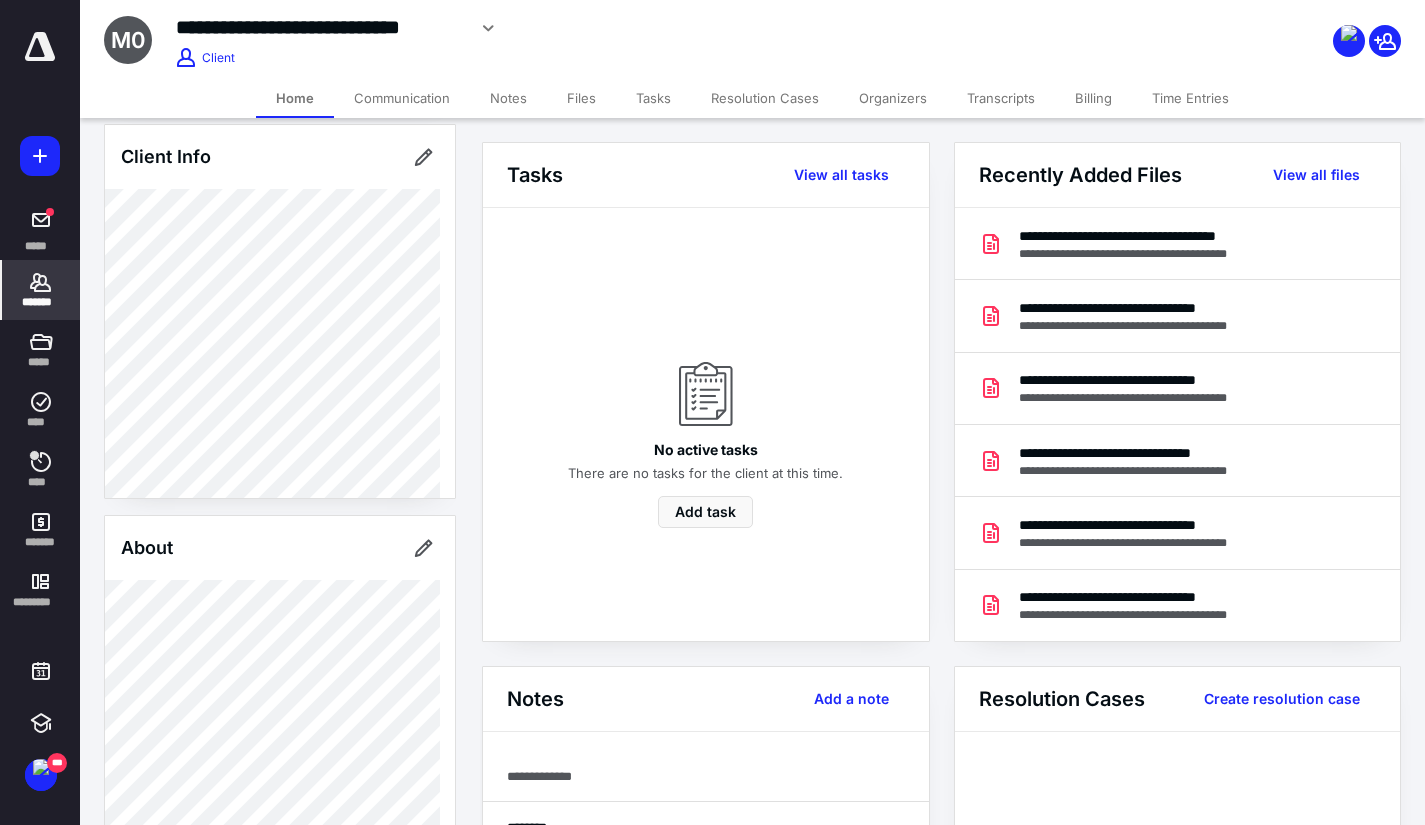 click on "Client Portal Client Info About Spouse Dependents Important clients Tags Manage all tags" at bounding box center (280, 975) 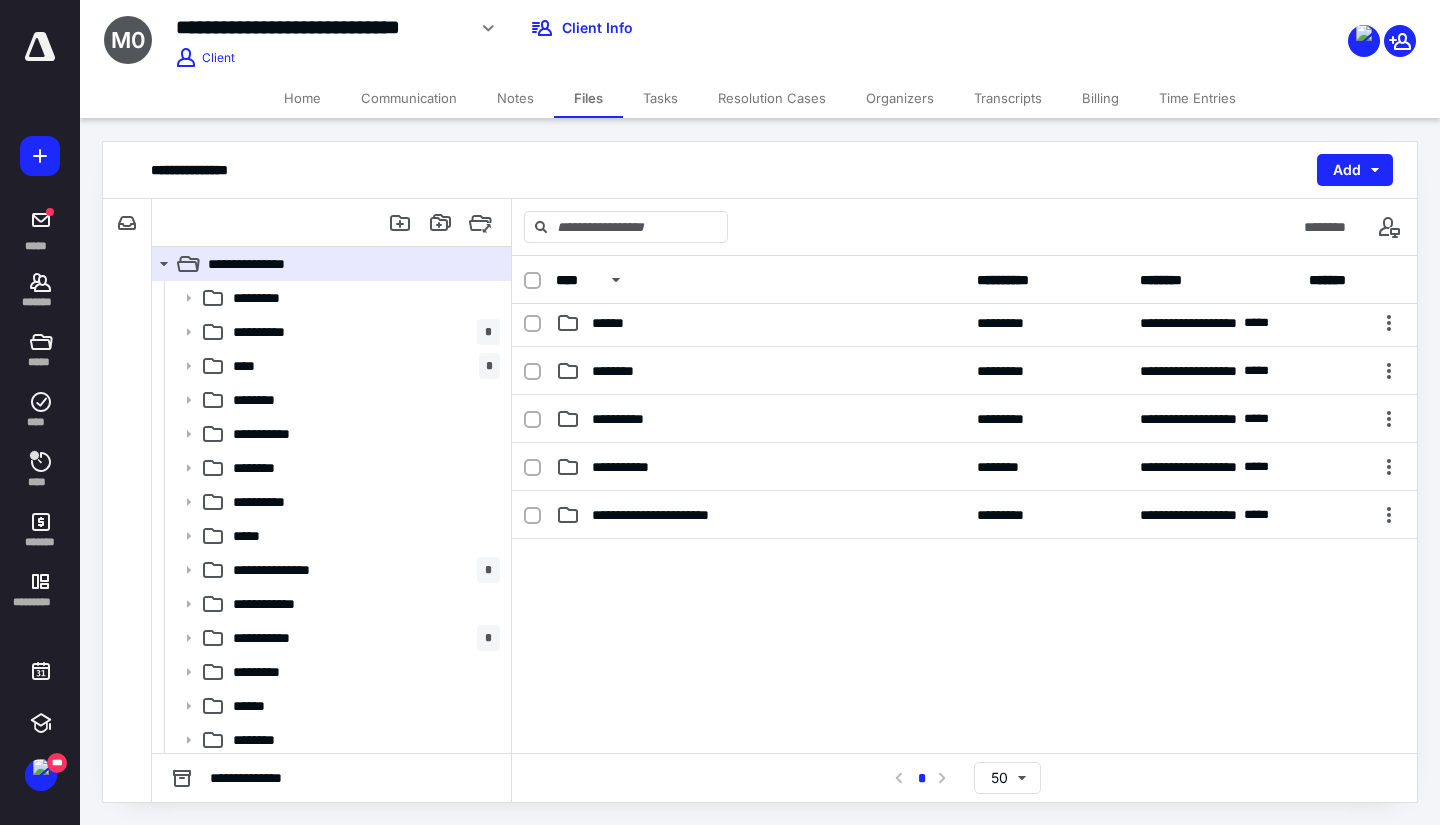 scroll, scrollTop: 600, scrollLeft: 0, axis: vertical 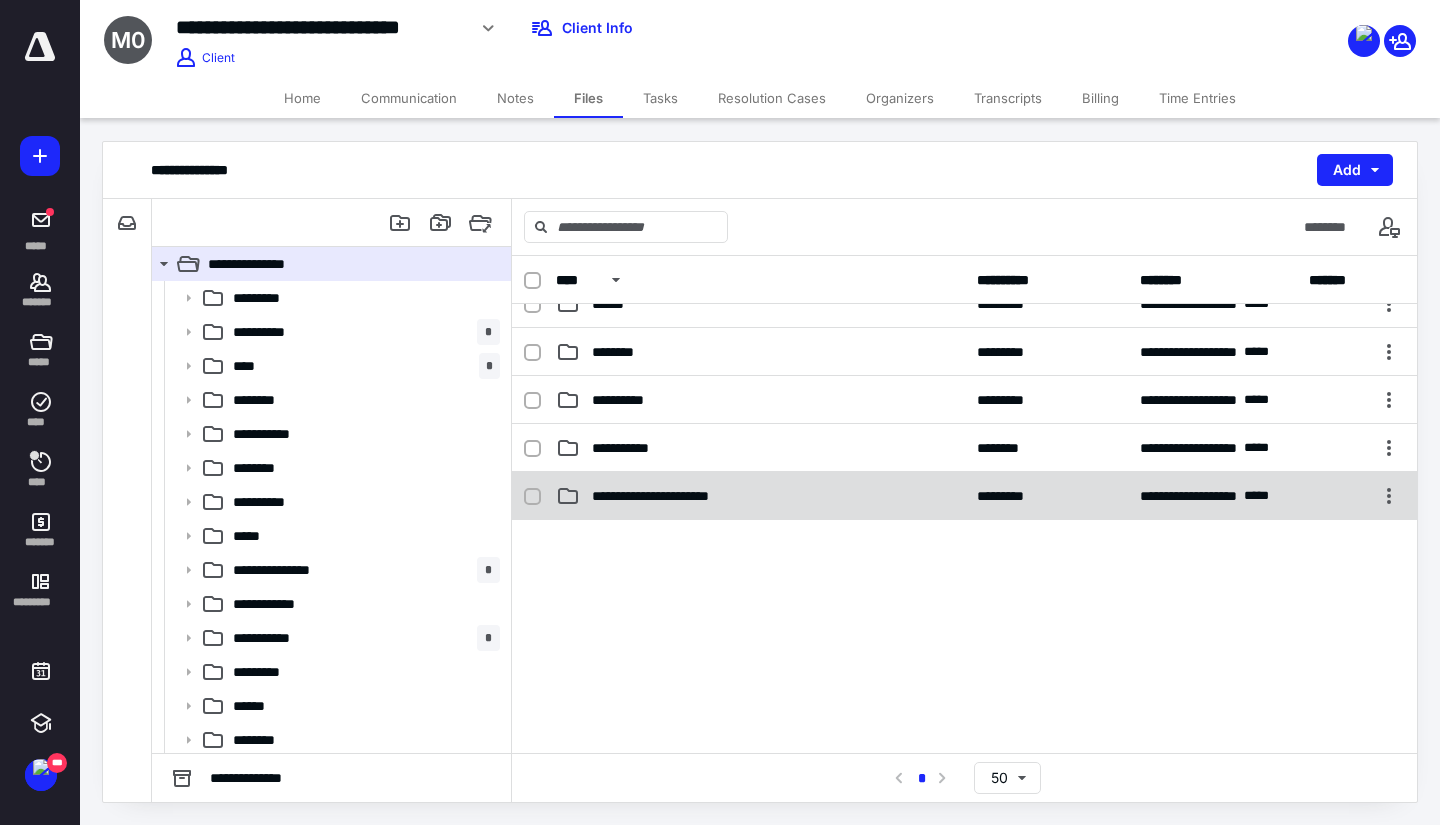 click on "**********" at bounding box center [760, 496] 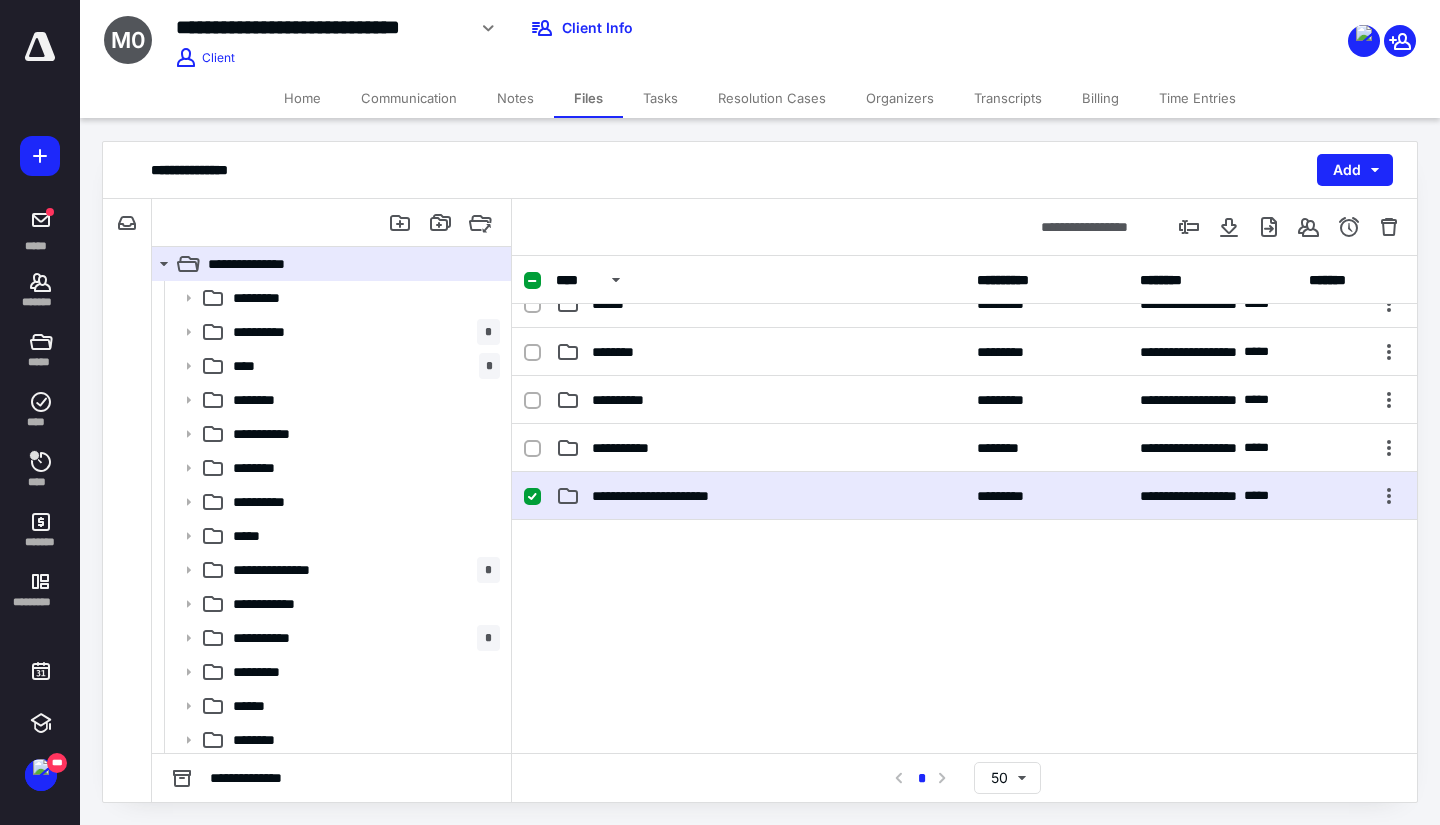 click on "**********" at bounding box center (760, 496) 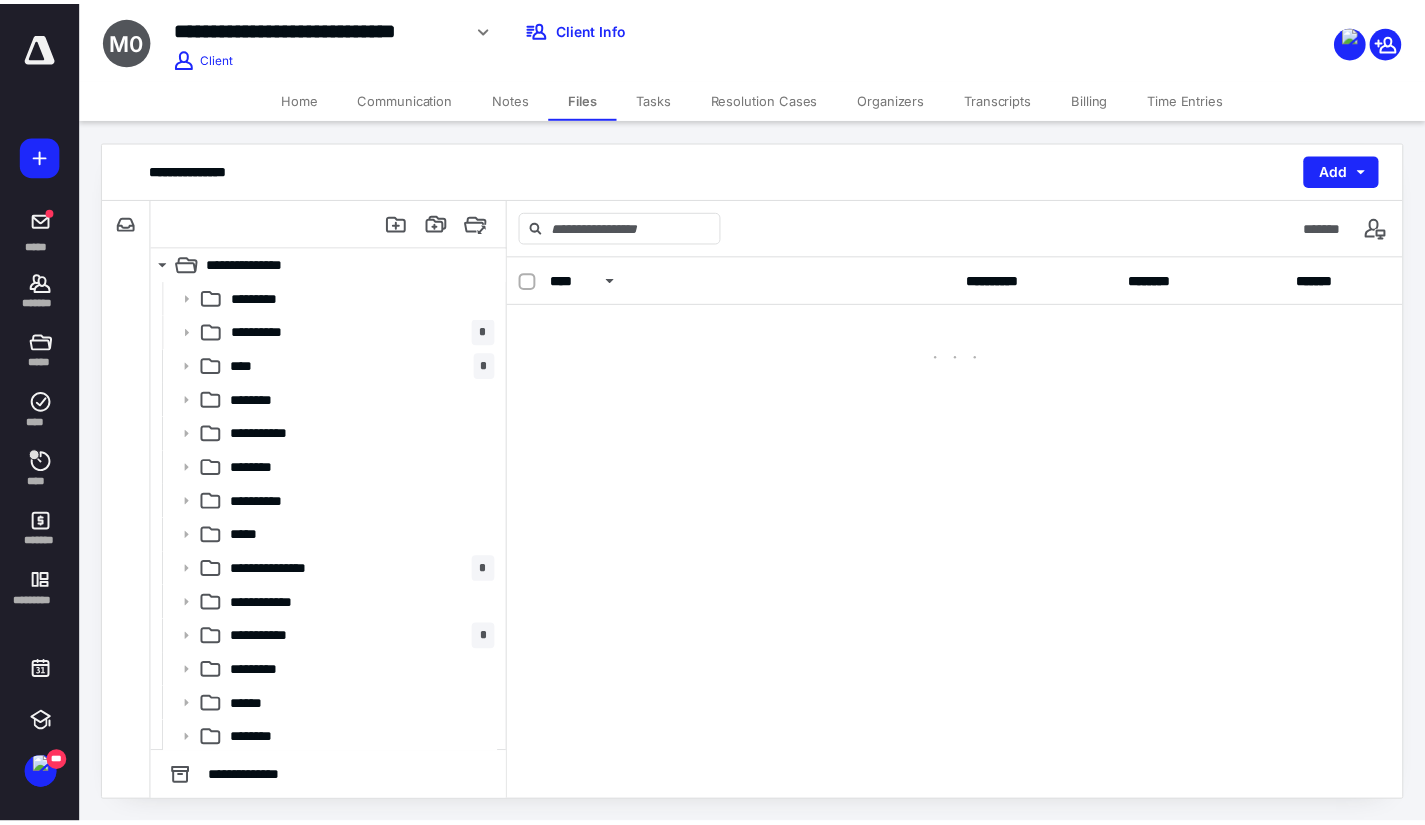 scroll, scrollTop: 0, scrollLeft: 0, axis: both 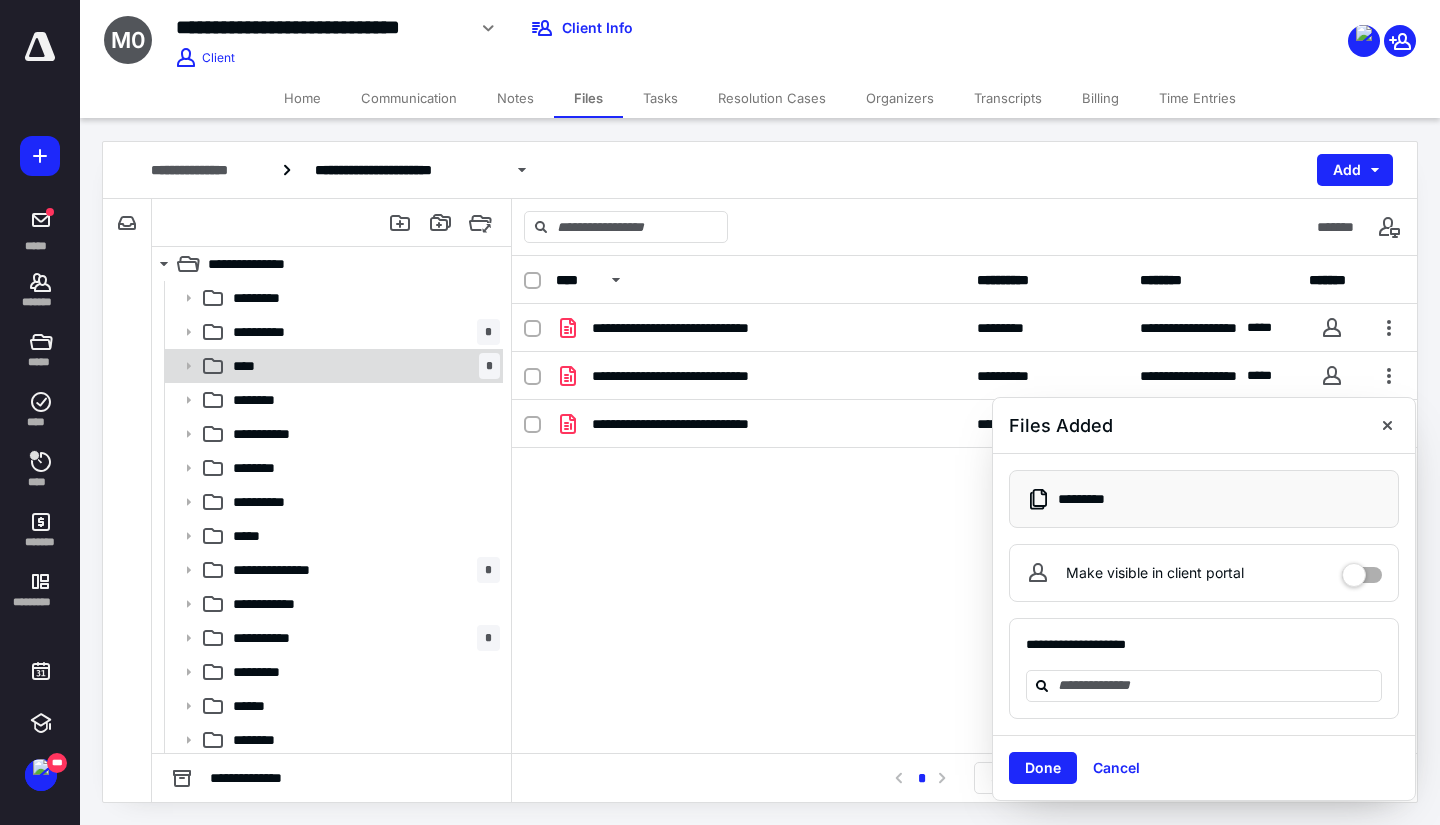 click on "**** *" at bounding box center [362, 366] 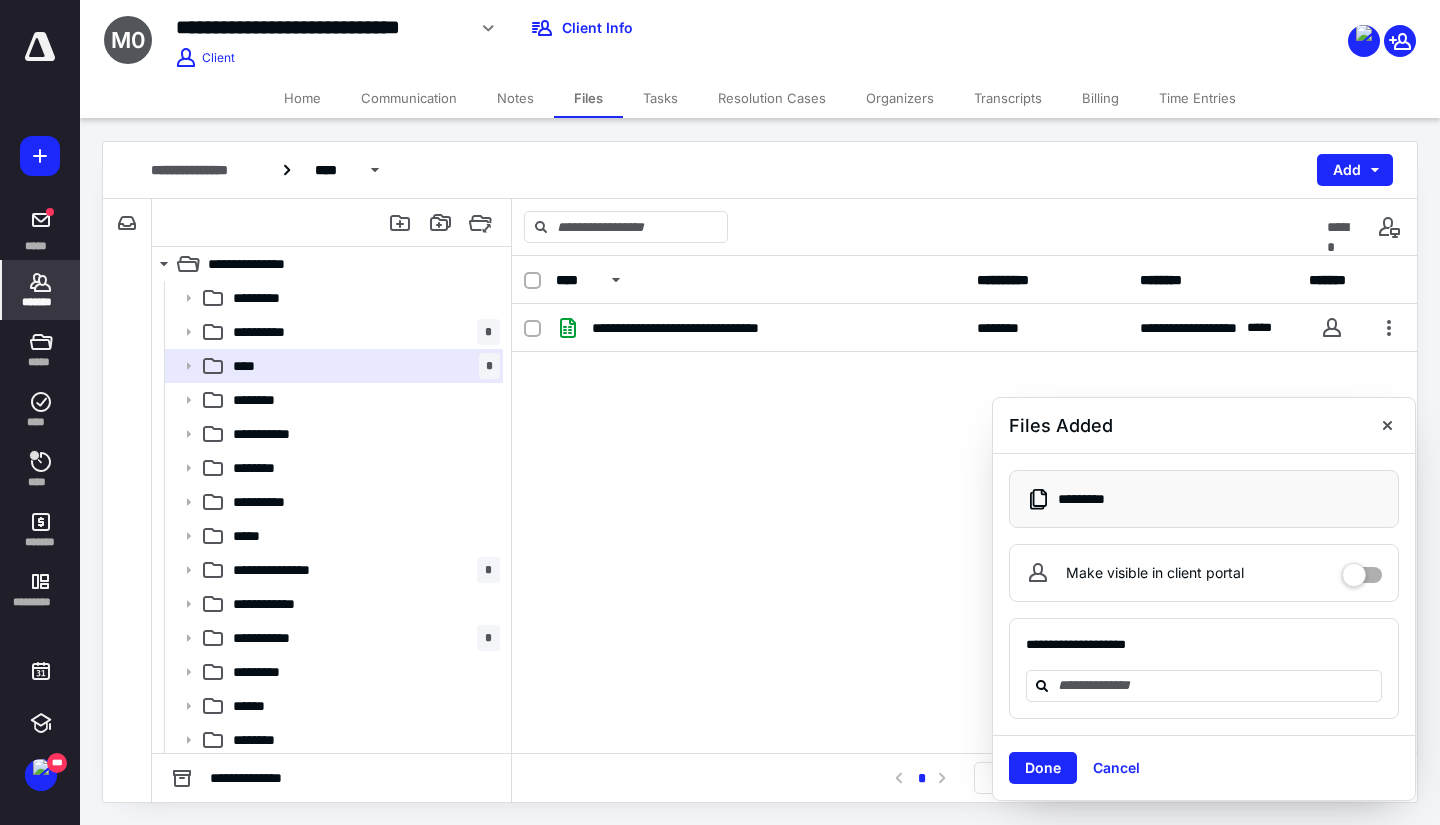 click on "*******" at bounding box center [41, 302] 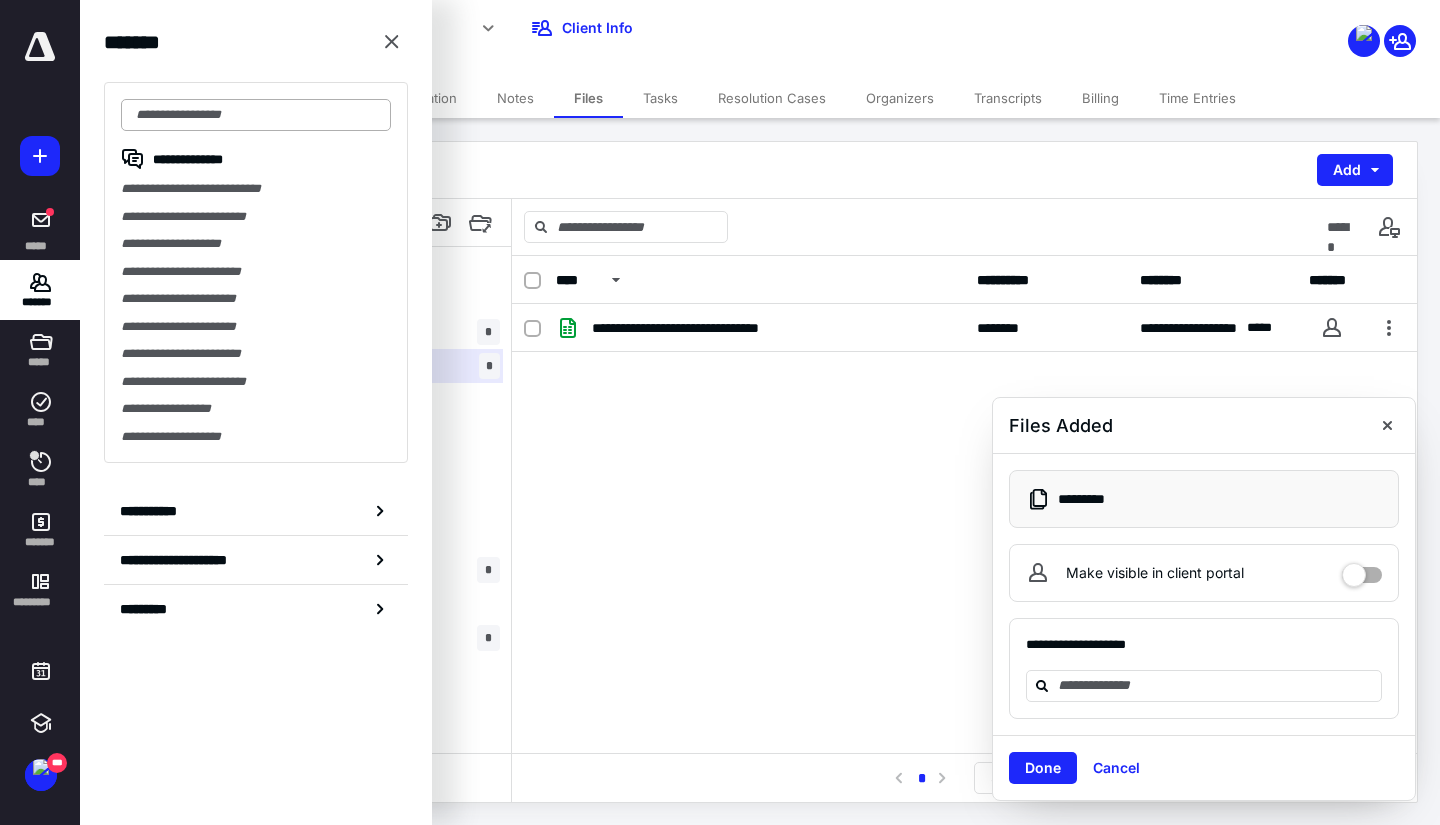 click at bounding box center [256, 115] 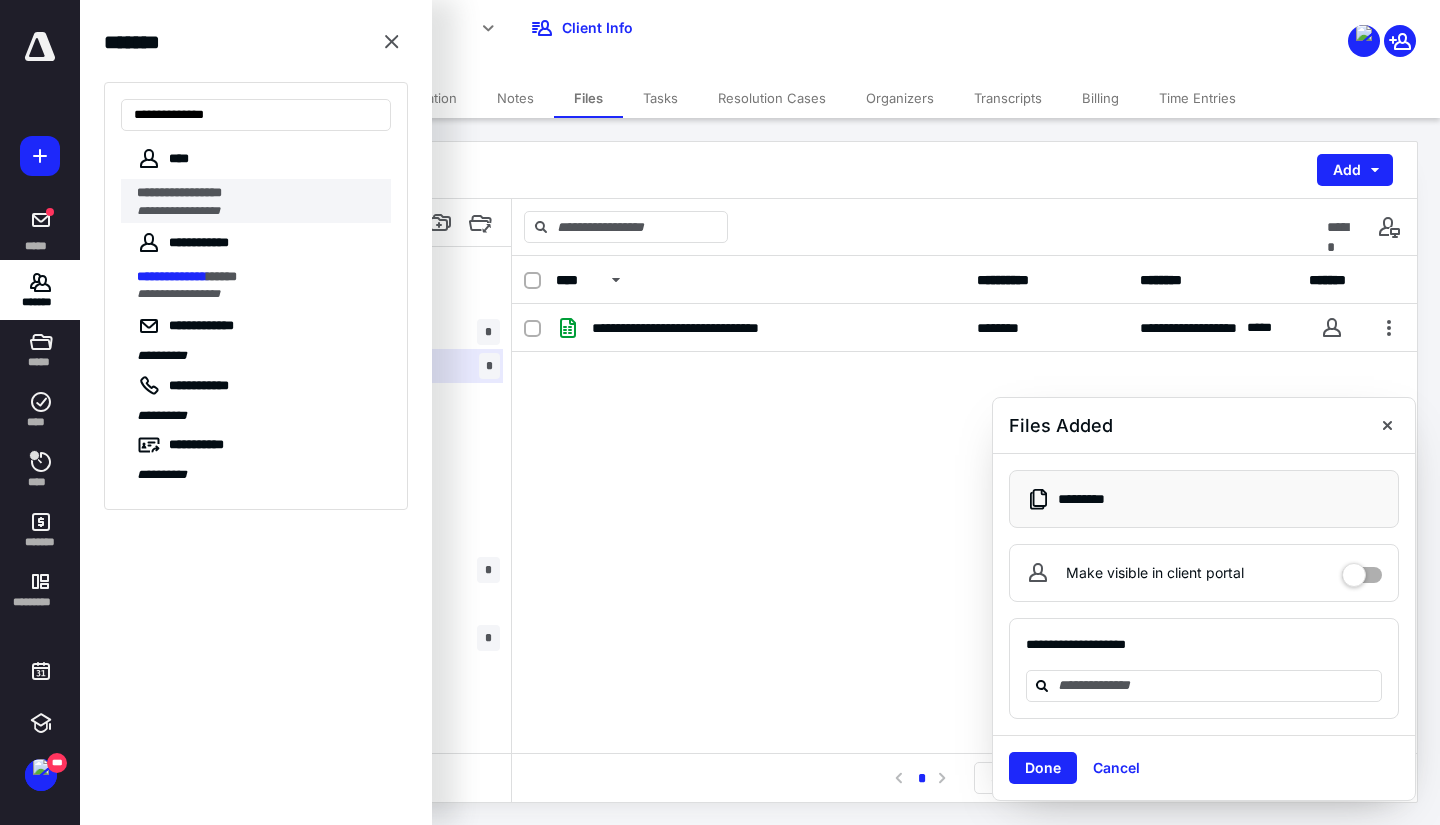 type on "**********" 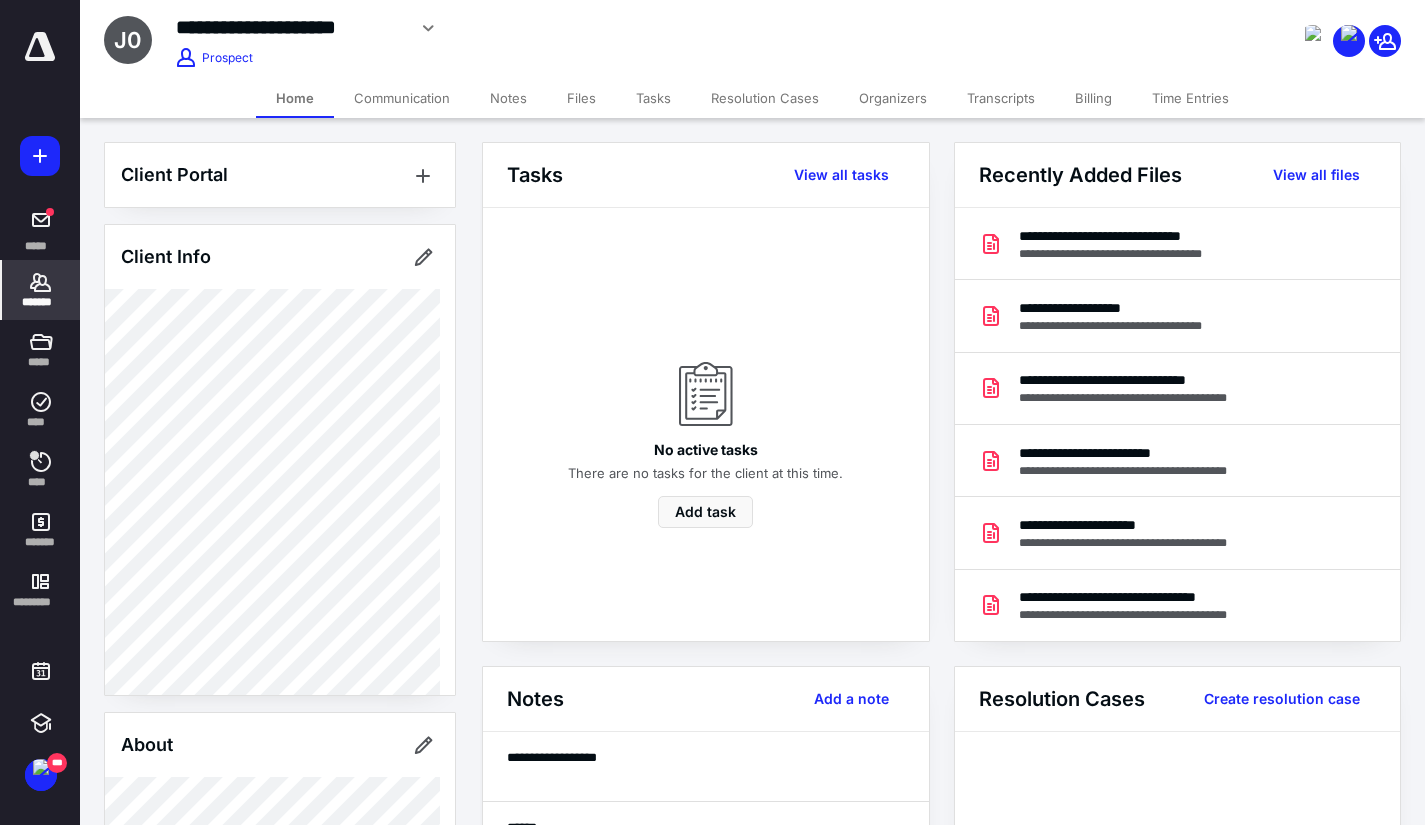 click on "Files" at bounding box center (581, 98) 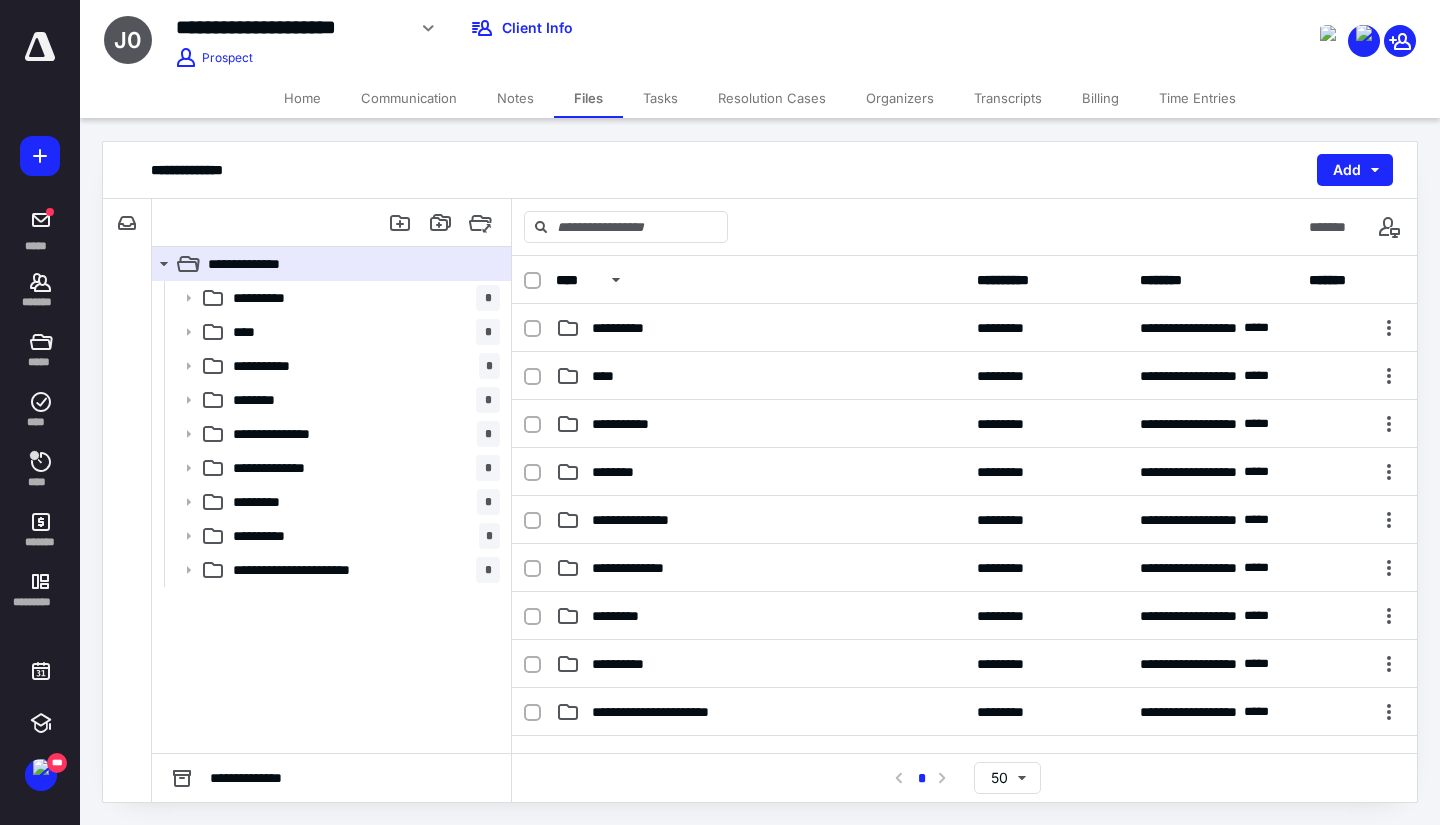 click on "Home" at bounding box center (302, 98) 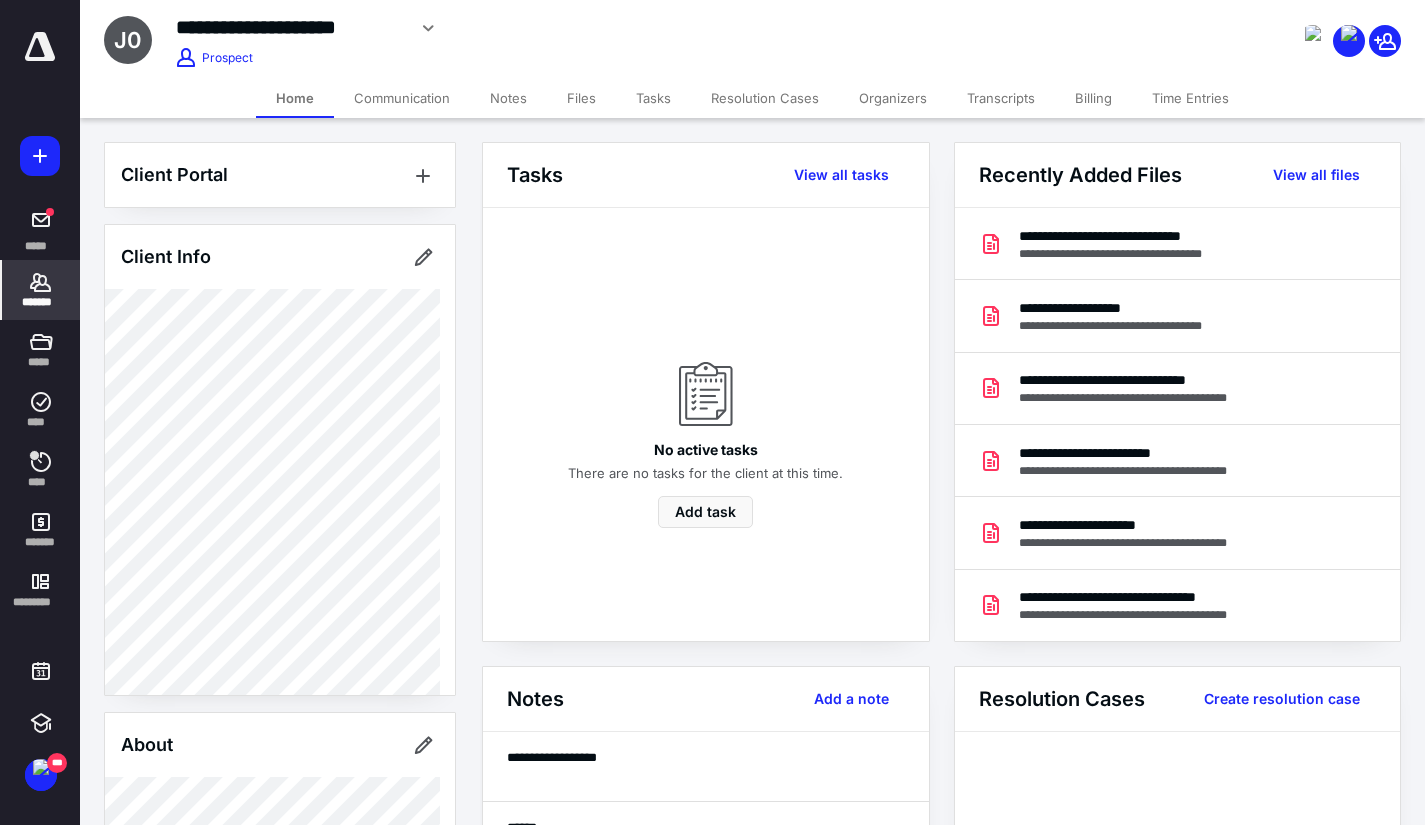 click on "Client Portal Client Info About Spouse Dependents Important clients Tags Manage all tags" at bounding box center [280, 1073] 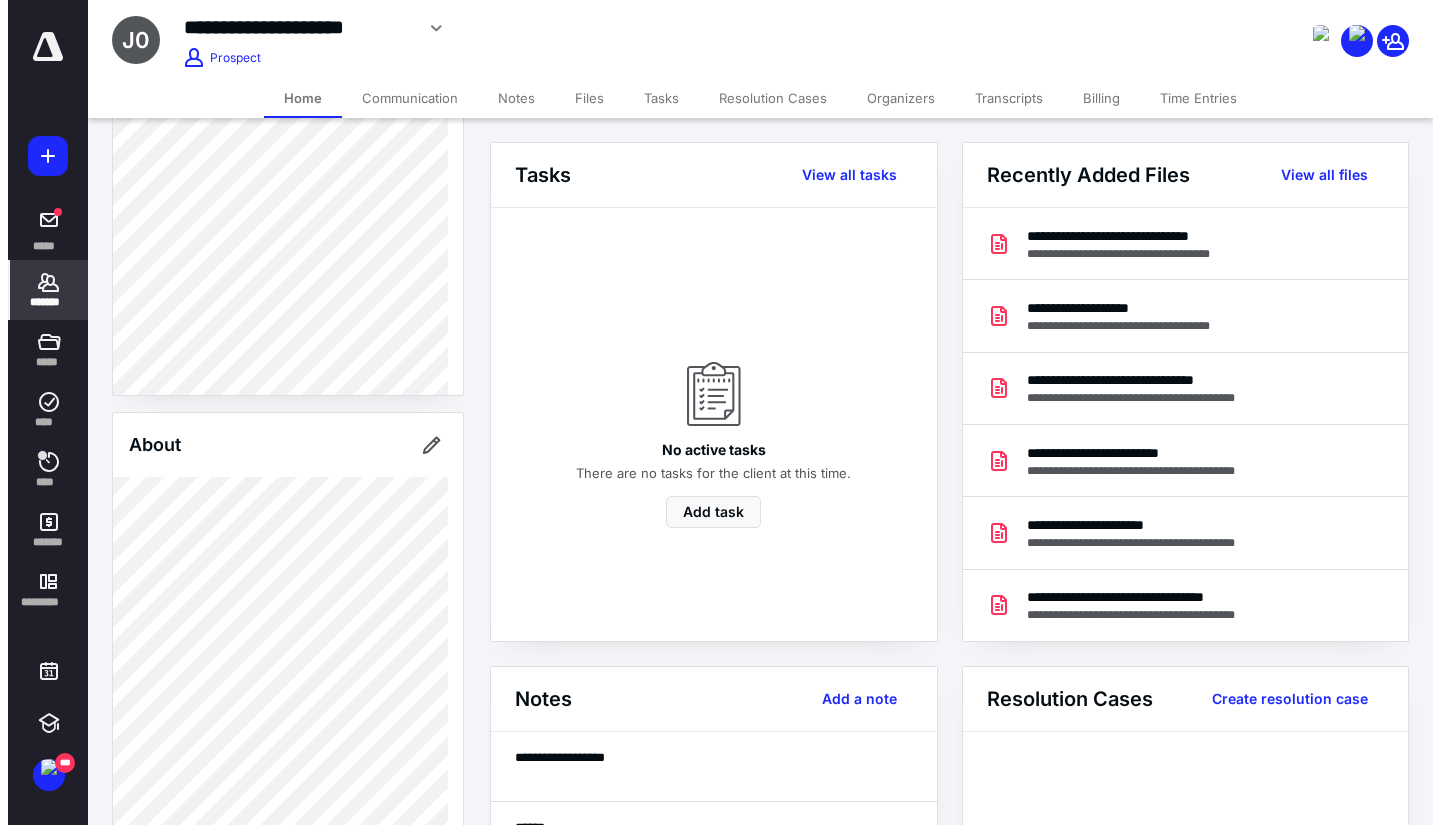 scroll, scrollTop: 0, scrollLeft: 0, axis: both 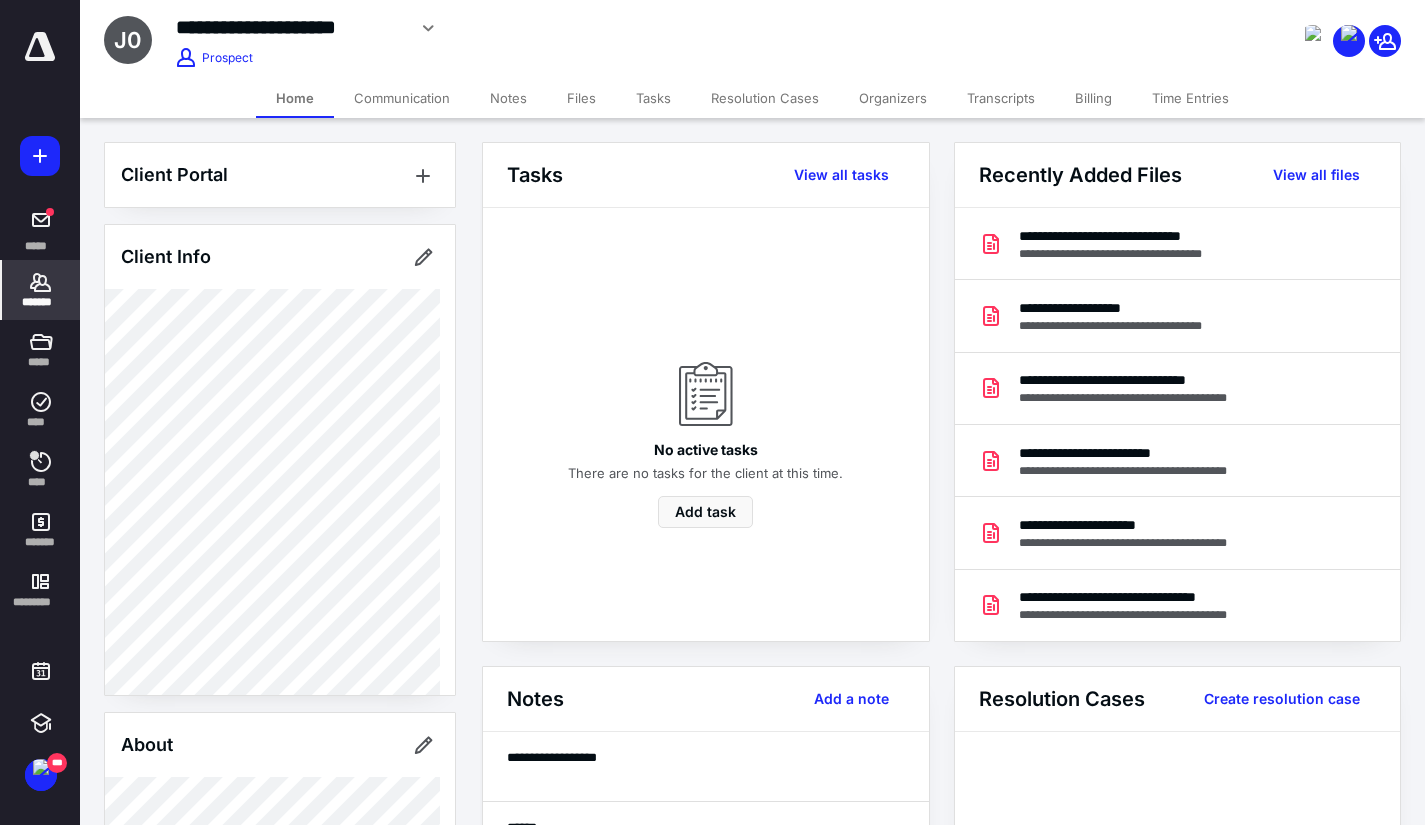 click on "Client Portal Client Info About Spouse Dependents Important clients Tags Manage all tags" at bounding box center (280, 1073) 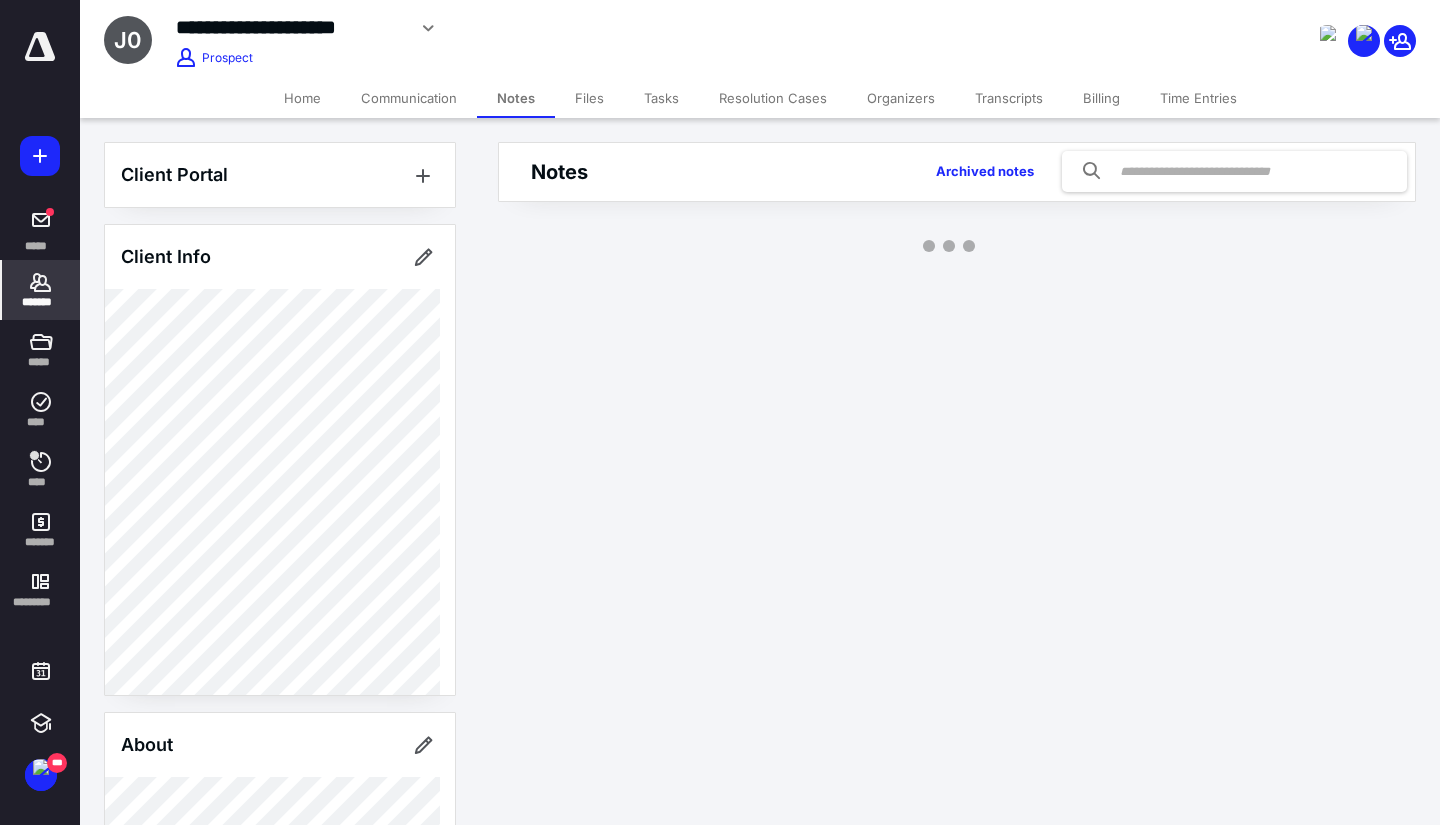 click on "Files" at bounding box center [589, 98] 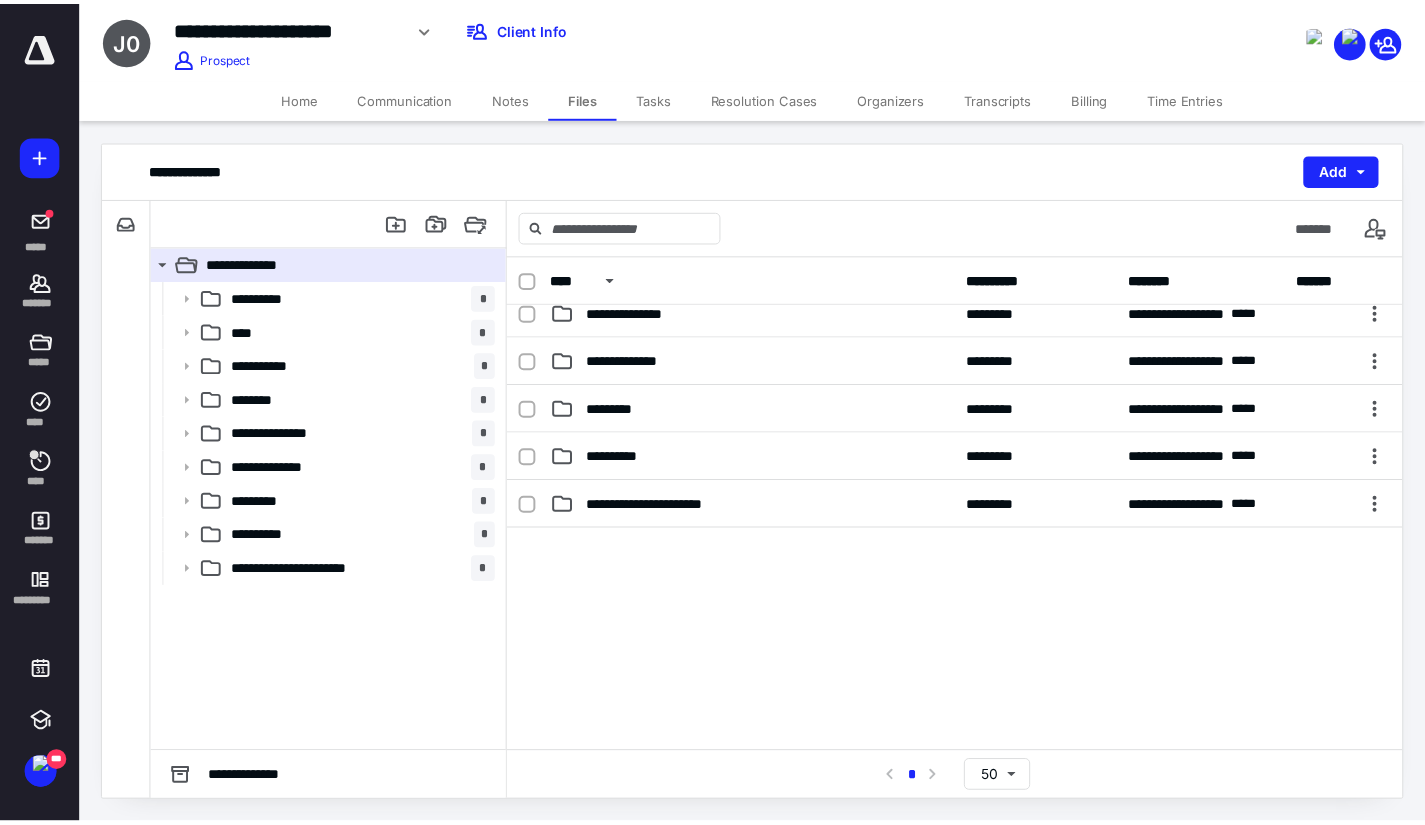 scroll, scrollTop: 283, scrollLeft: 0, axis: vertical 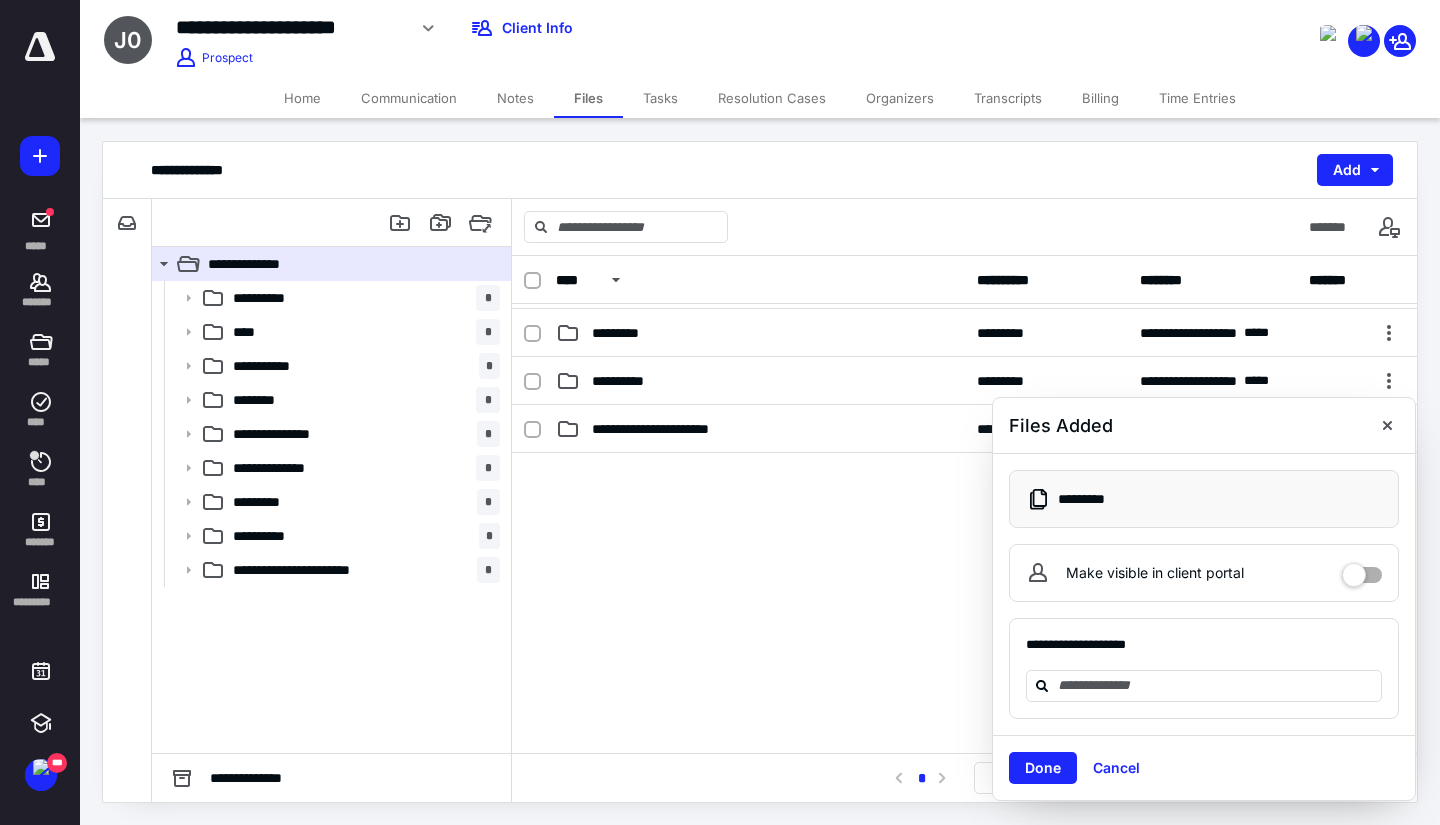 drag, startPoint x: 288, startPoint y: 99, endPoint x: 270, endPoint y: 115, distance: 24.083189 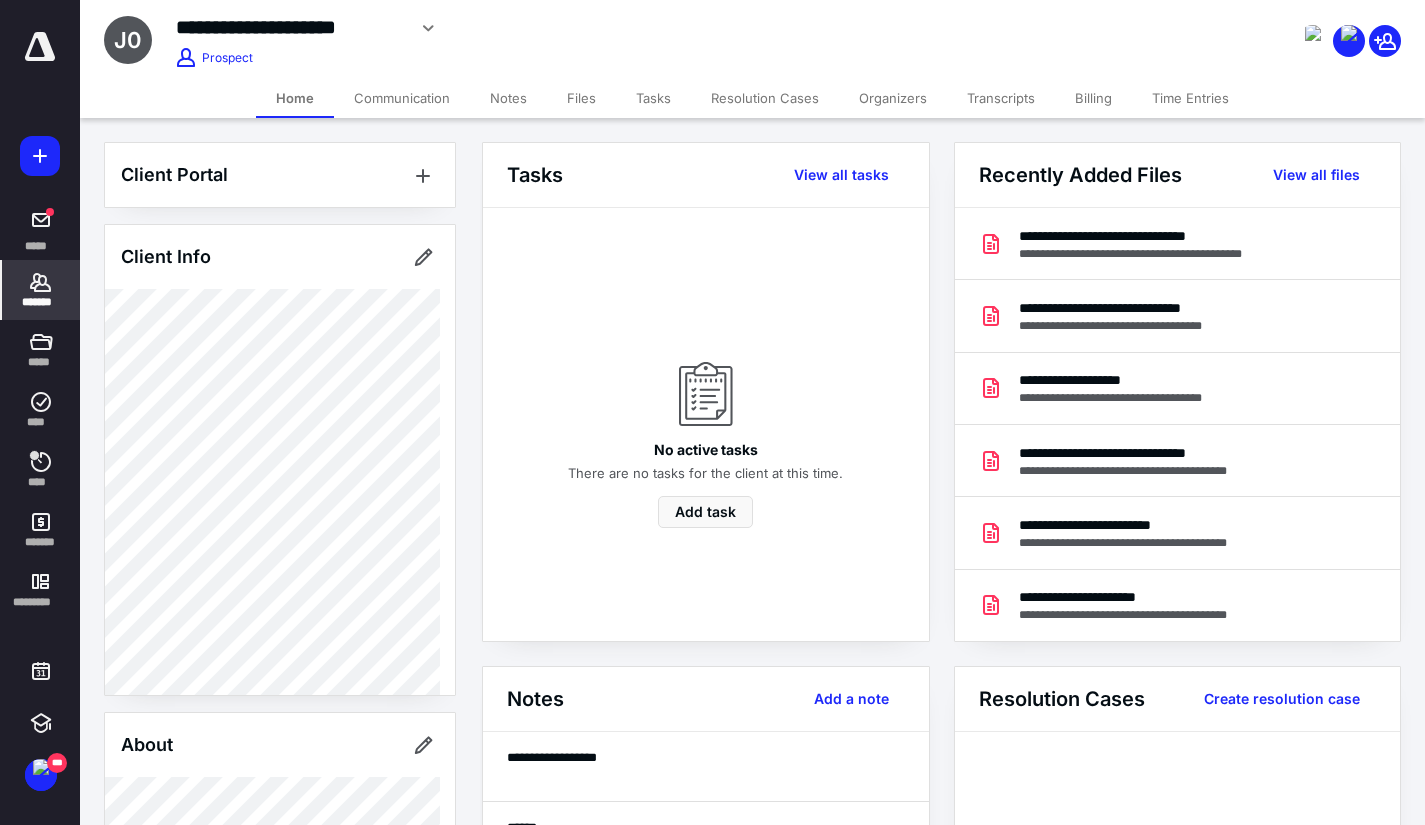 click 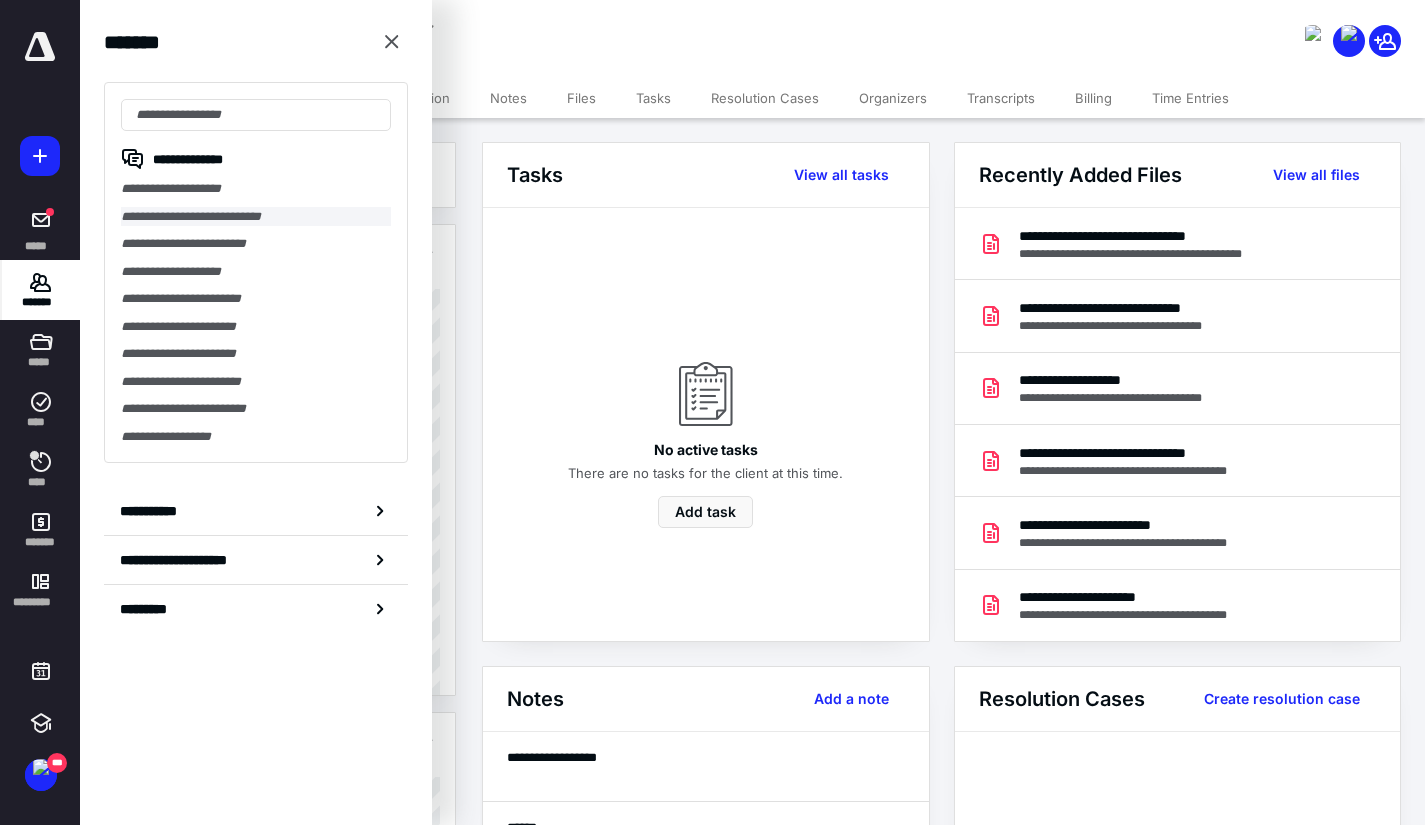 click on "**********" at bounding box center [256, 217] 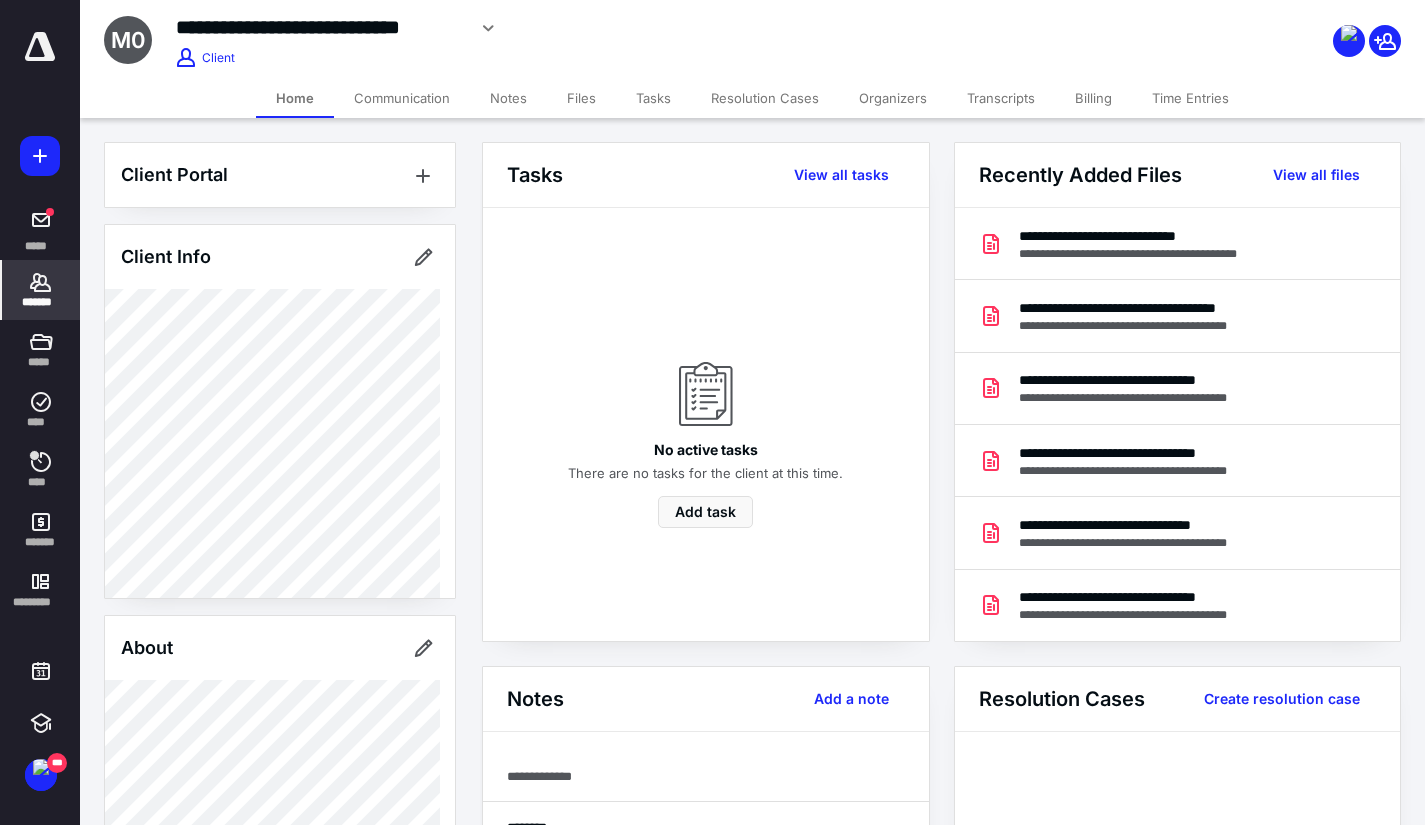 click on "Files" at bounding box center [581, 98] 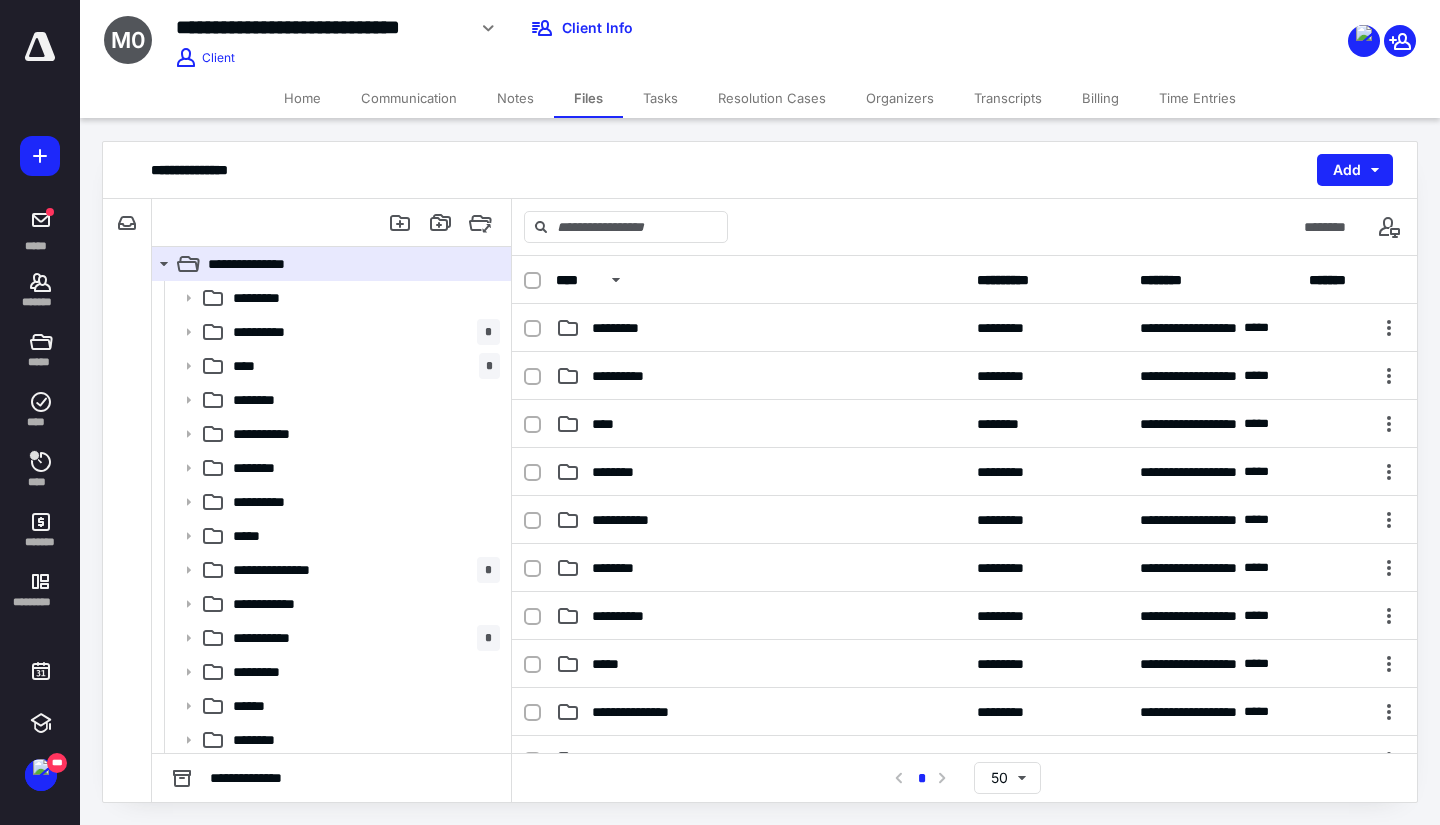 click on "Home" at bounding box center (302, 98) 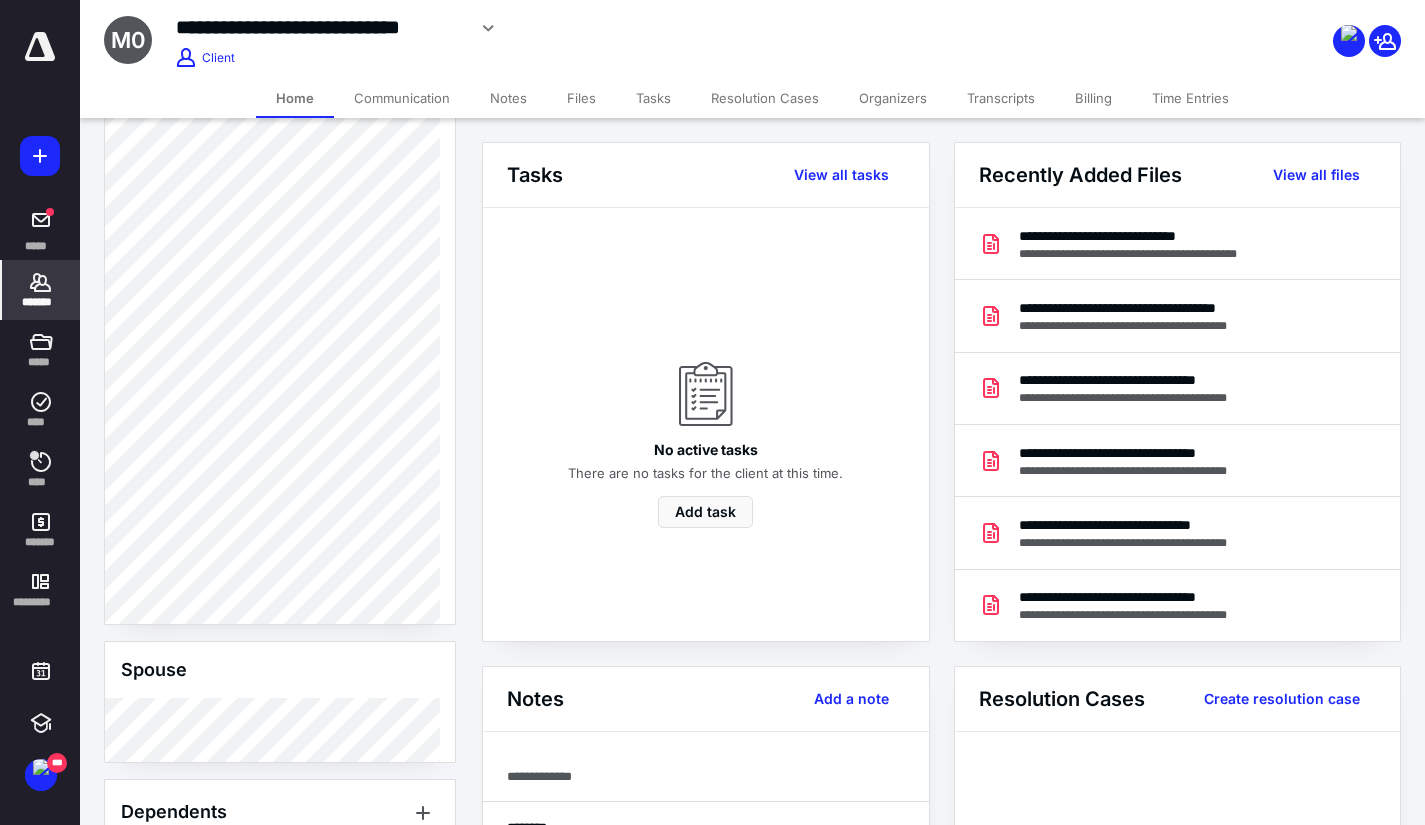 scroll, scrollTop: 1208, scrollLeft: 0, axis: vertical 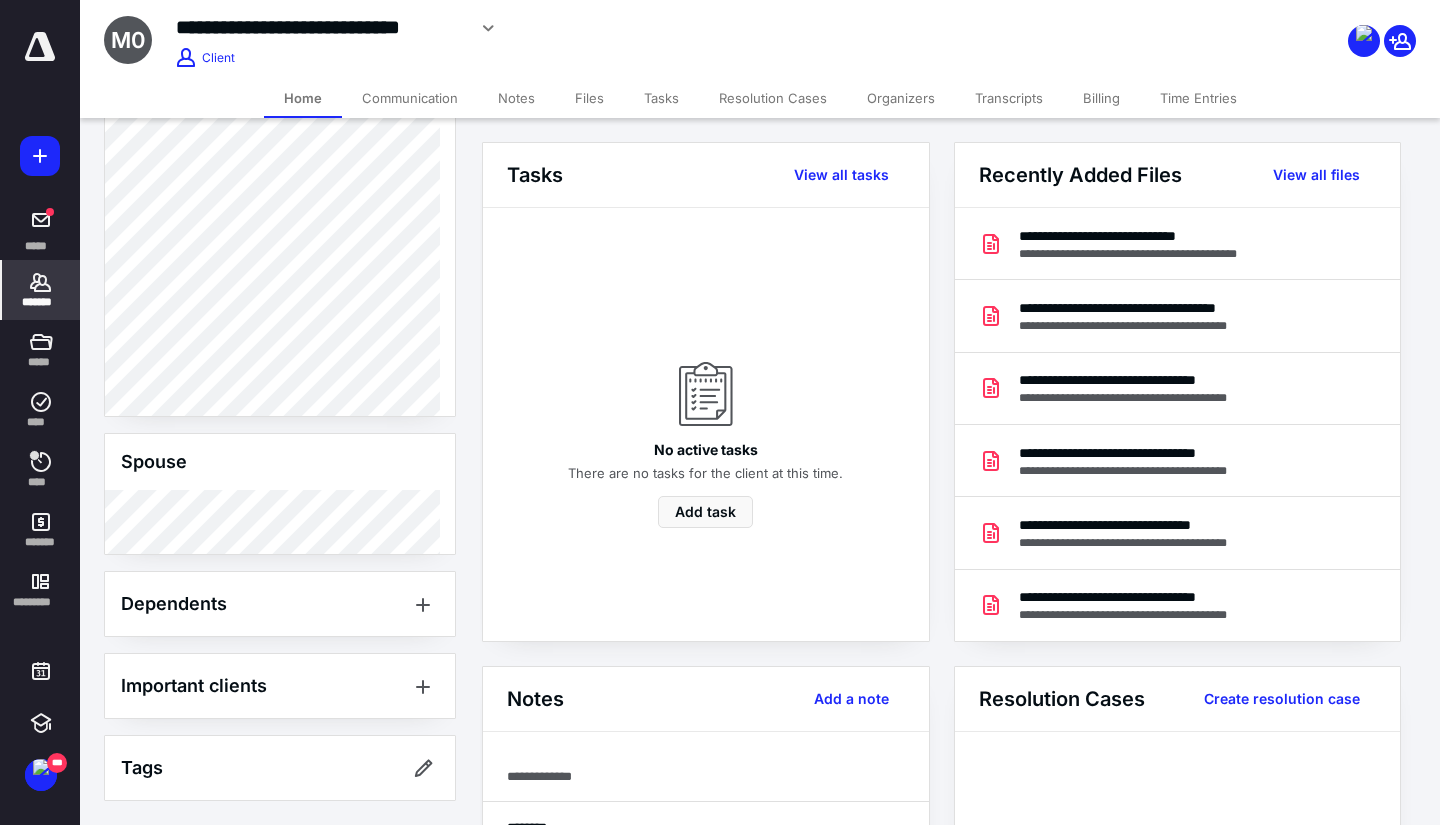 drag, startPoint x: 372, startPoint y: 487, endPoint x: 286, endPoint y: 521, distance: 92.47703 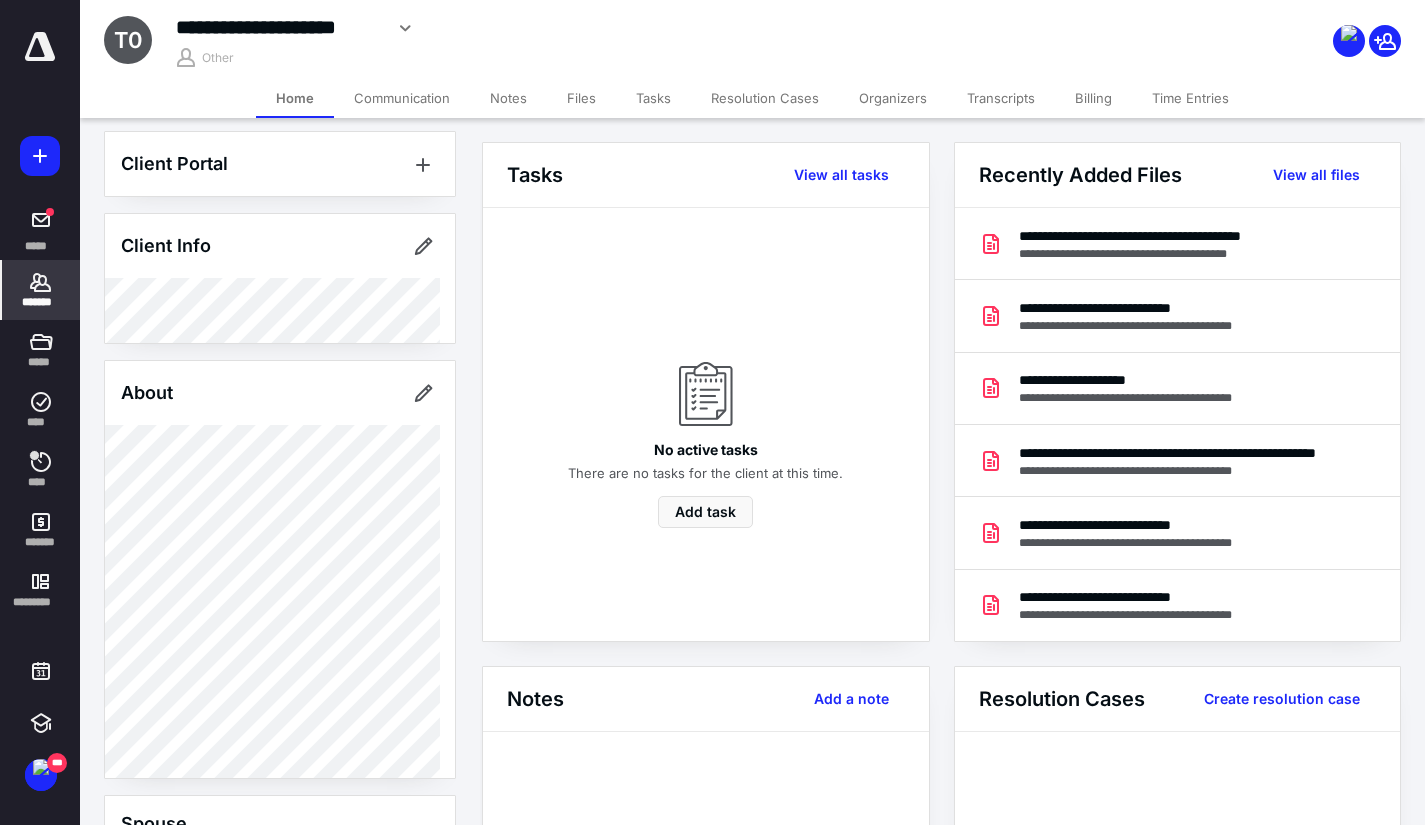 scroll, scrollTop: 0, scrollLeft: 0, axis: both 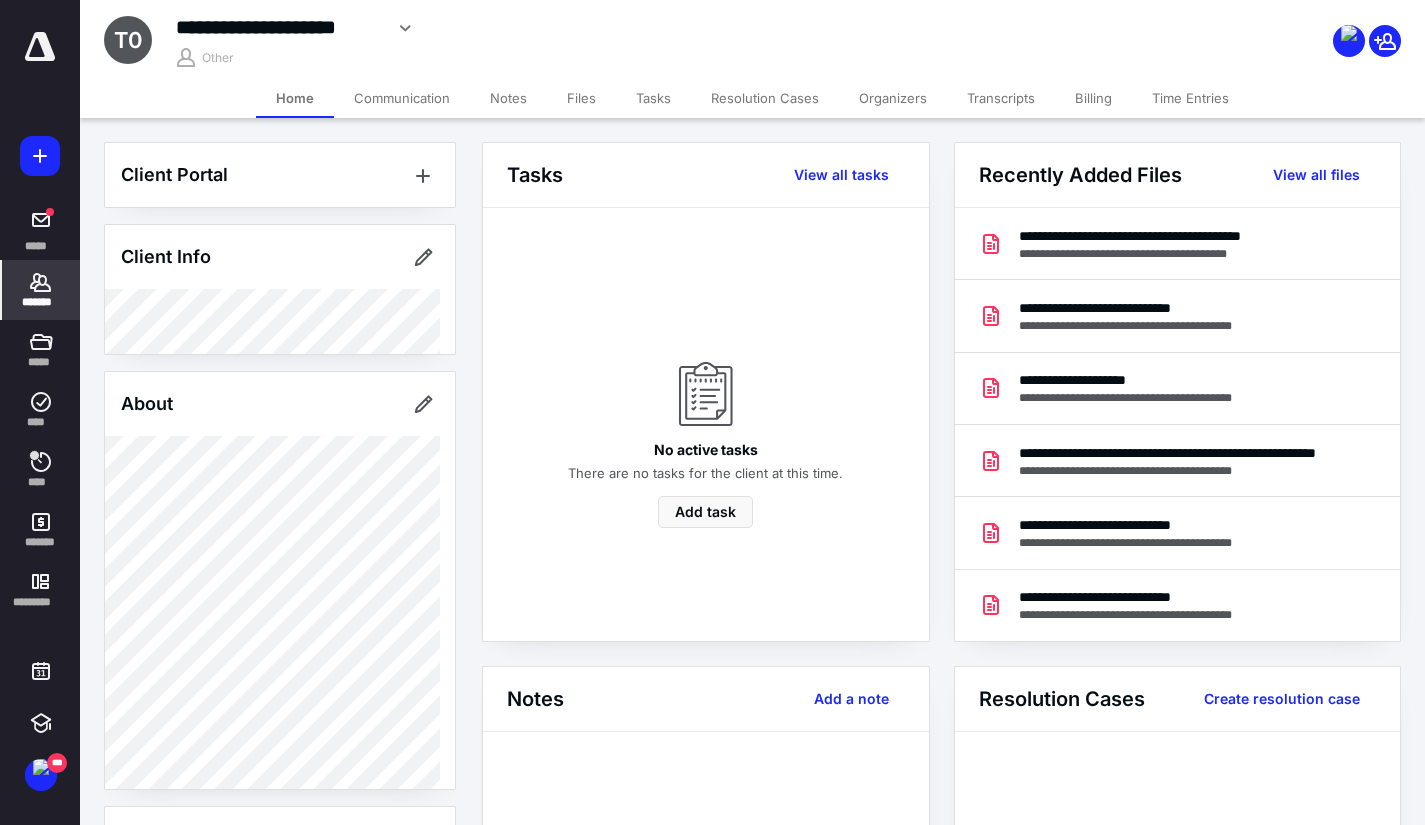 click on "Files" at bounding box center (581, 98) 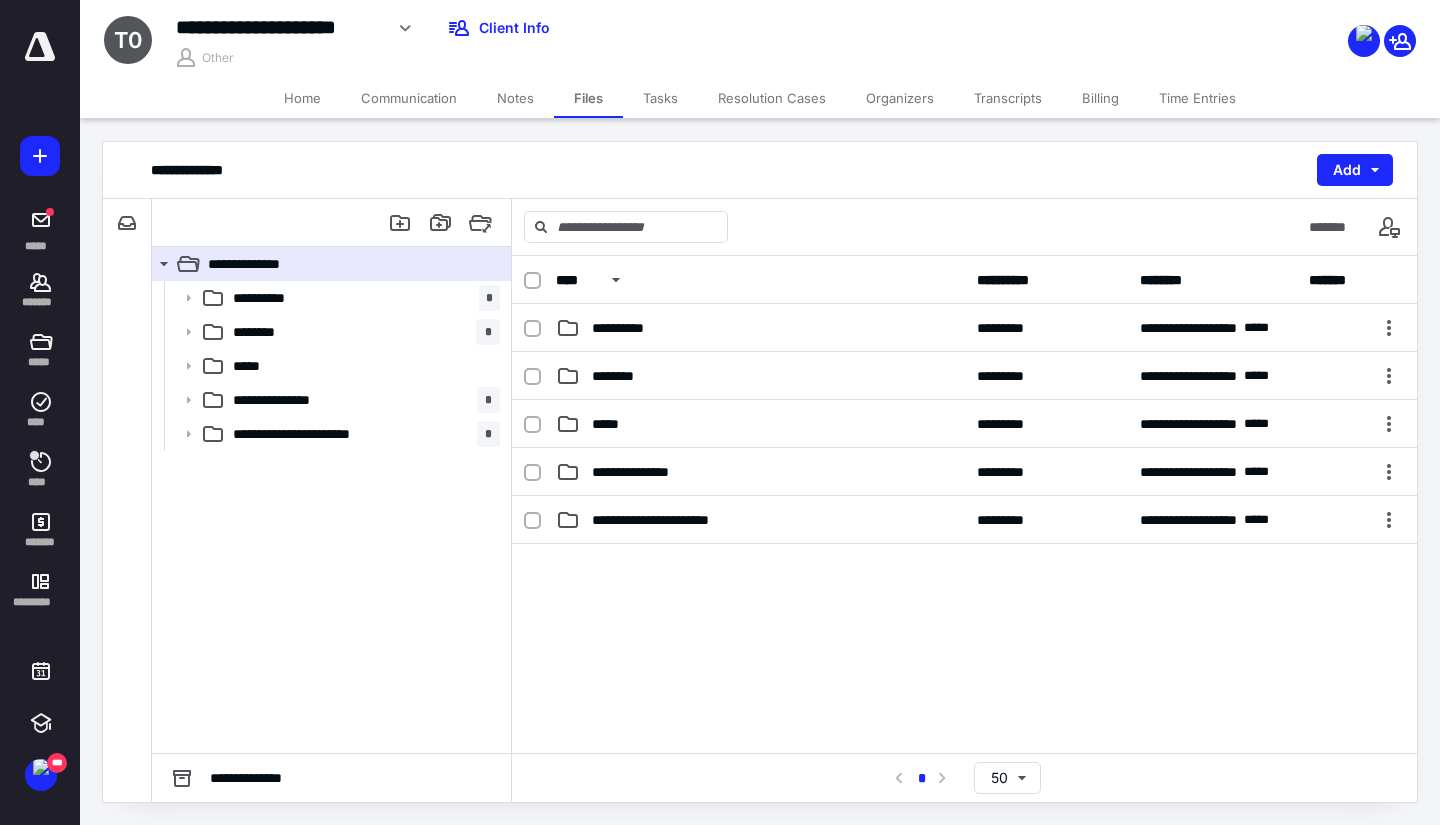 click on "Home" at bounding box center (302, 98) 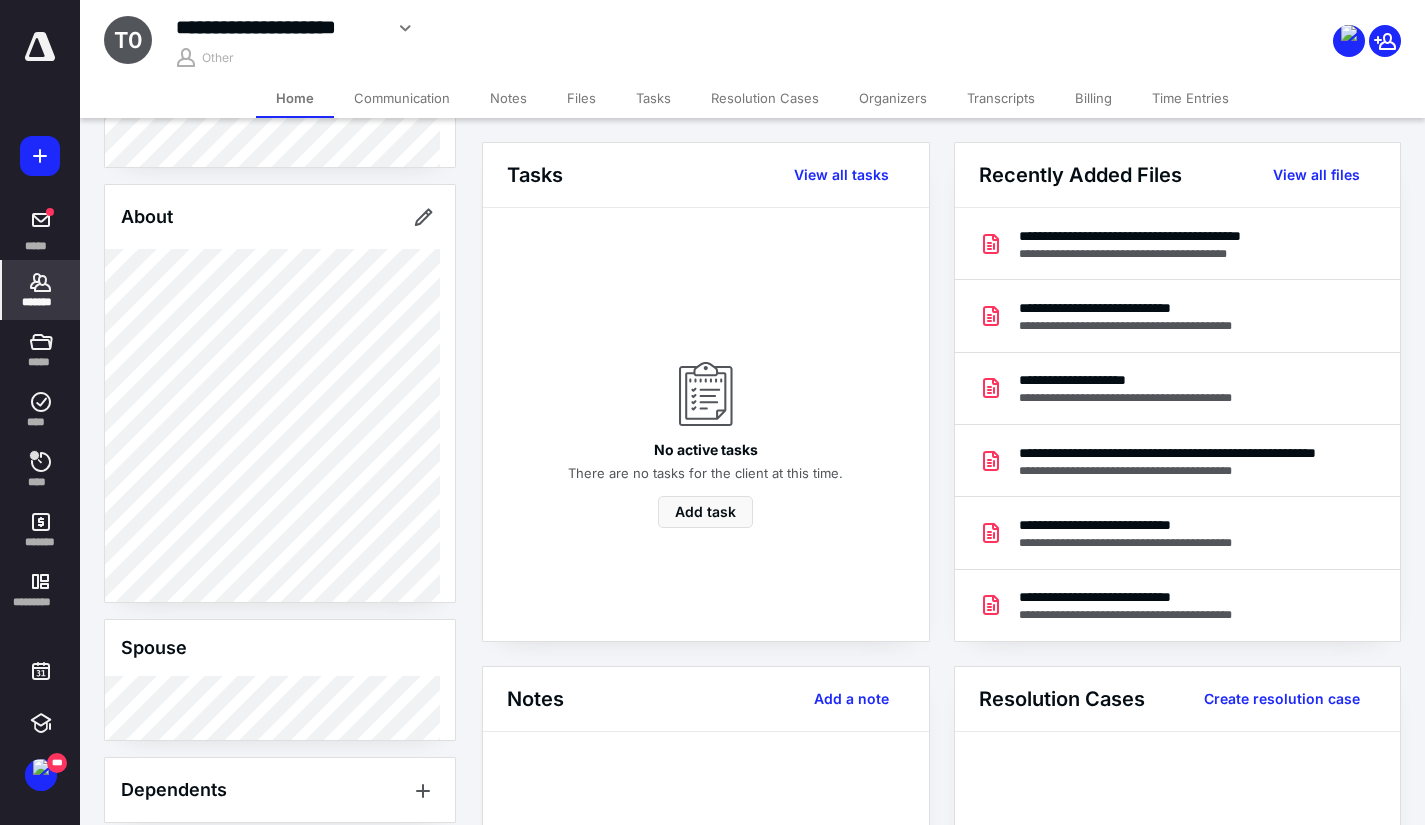 scroll, scrollTop: 200, scrollLeft: 0, axis: vertical 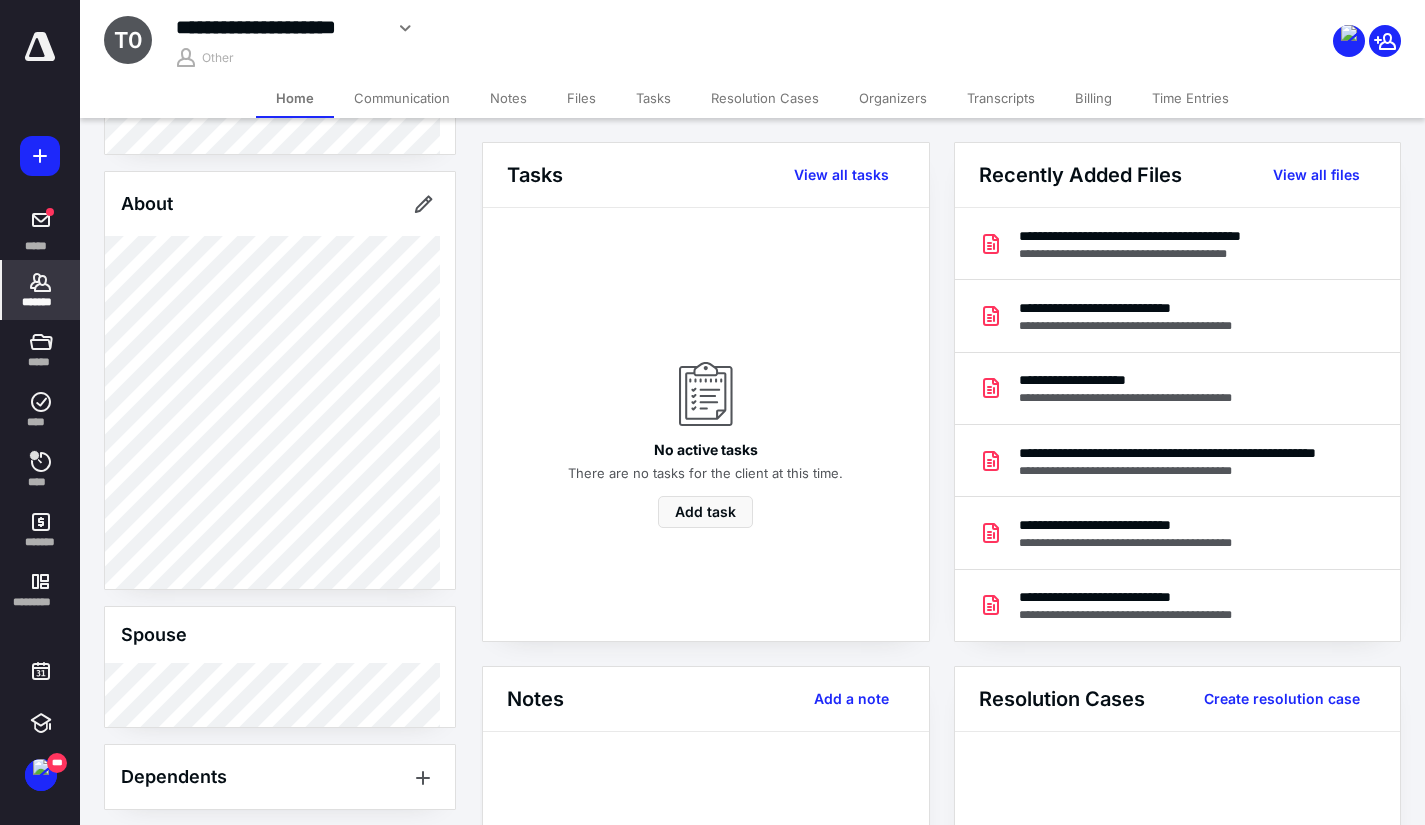 click on "Client Portal Client Info About Spouse Dependents Important clients Tags Manage all tags" at bounding box center [280, 458] 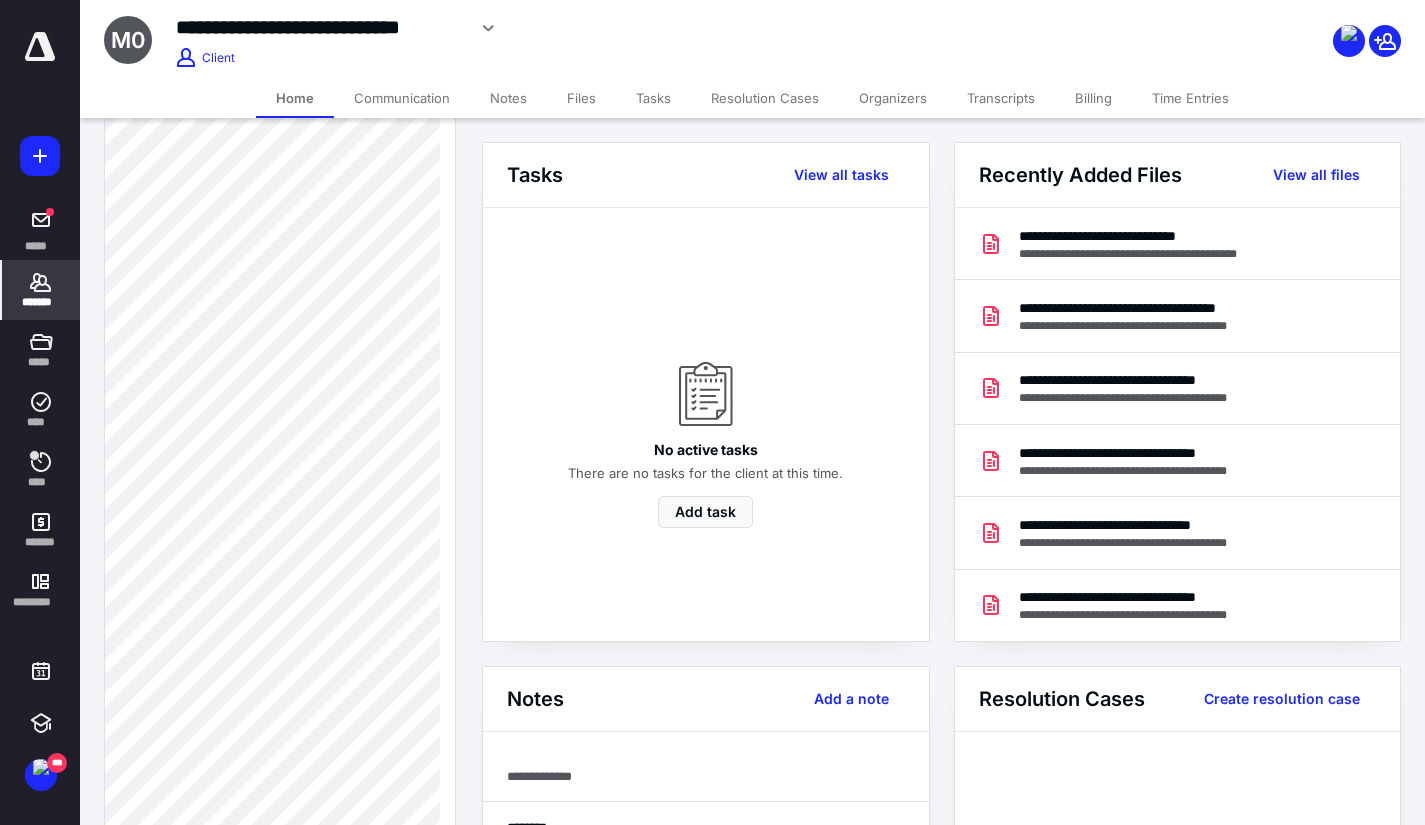 scroll, scrollTop: 1100, scrollLeft: 0, axis: vertical 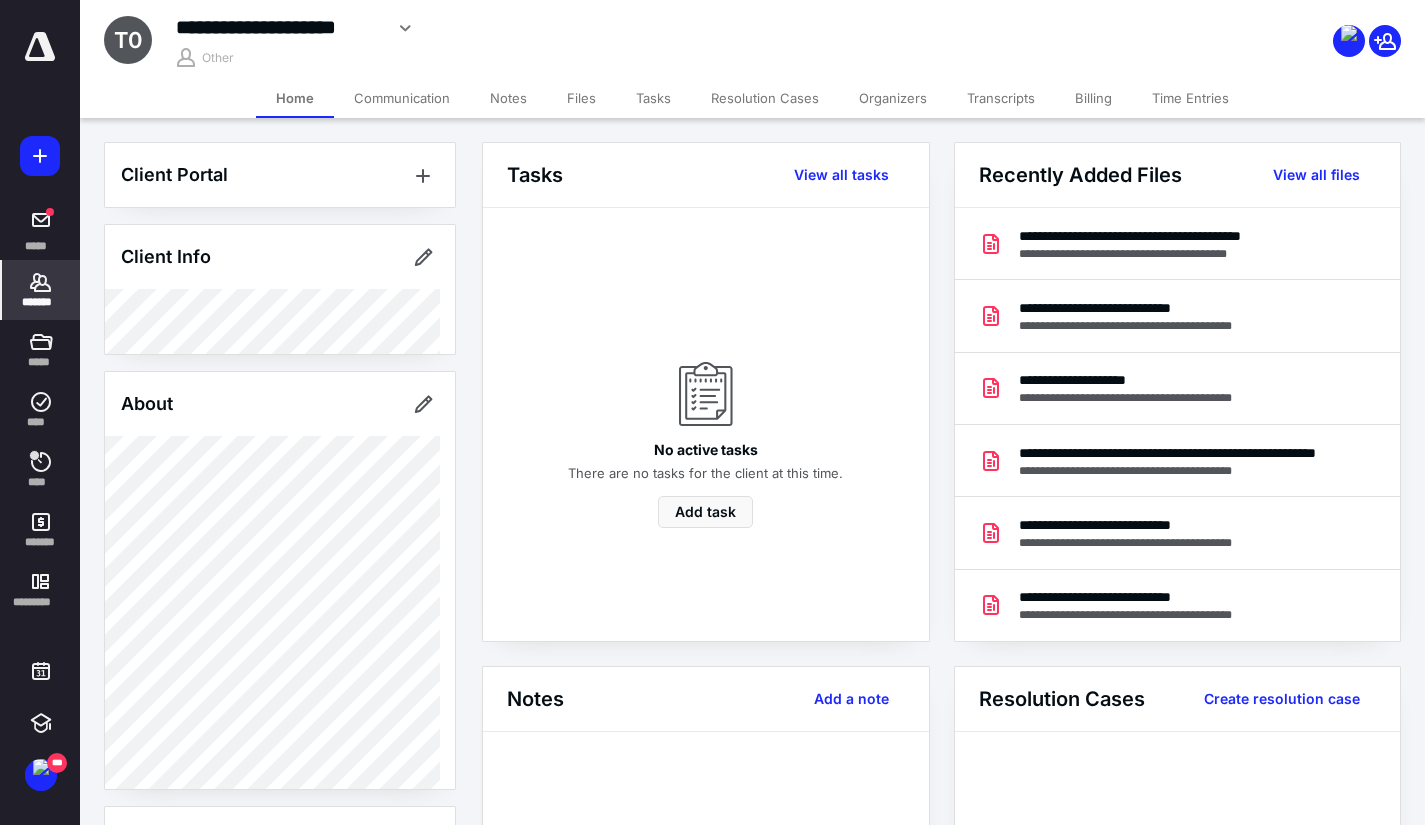 click on "Client Portal Client Info About Spouse Dependents Important clients Tags Manage all tags" at bounding box center (280, 658) 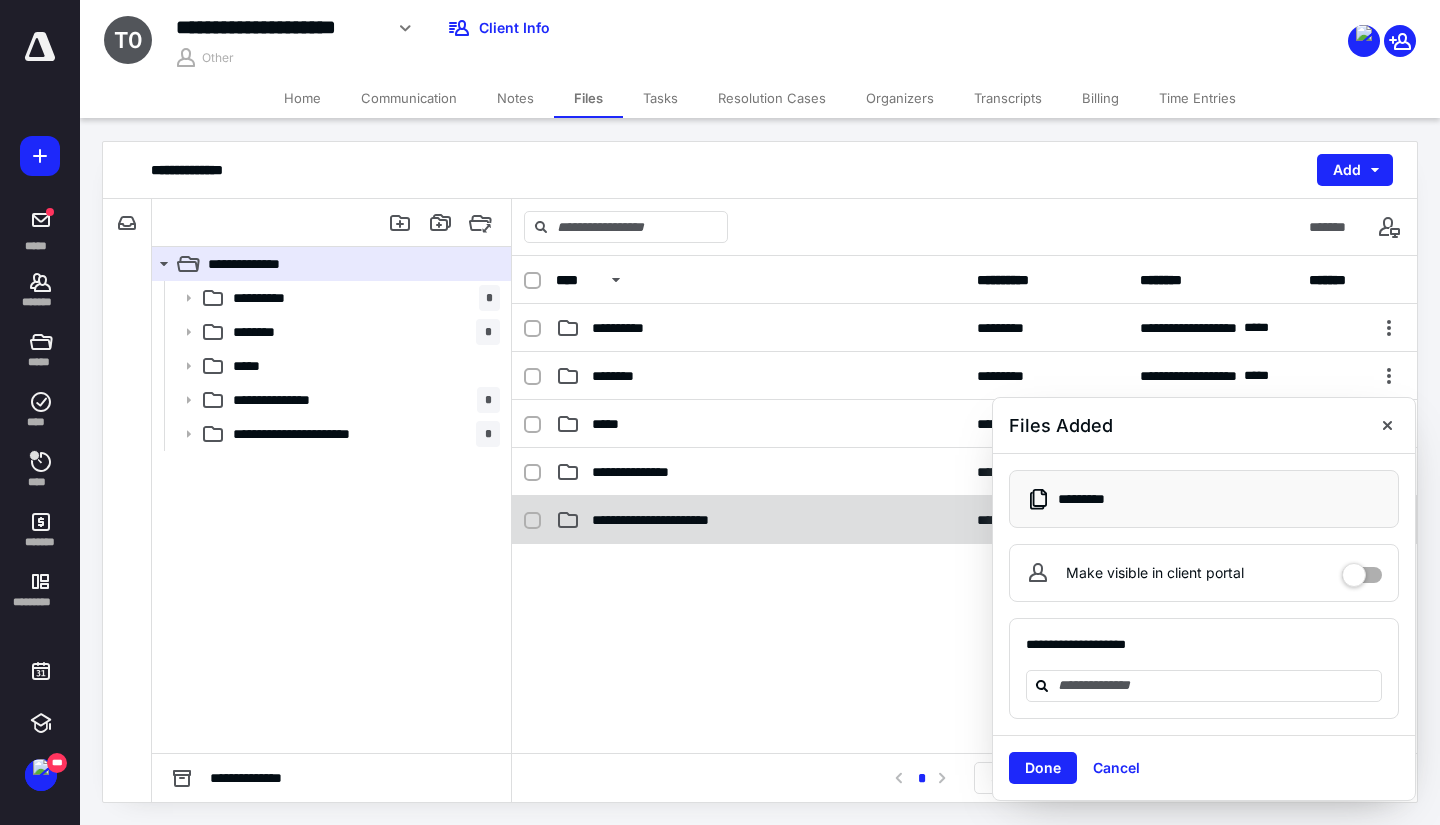 click on "**********" at bounding box center [760, 520] 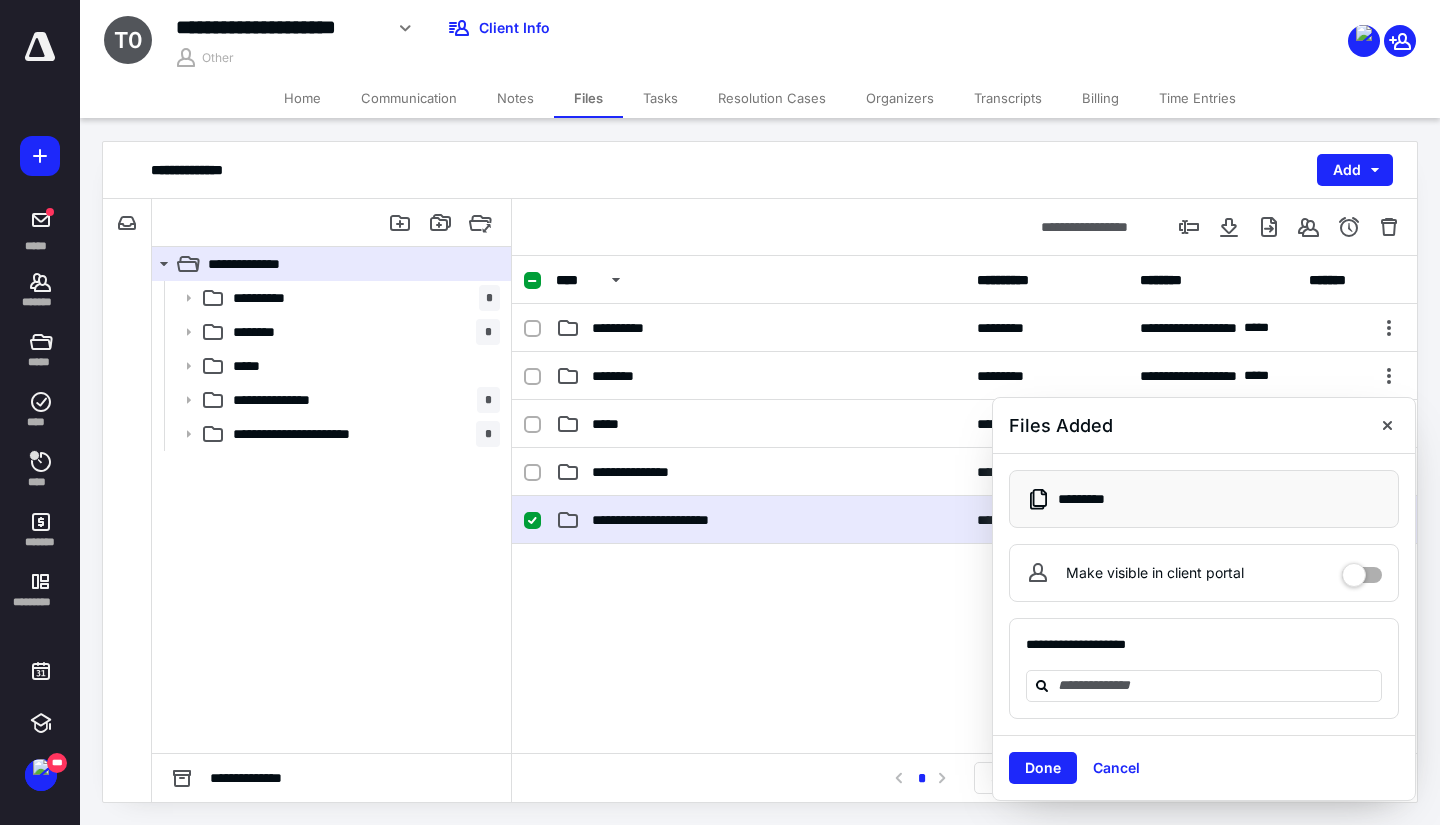 click on "**********" at bounding box center [760, 520] 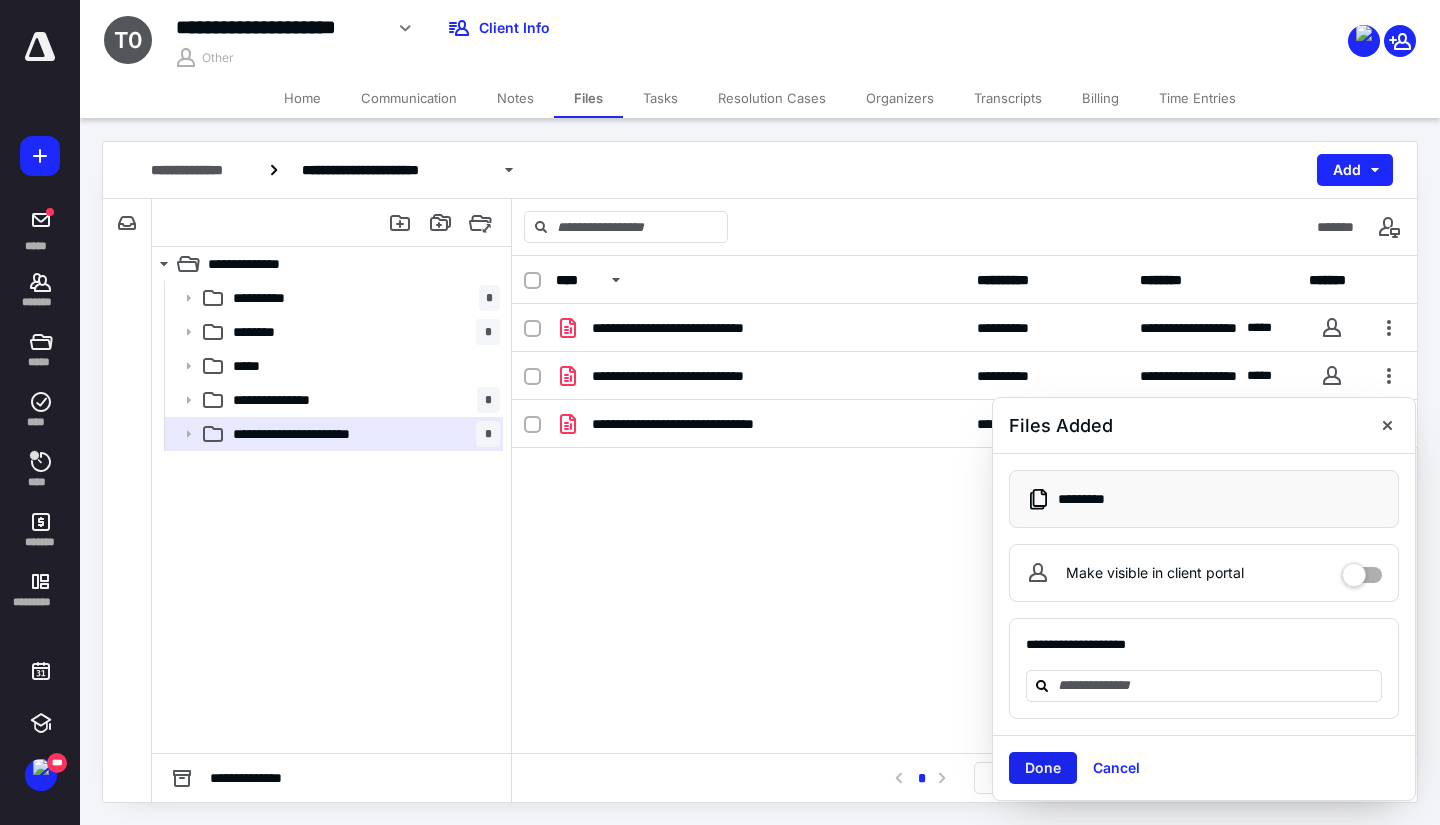click on "Done" at bounding box center (1043, 768) 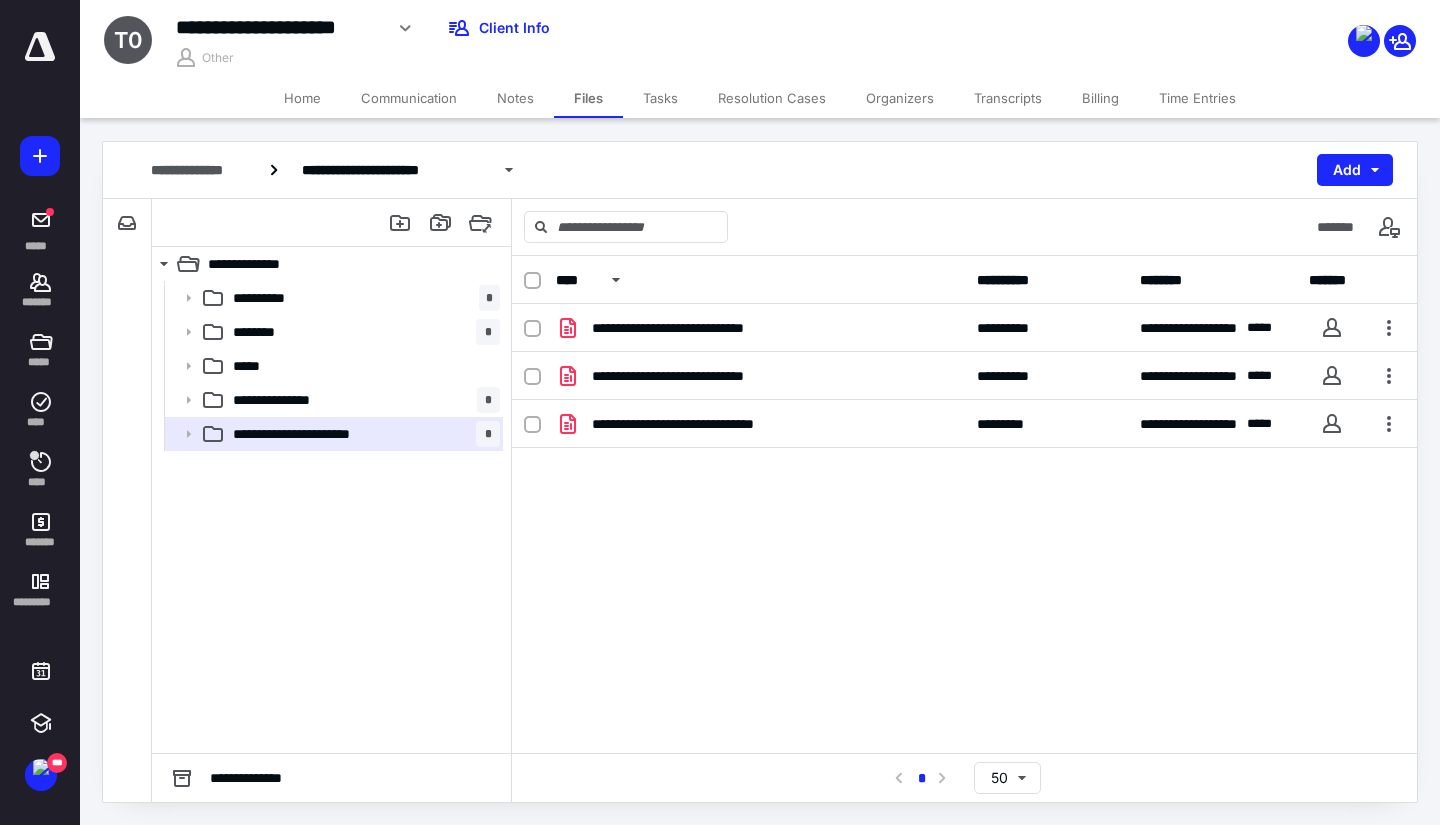 click on "Home" at bounding box center [302, 98] 